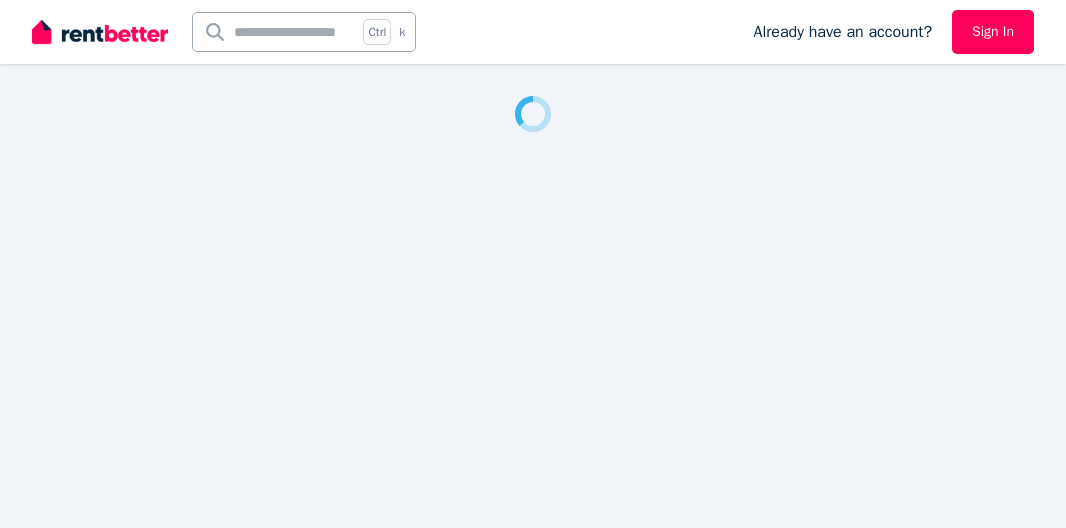 scroll, scrollTop: 0, scrollLeft: 0, axis: both 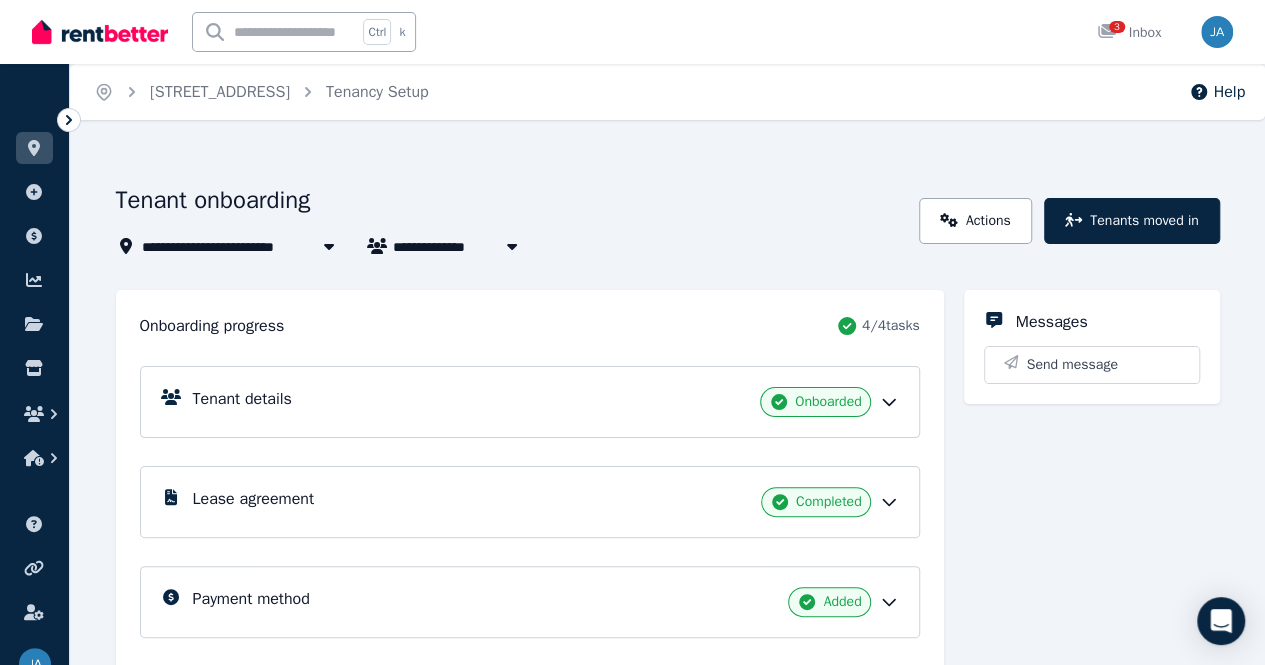 click on "[STREET_ADDRESS]" at bounding box center (221, 246) 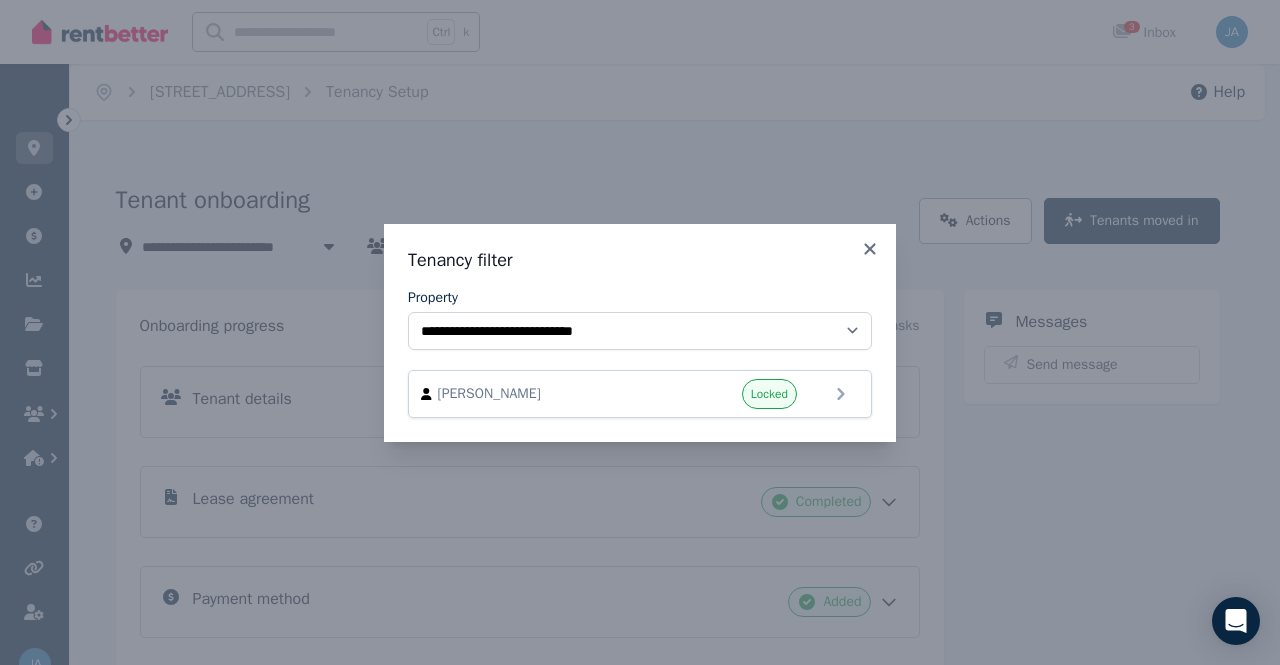 click on "**********" at bounding box center (640, 332) 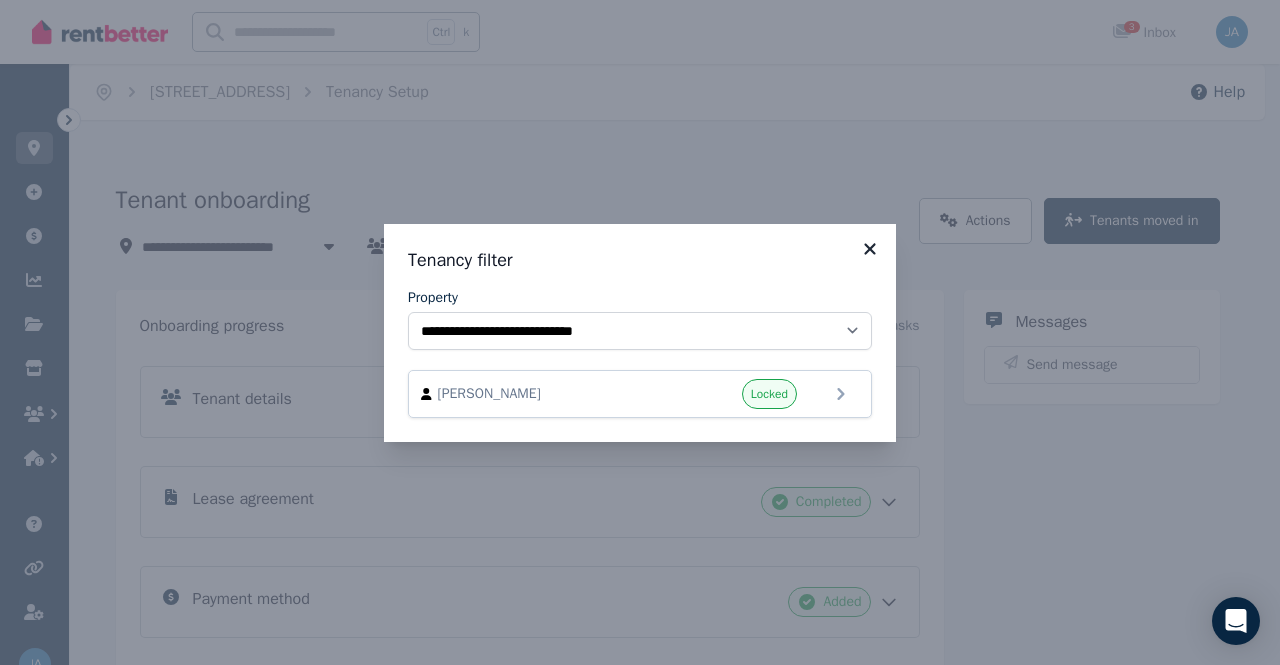 click 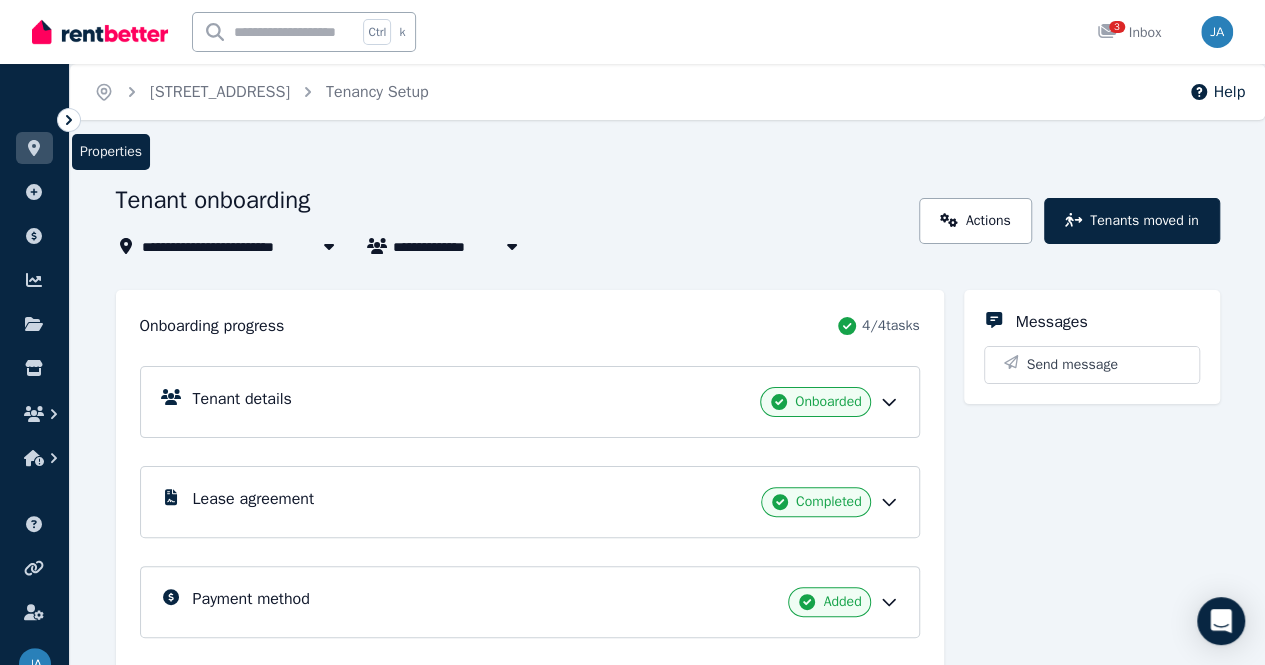 click 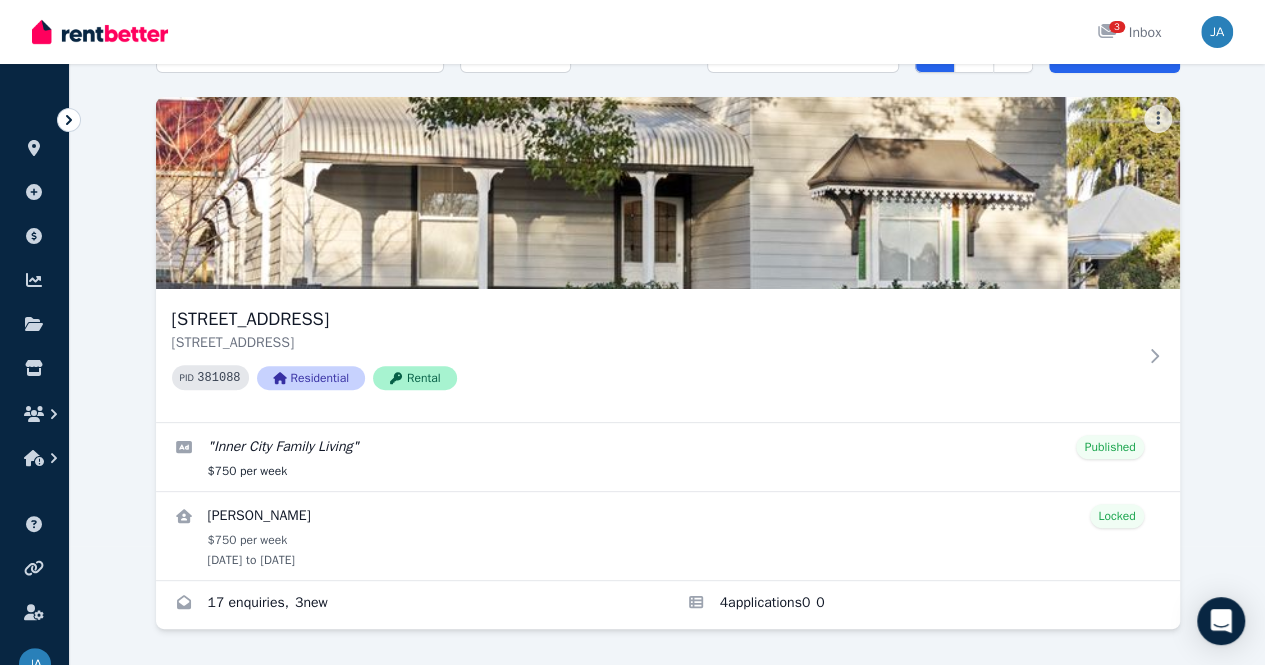 scroll, scrollTop: 143, scrollLeft: 0, axis: vertical 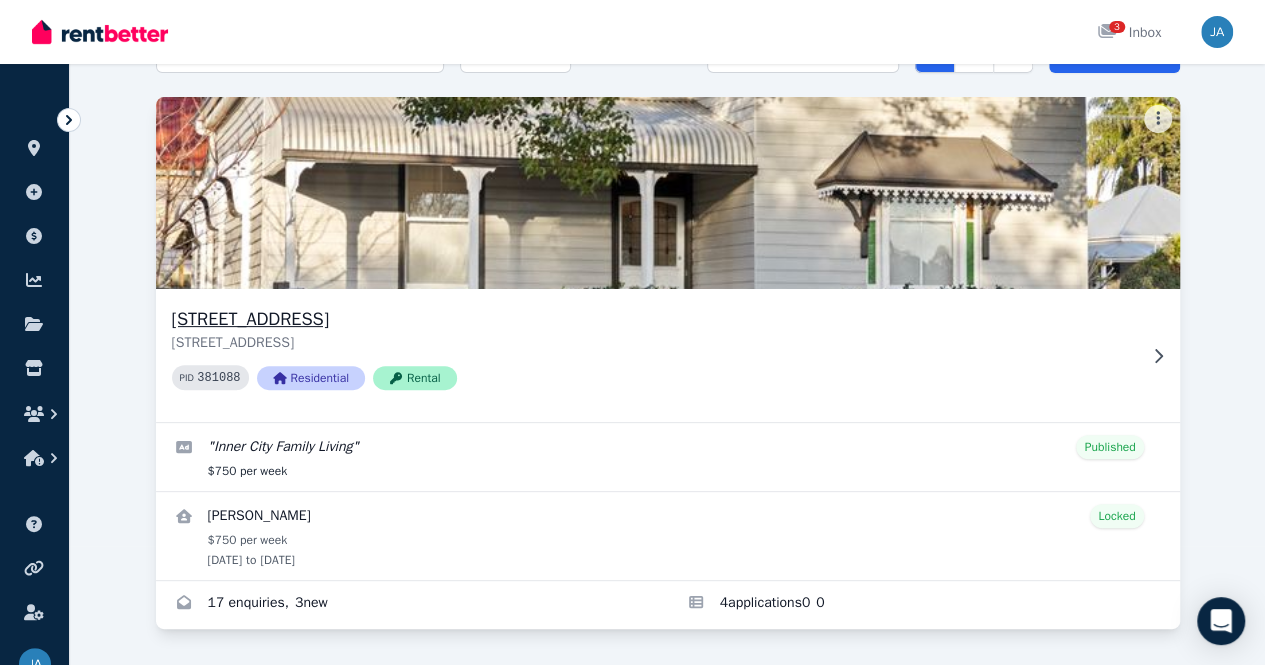 click 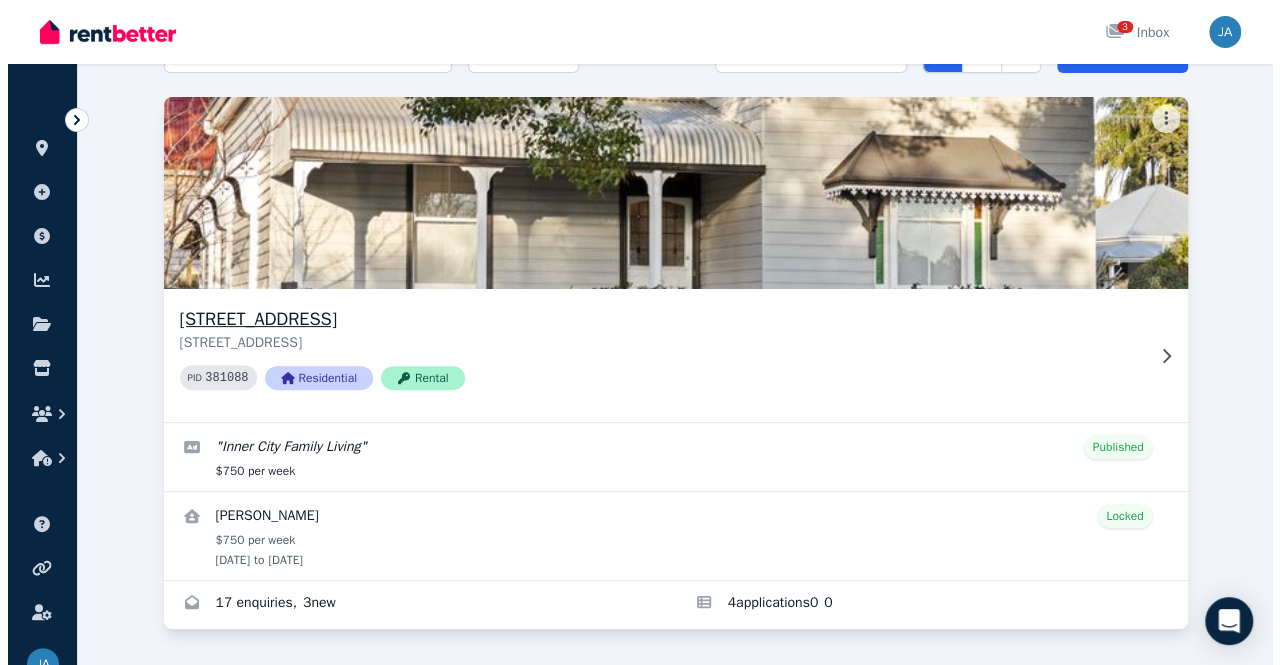scroll, scrollTop: 0, scrollLeft: 0, axis: both 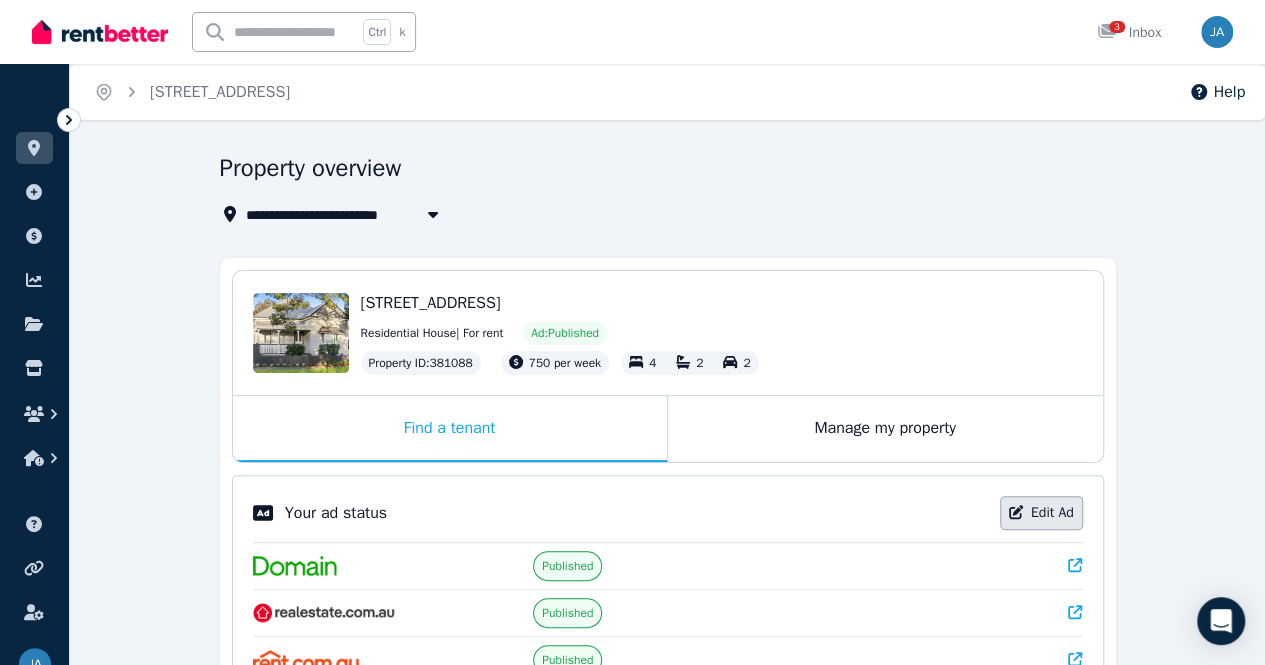 click on "Edit Ad" at bounding box center (1041, 513) 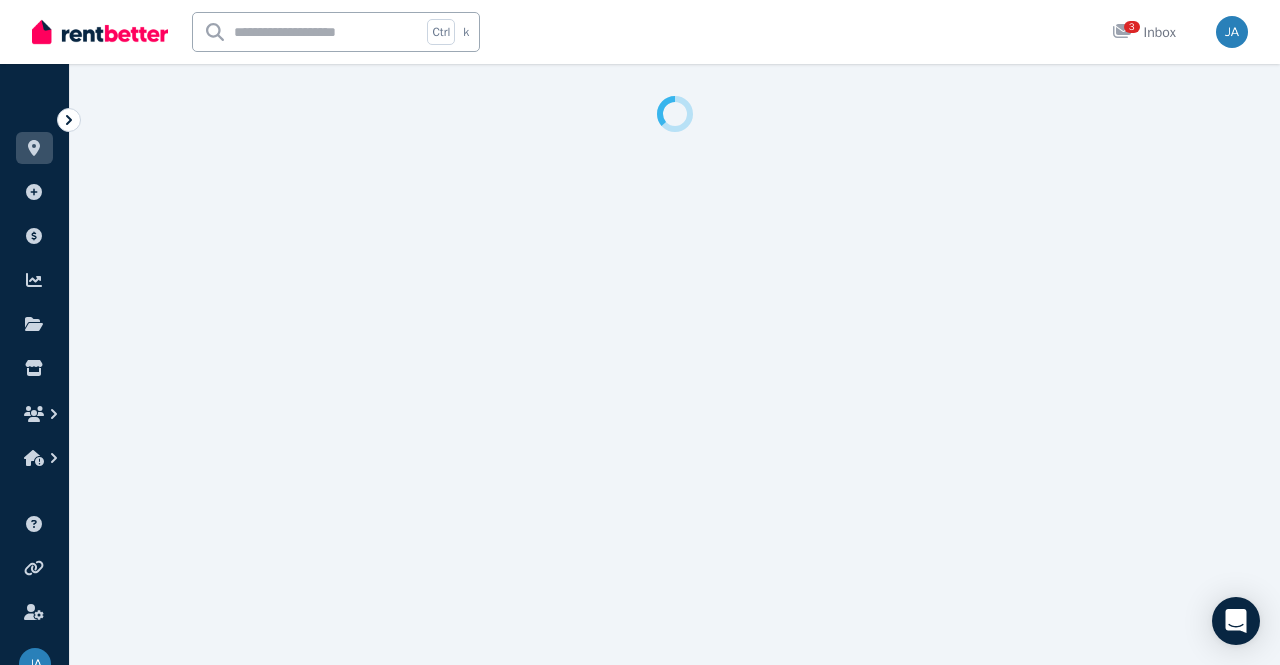 select on "**********" 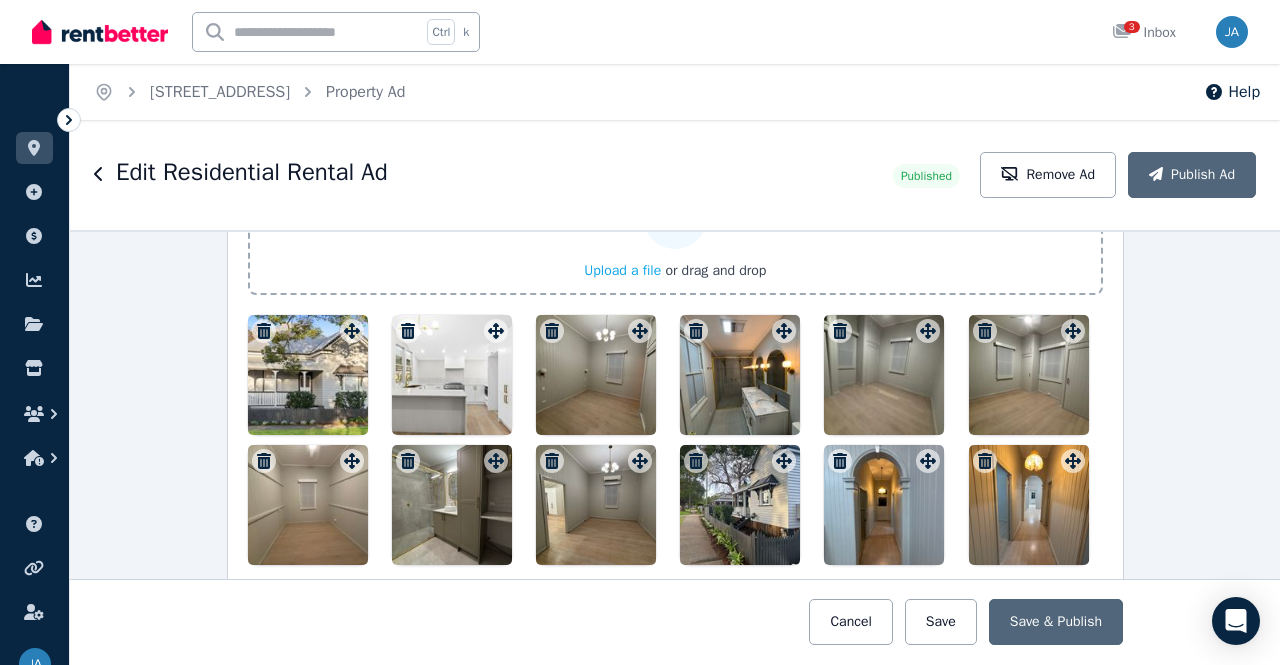 scroll, scrollTop: 2543, scrollLeft: 0, axis: vertical 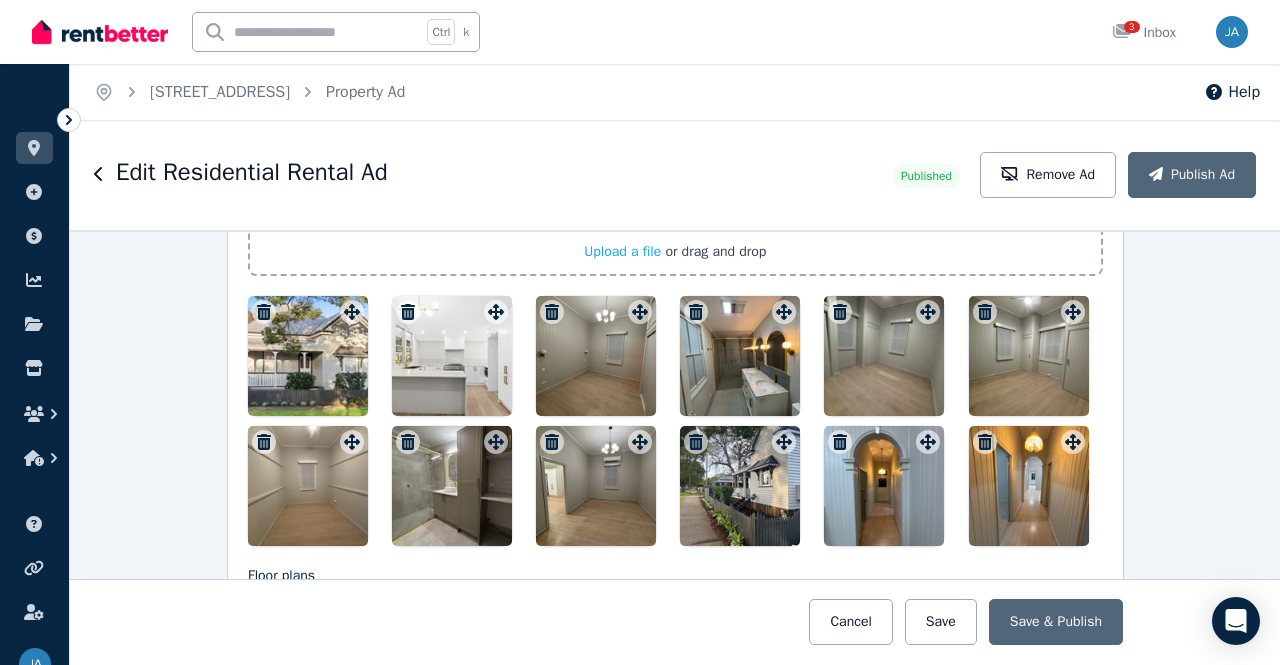 click 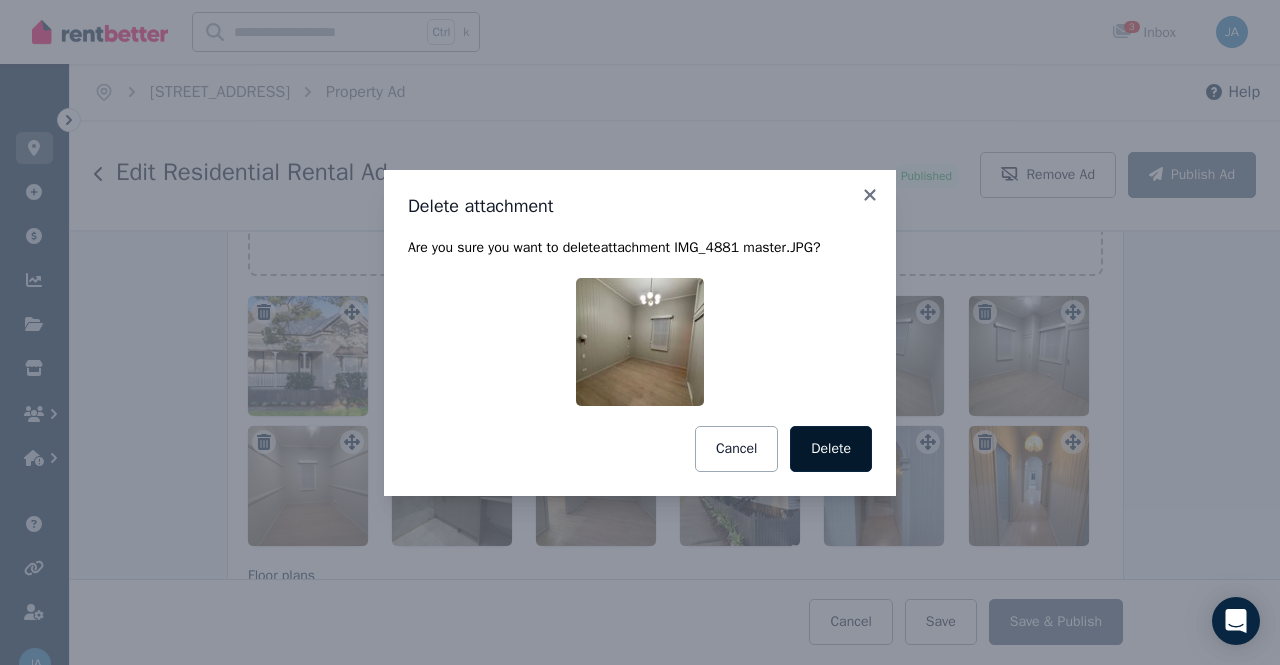 click on "Delete" at bounding box center [831, 449] 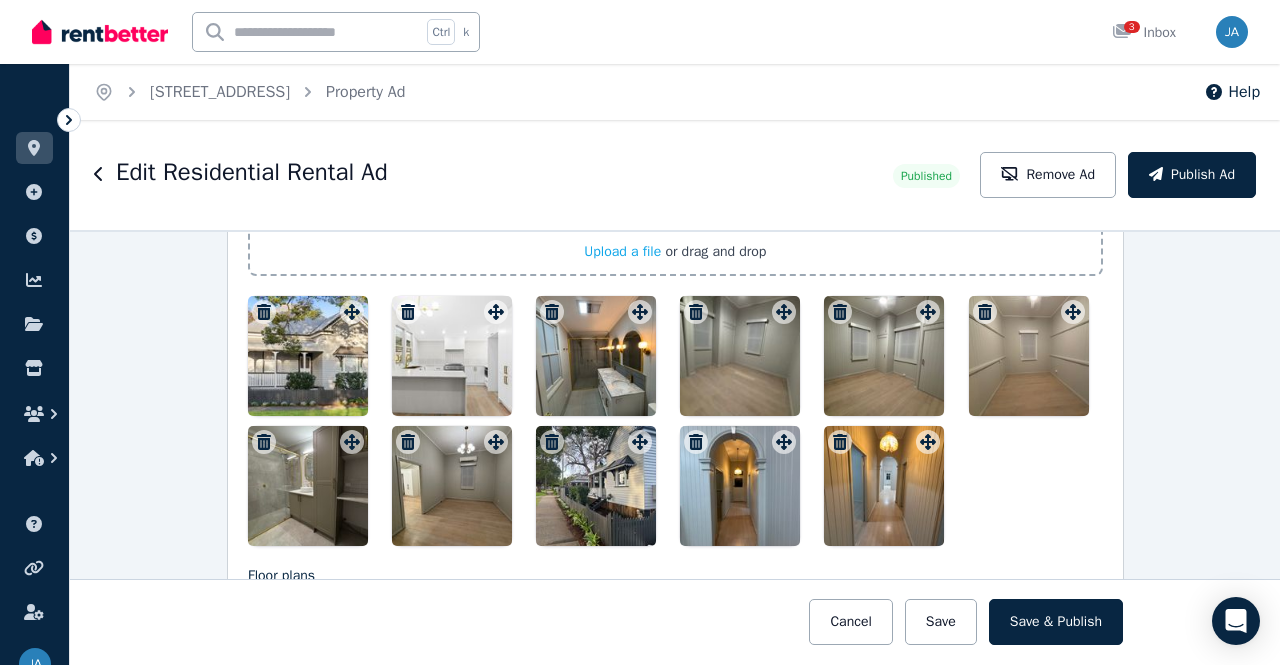 click 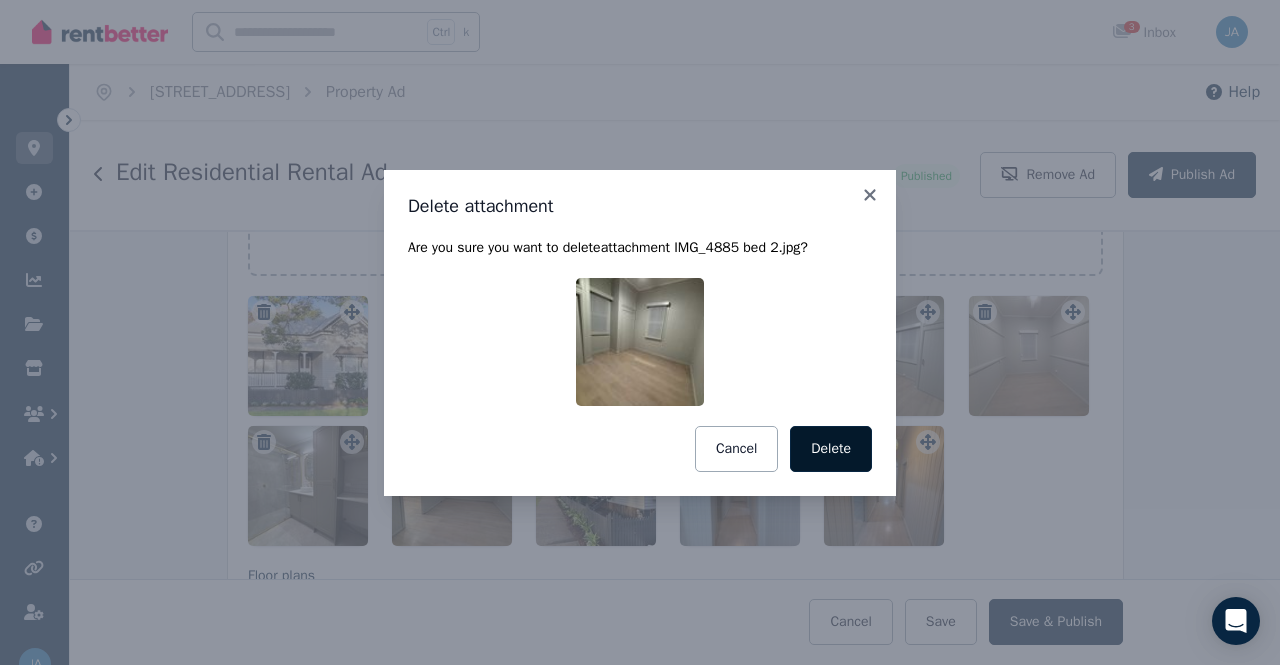 click on "Delete" at bounding box center (831, 449) 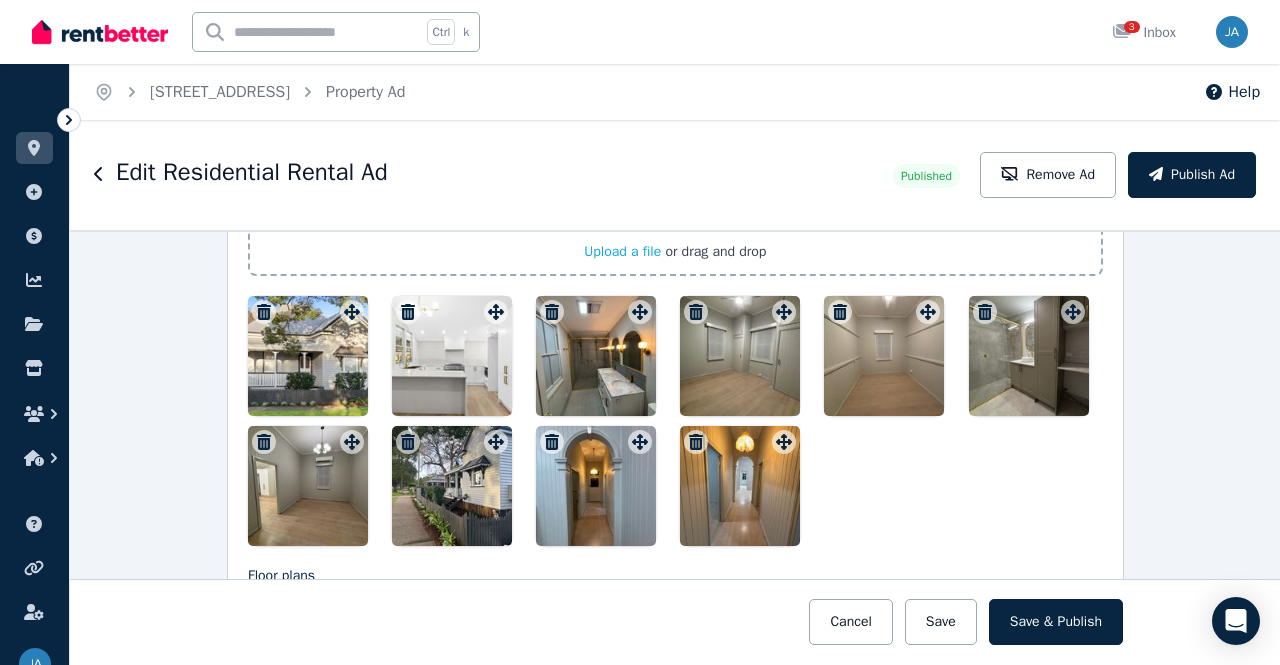 click 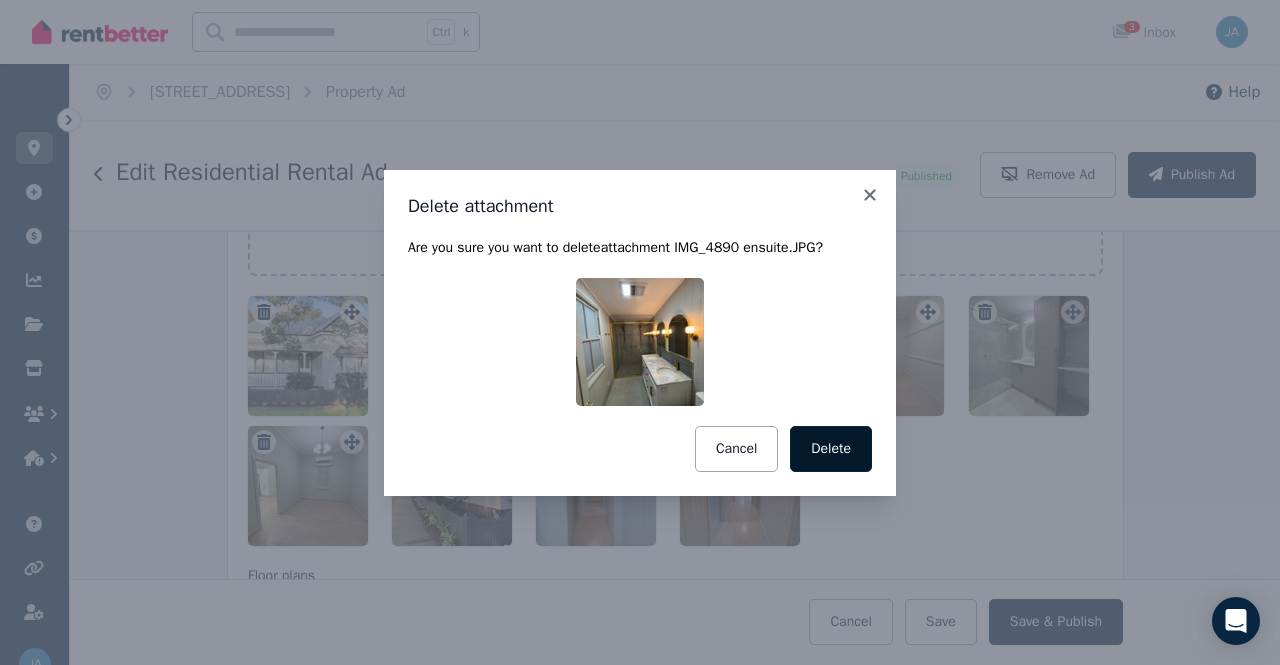 click on "Delete" at bounding box center [831, 449] 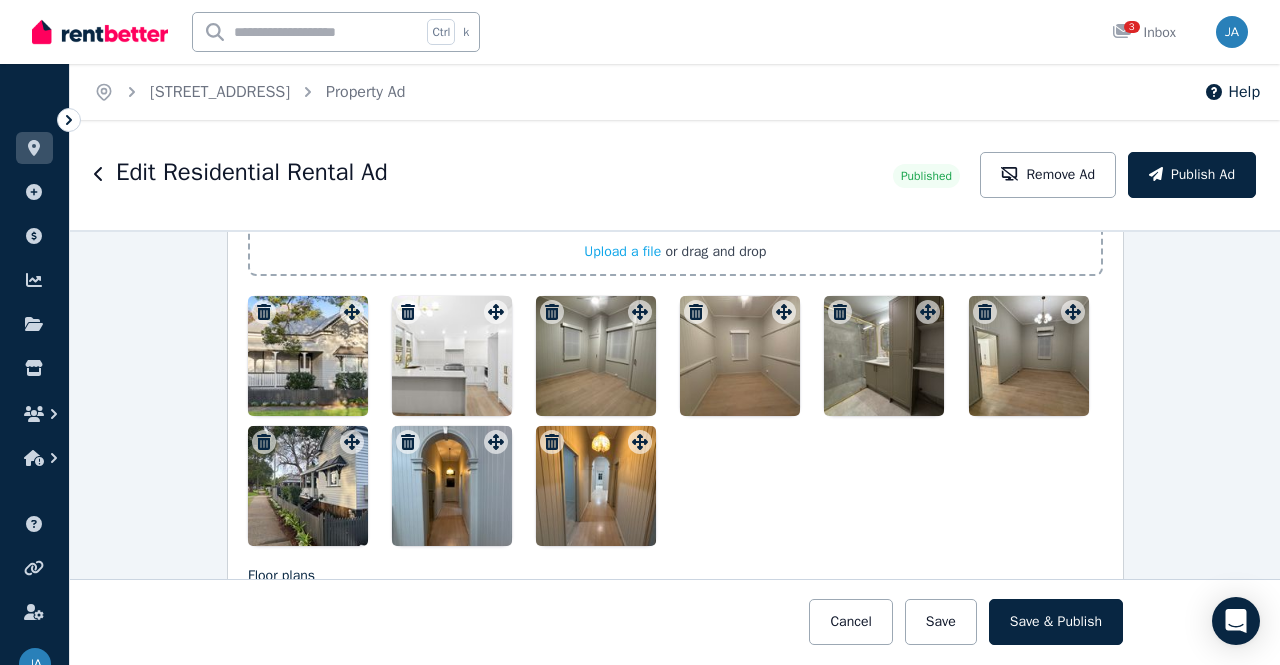 click 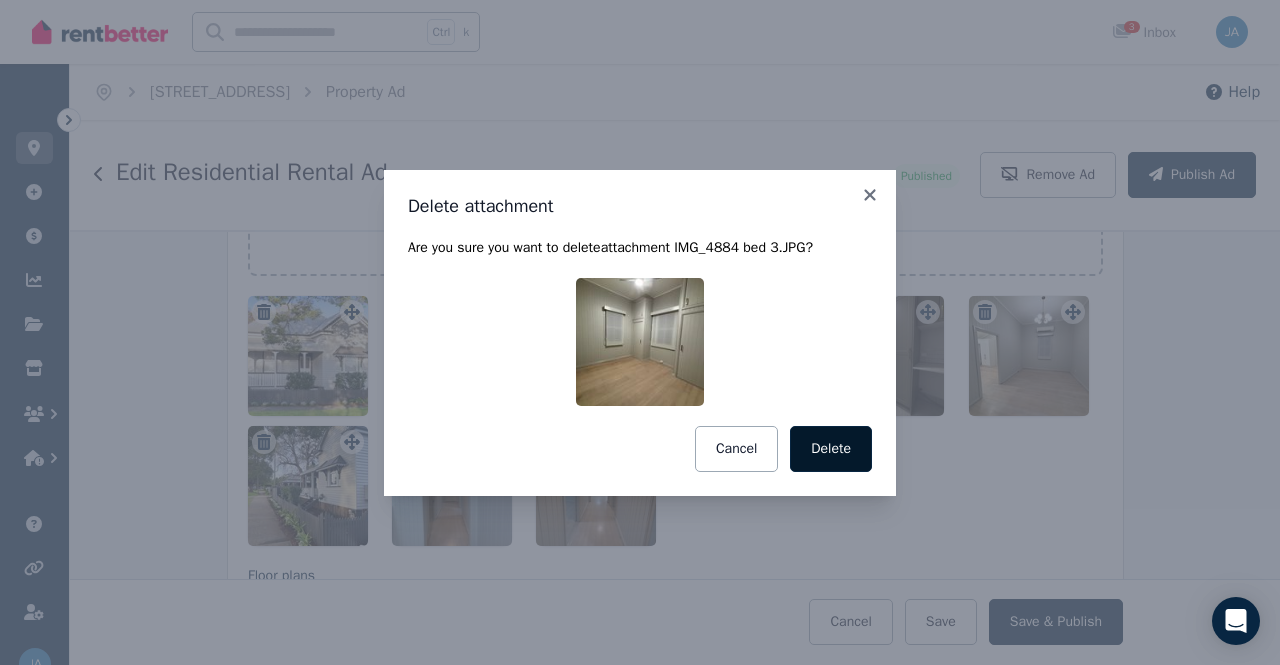 click on "Delete" at bounding box center [831, 449] 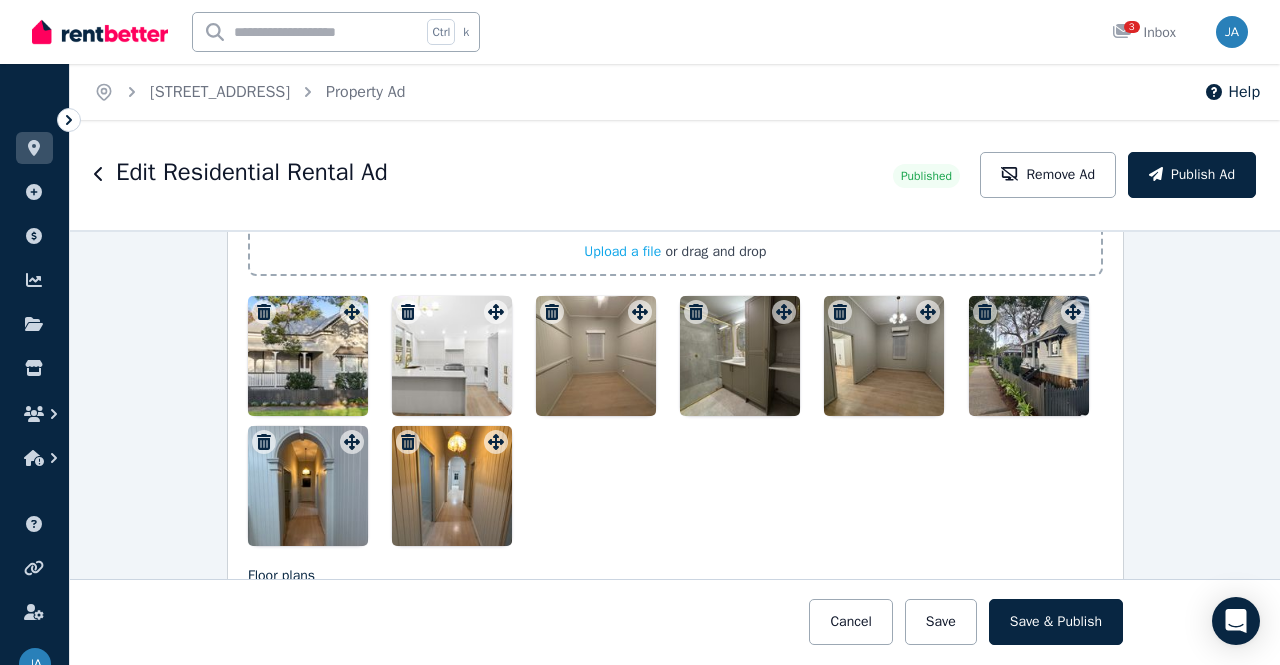 click 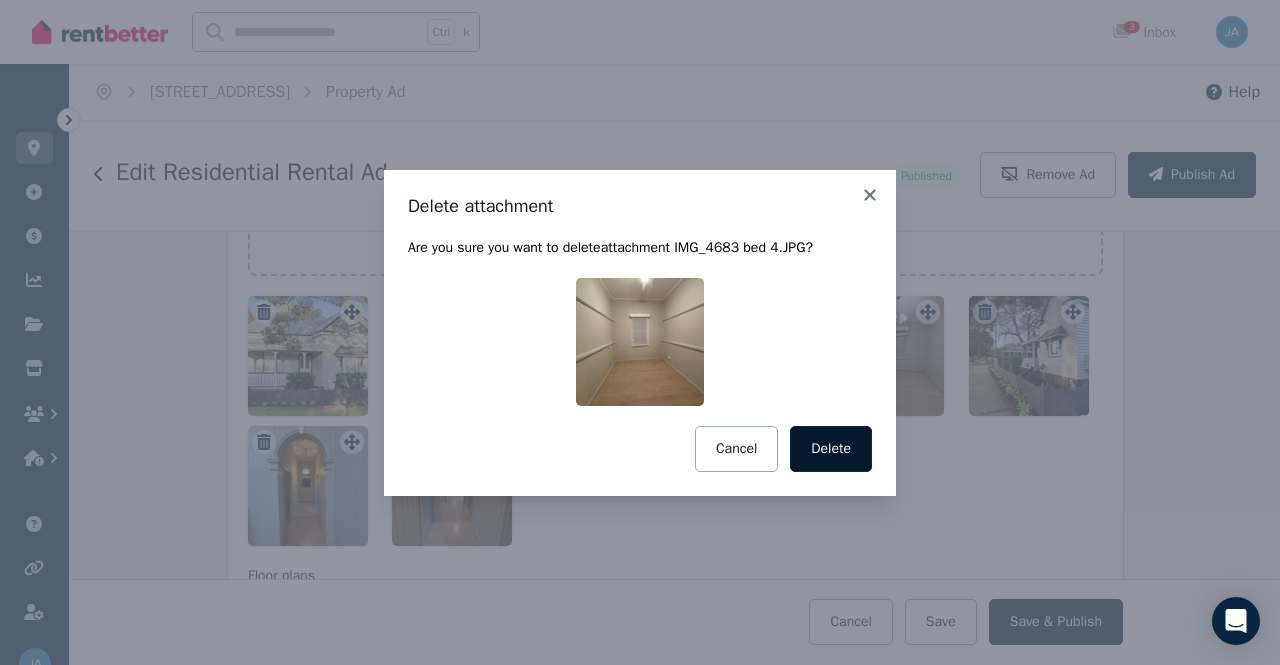 click on "Delete" at bounding box center (831, 449) 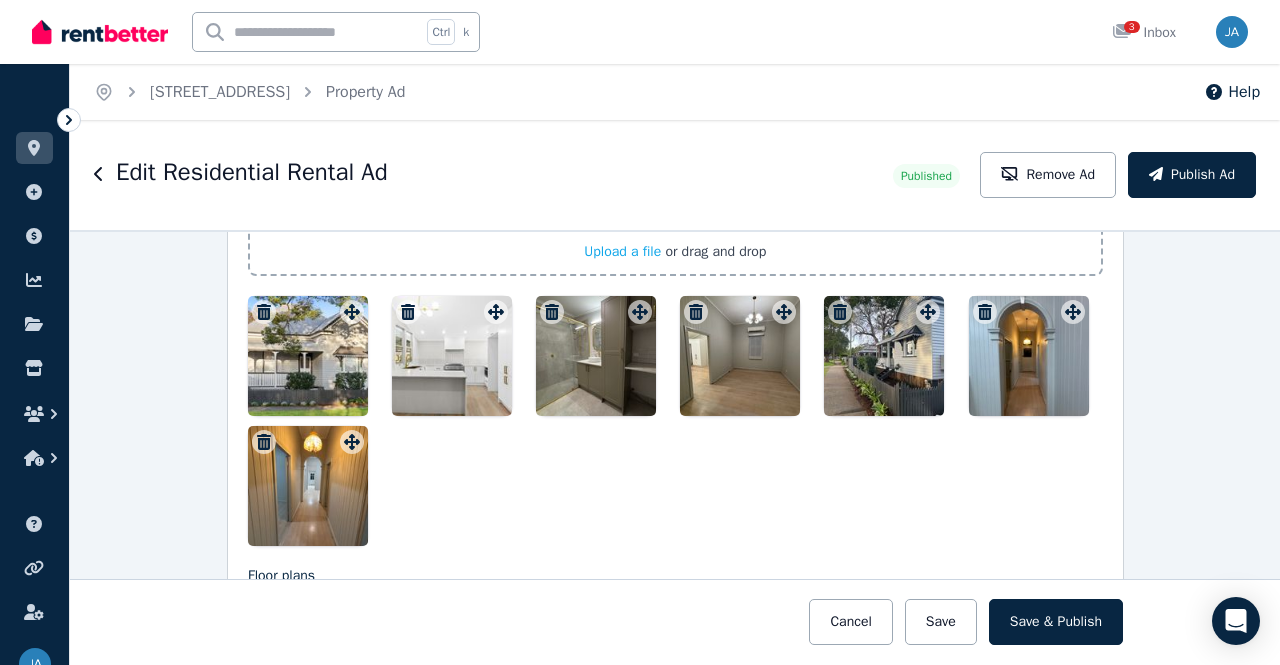 click 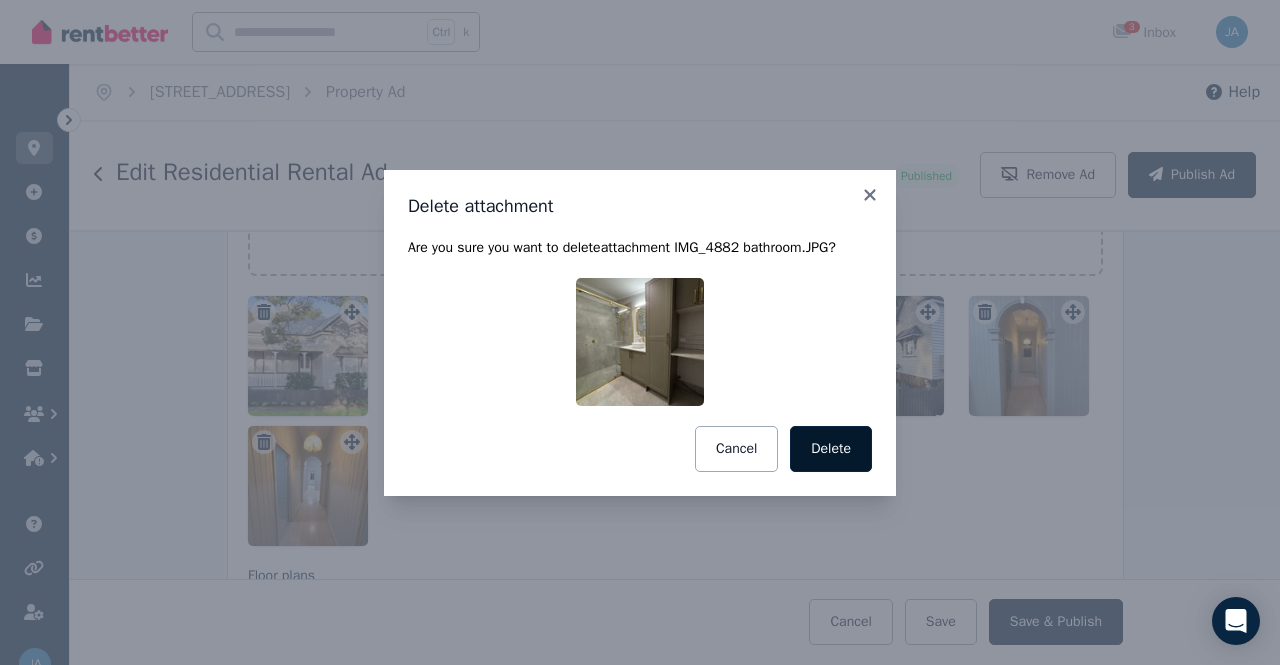 click on "Delete" at bounding box center (831, 449) 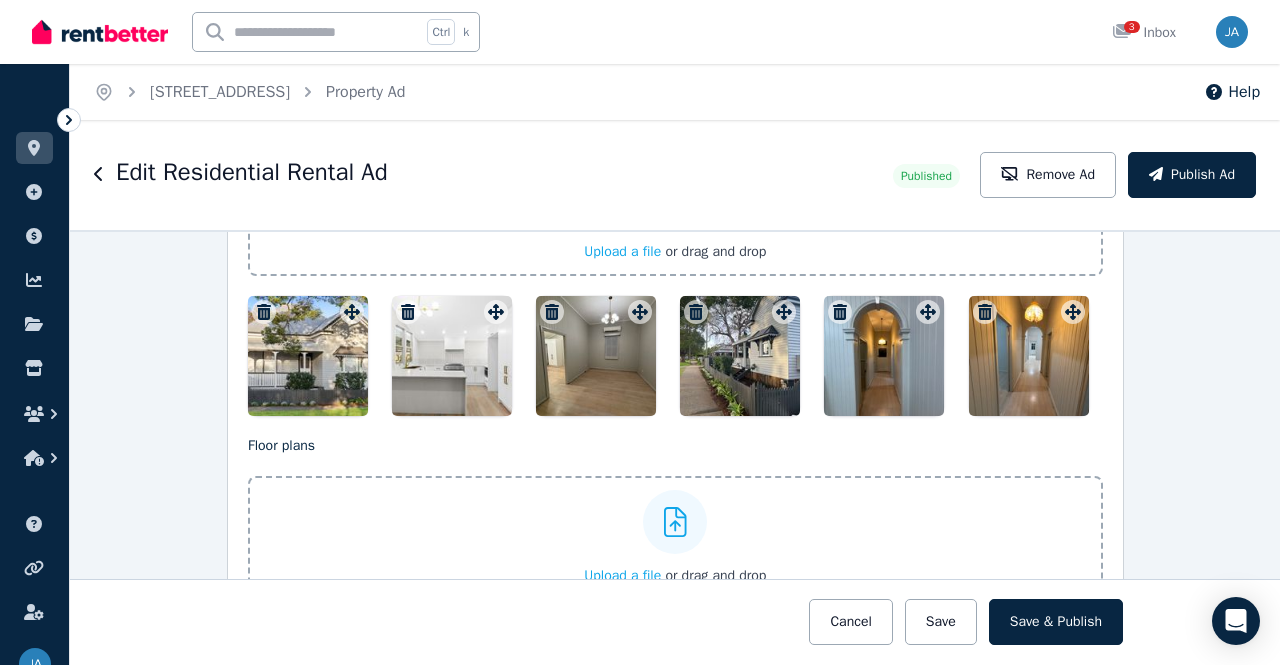 click 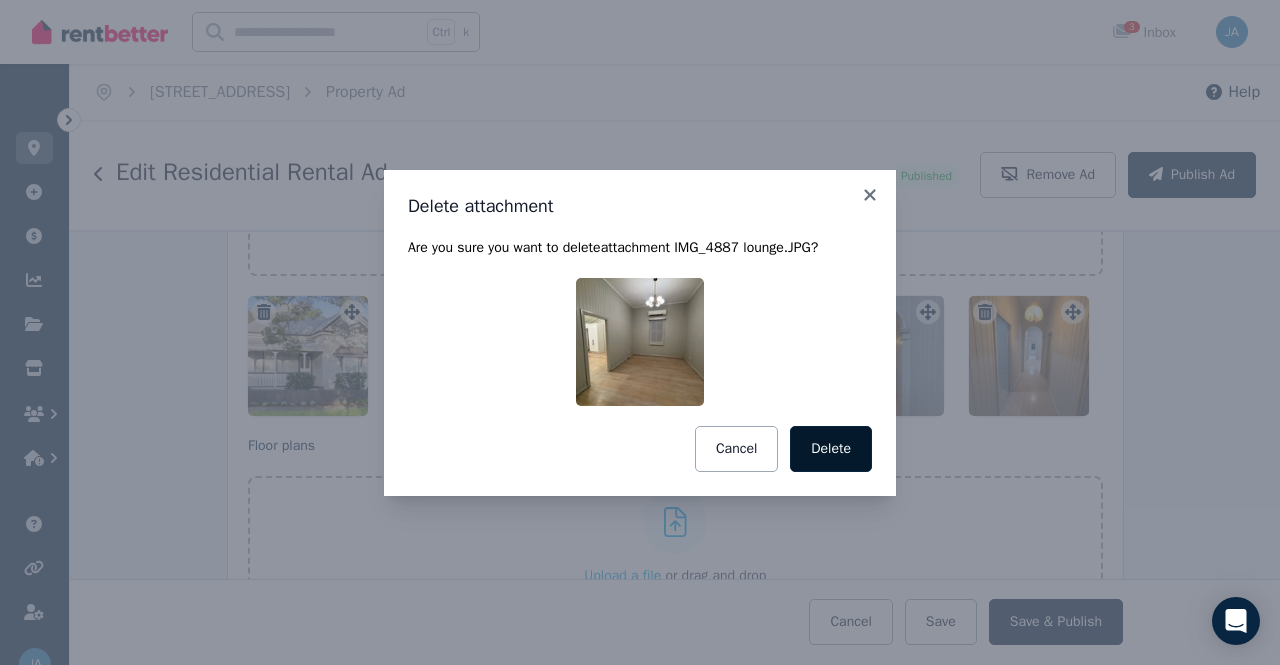 click on "Delete" at bounding box center (831, 449) 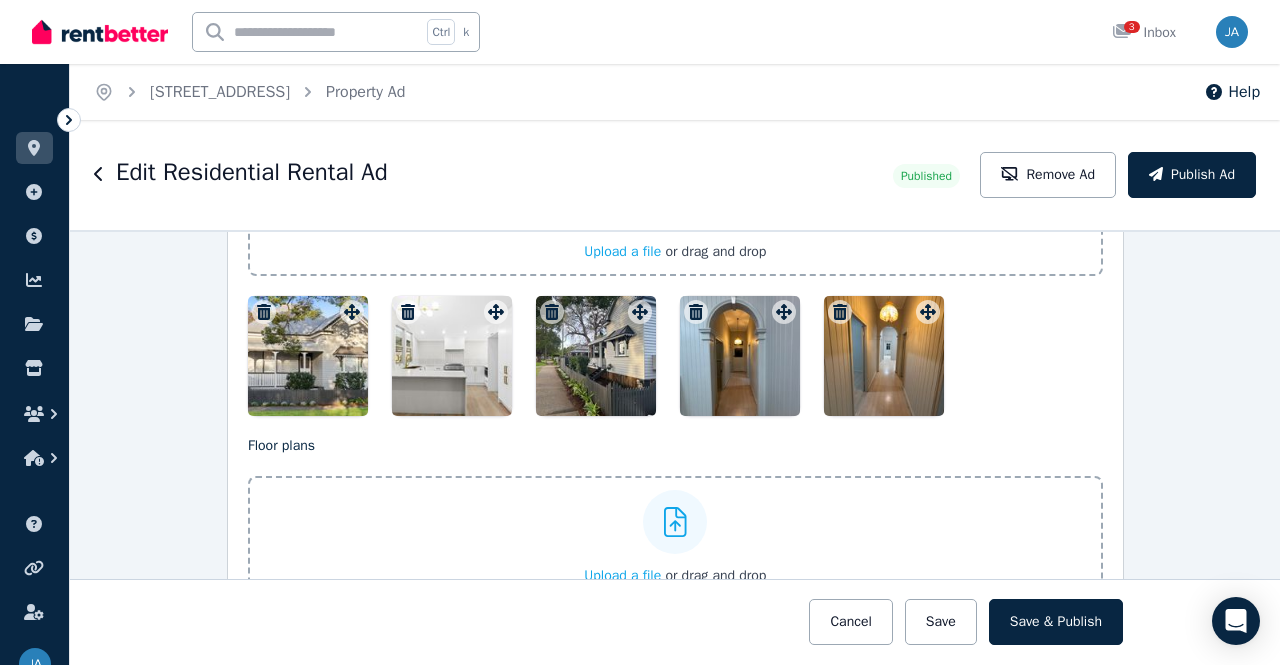 click 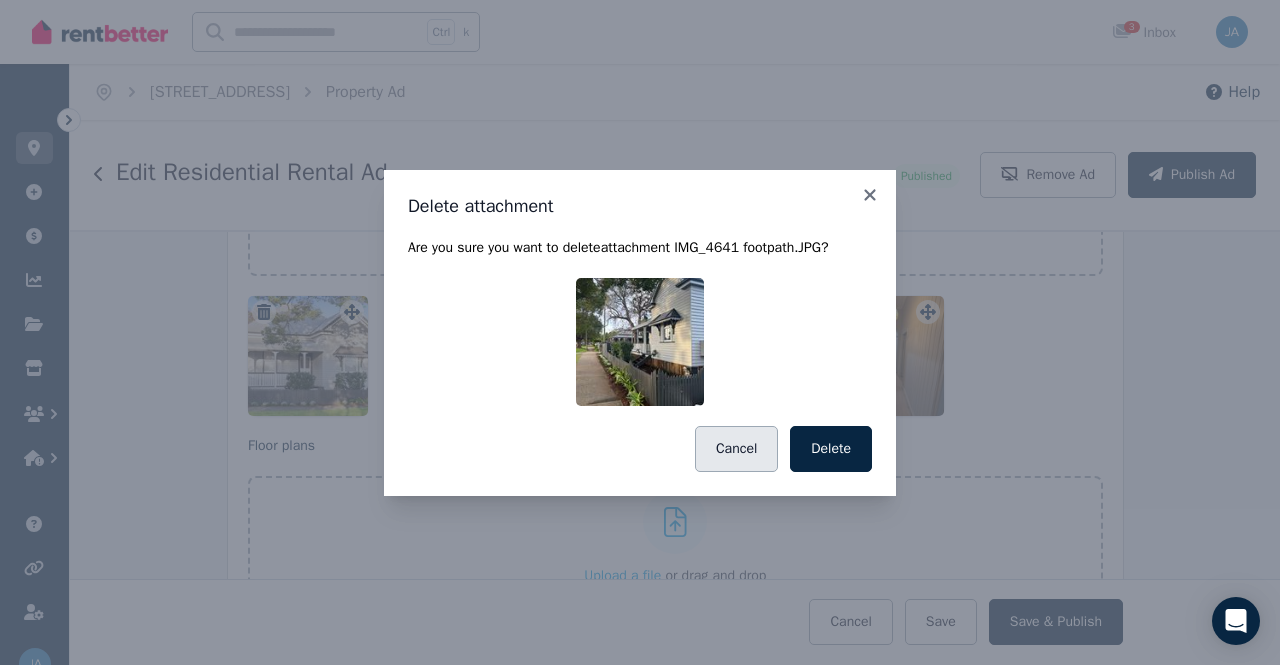 click on "Cancel" at bounding box center [736, 449] 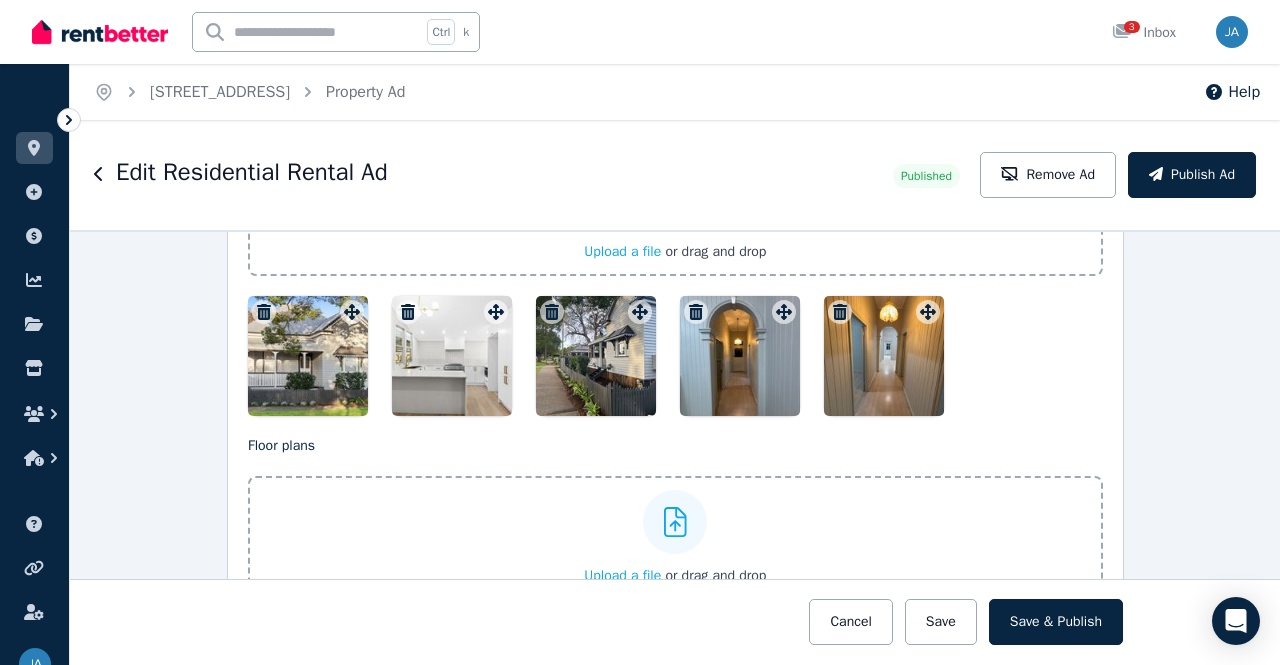 click 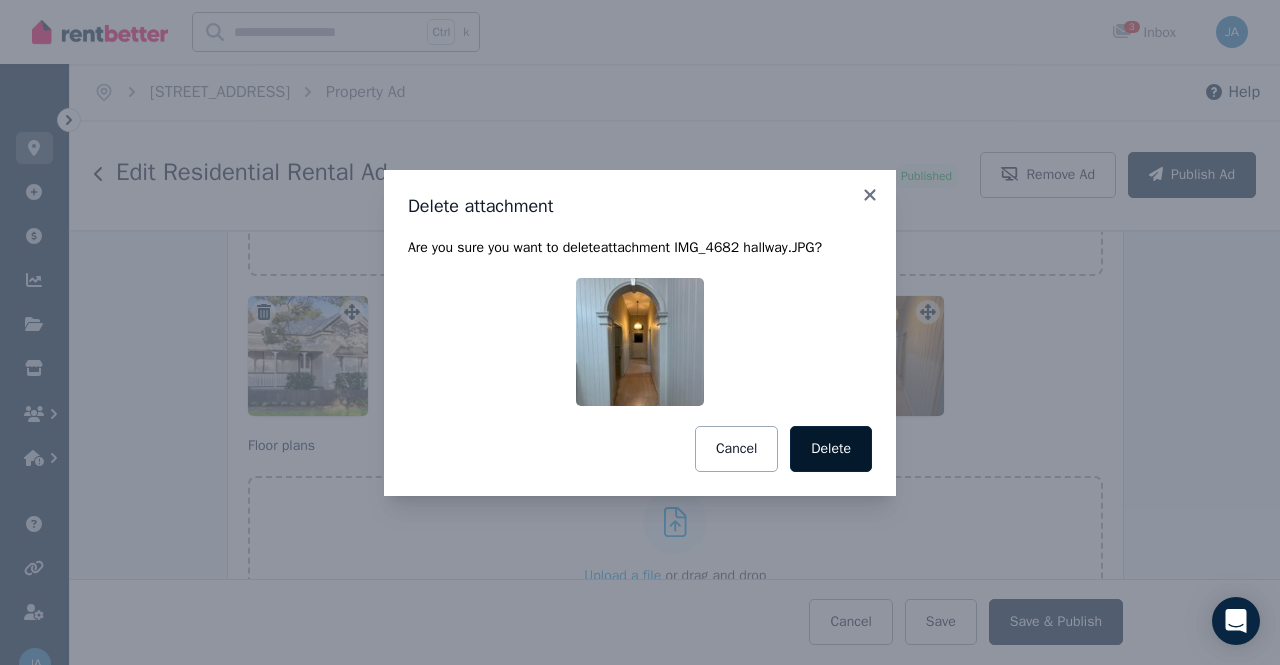 click on "Delete" at bounding box center (831, 449) 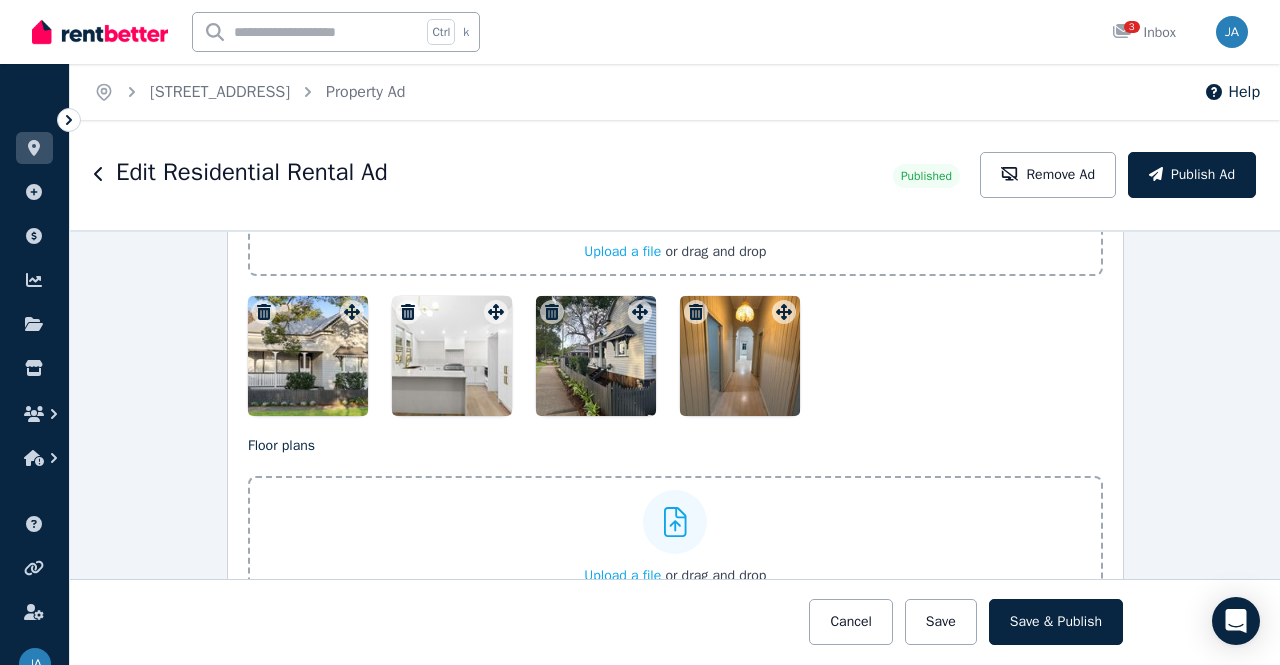 click 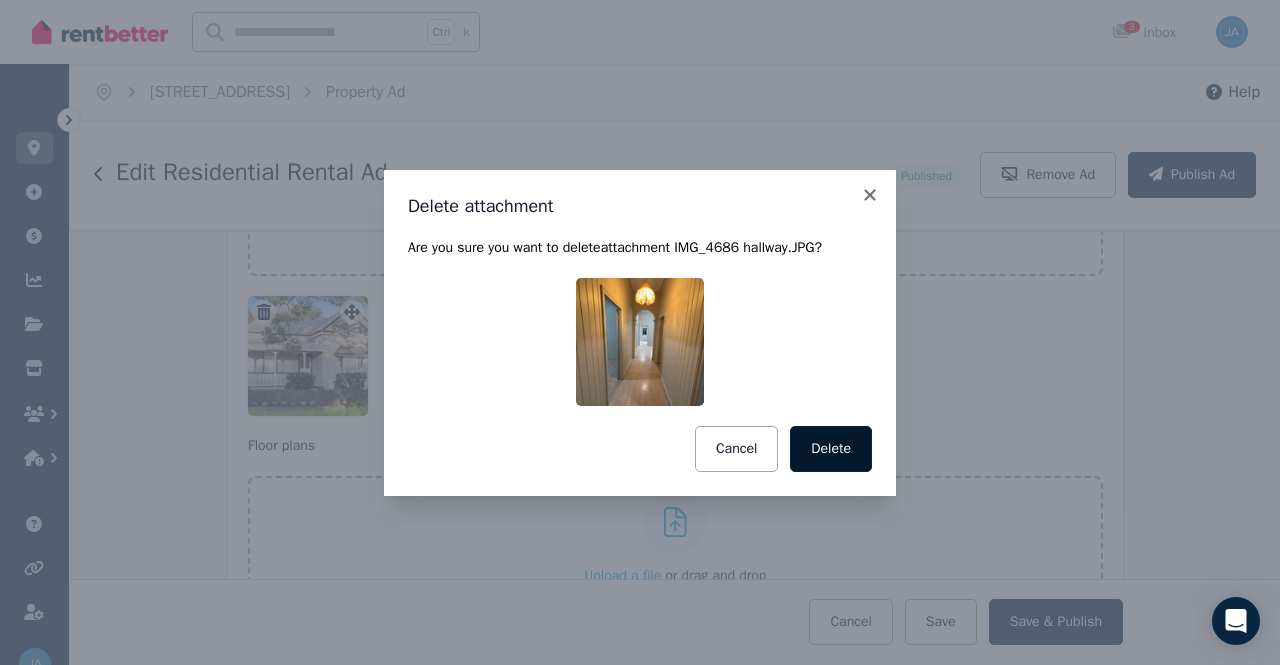 click on "Delete" at bounding box center (831, 449) 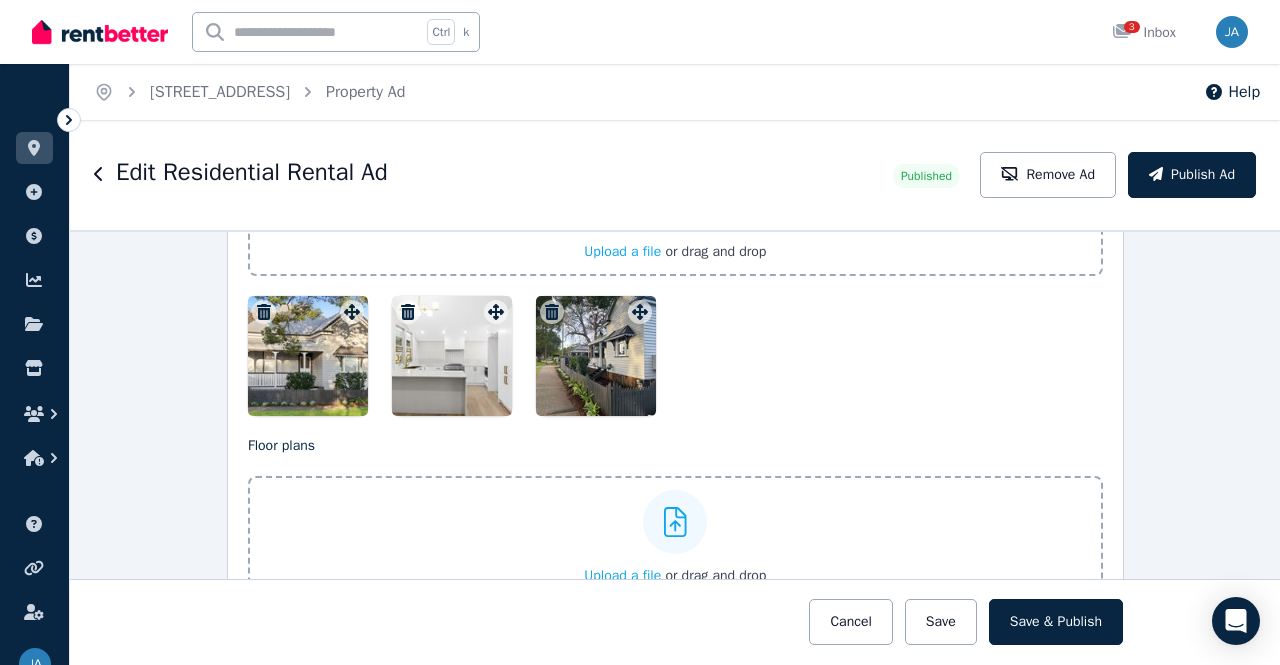 click on "Upload a file" at bounding box center (622, 575) 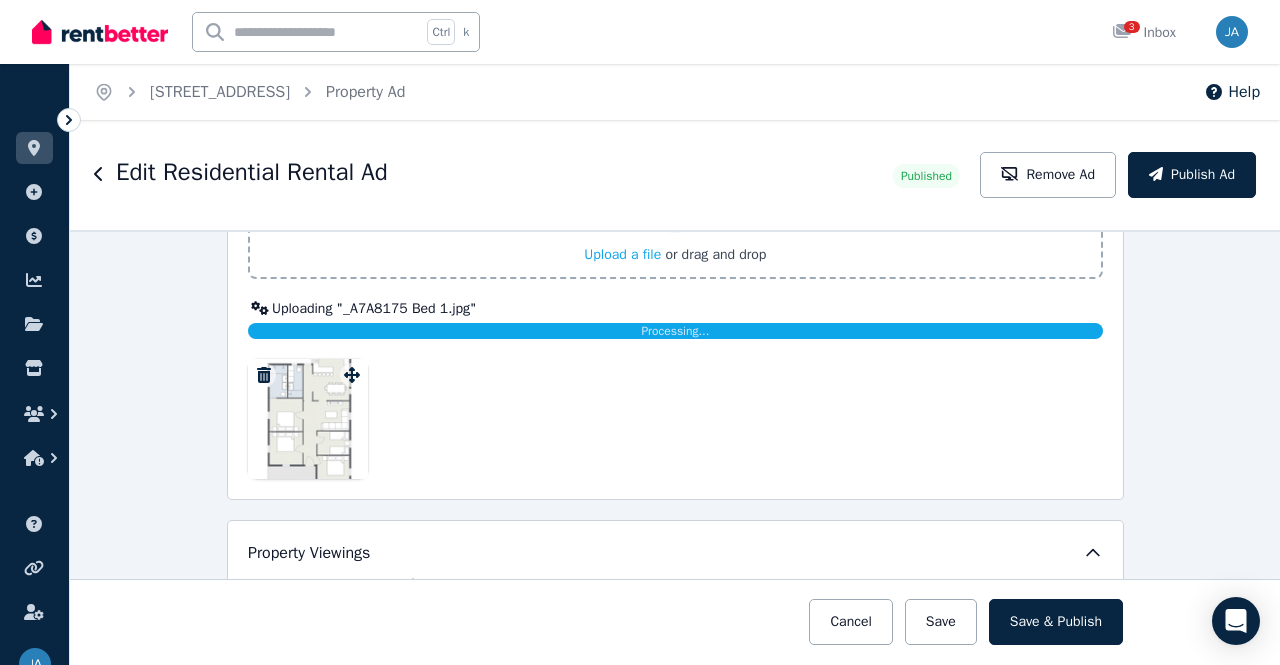 scroll, scrollTop: 2820, scrollLeft: 0, axis: vertical 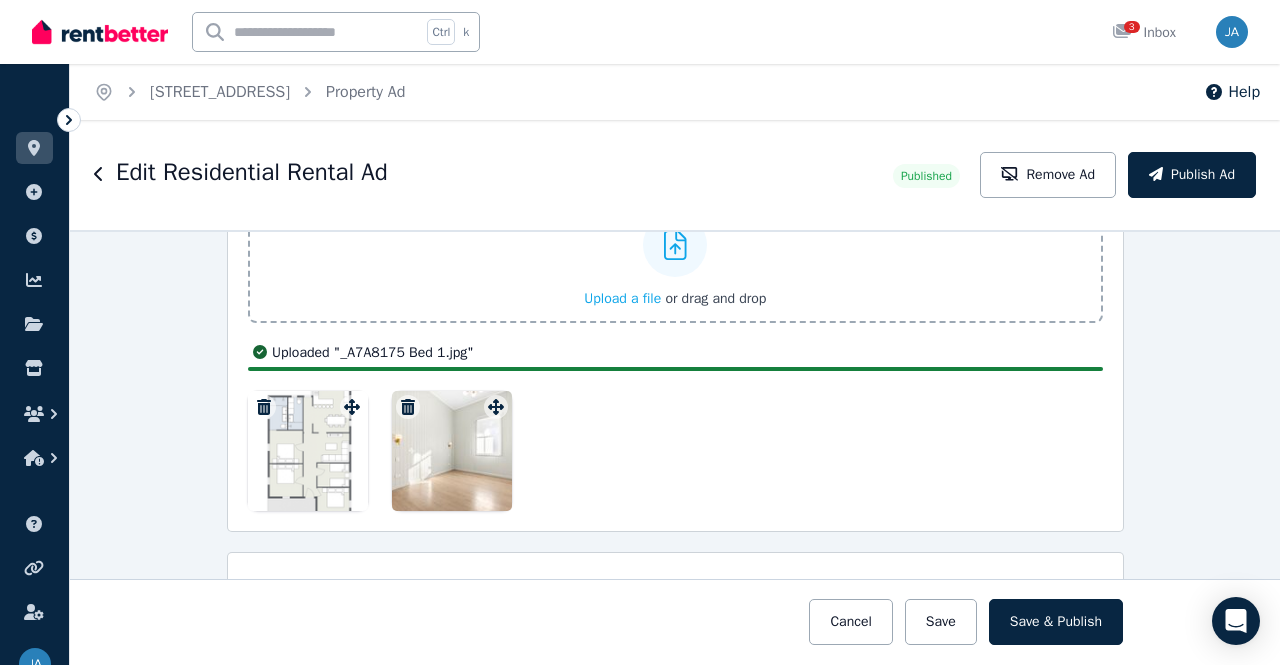 click 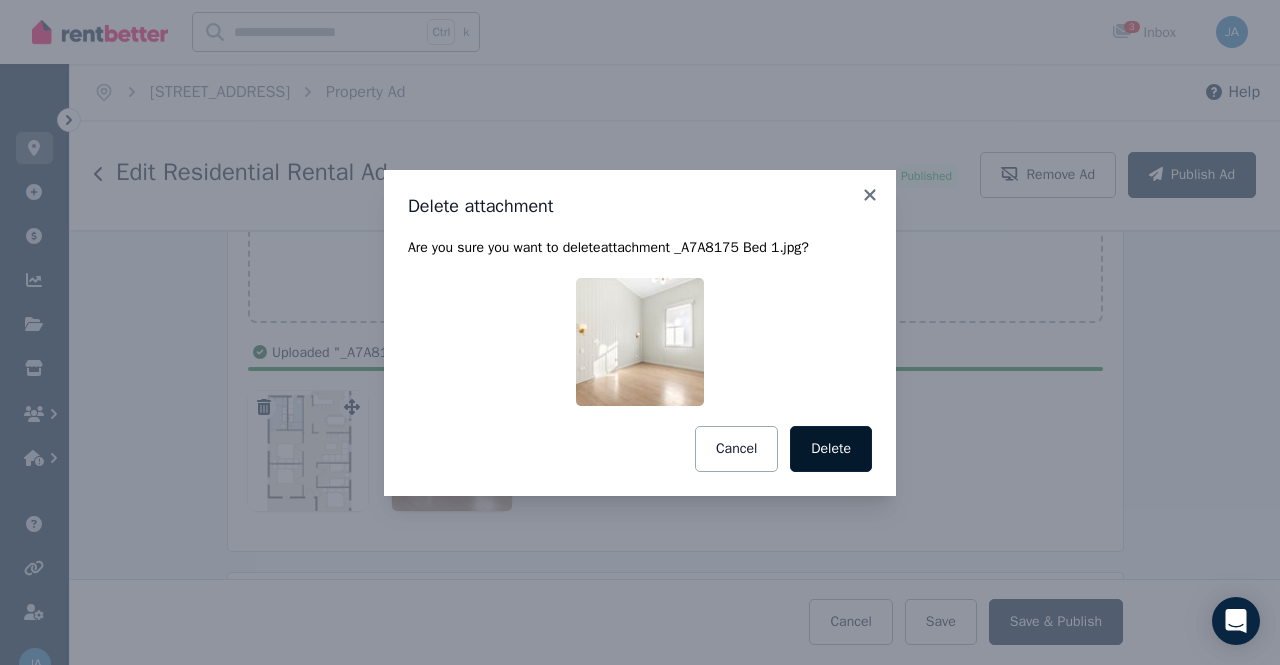 click on "Delete" at bounding box center [831, 449] 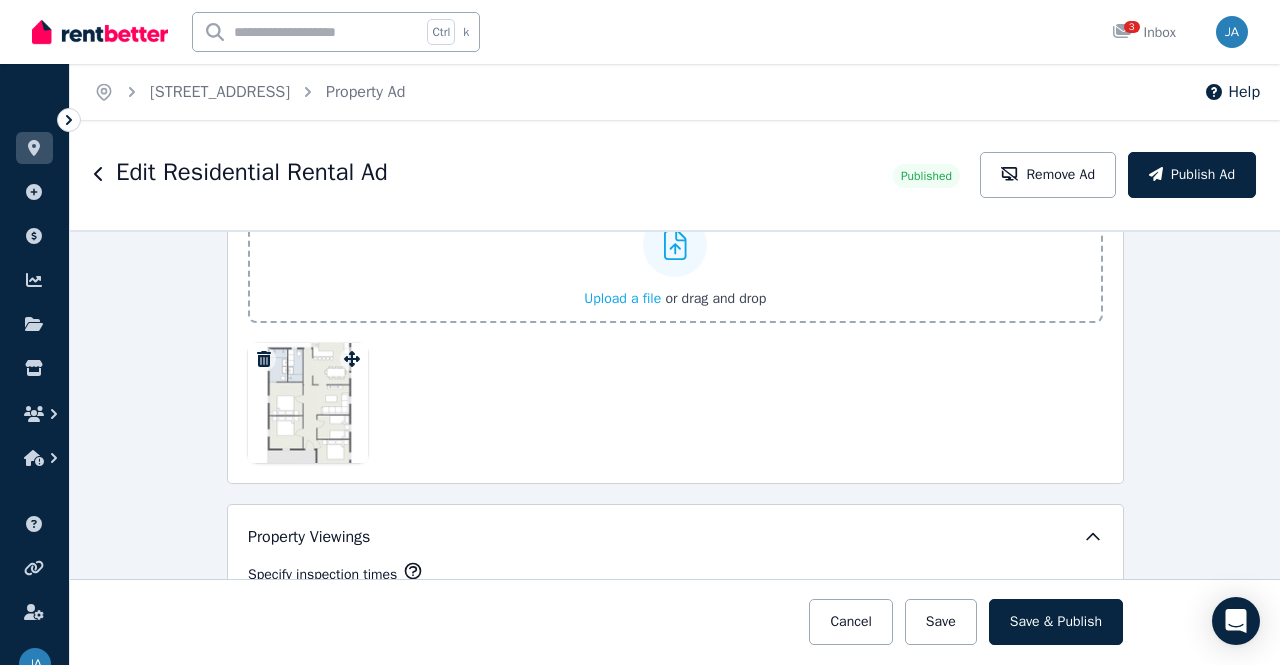click 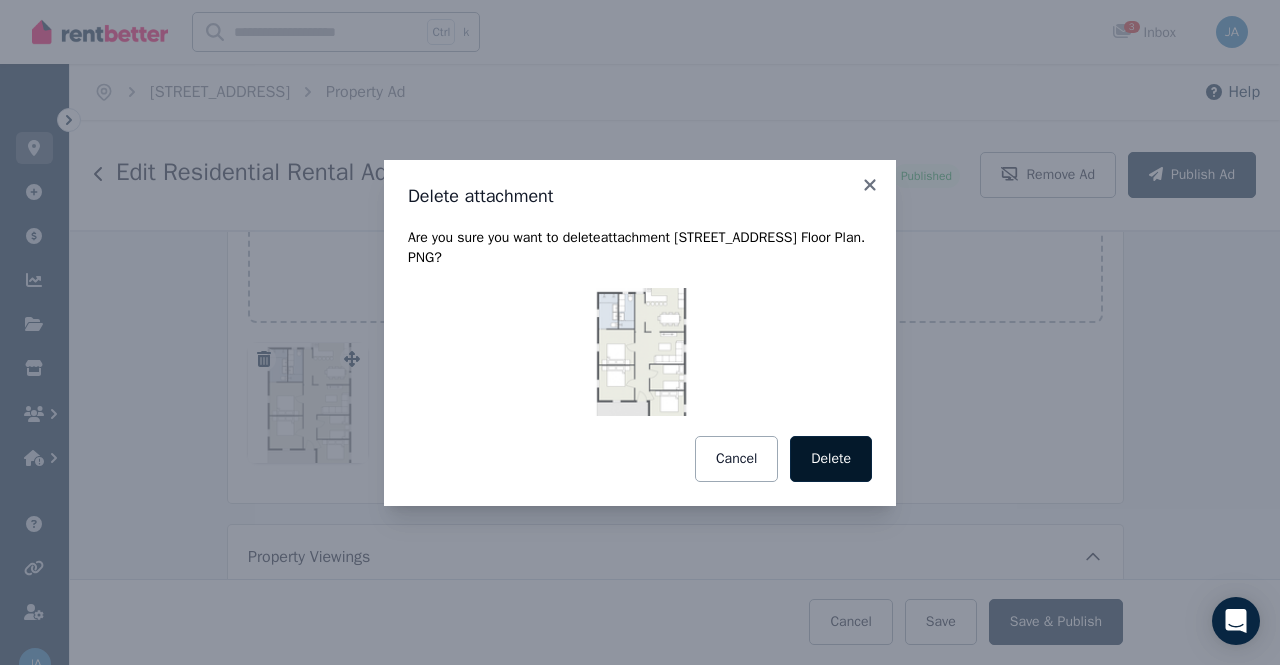 click on "Delete" at bounding box center (831, 459) 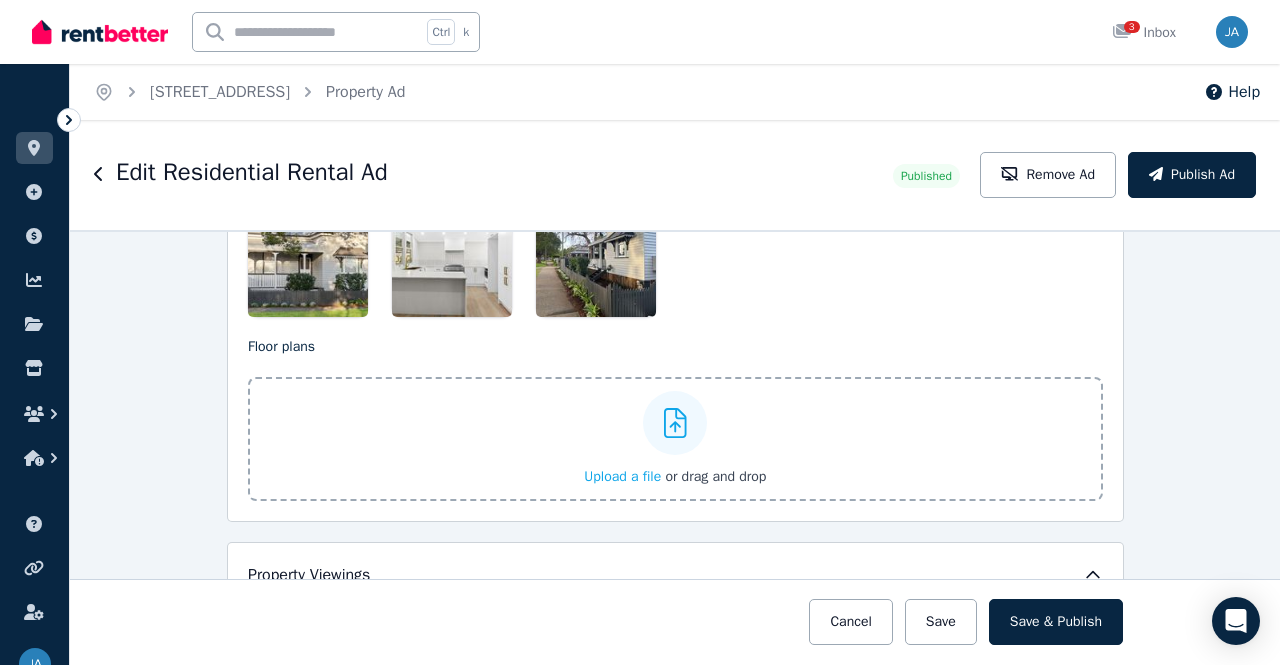 scroll, scrollTop: 2618, scrollLeft: 0, axis: vertical 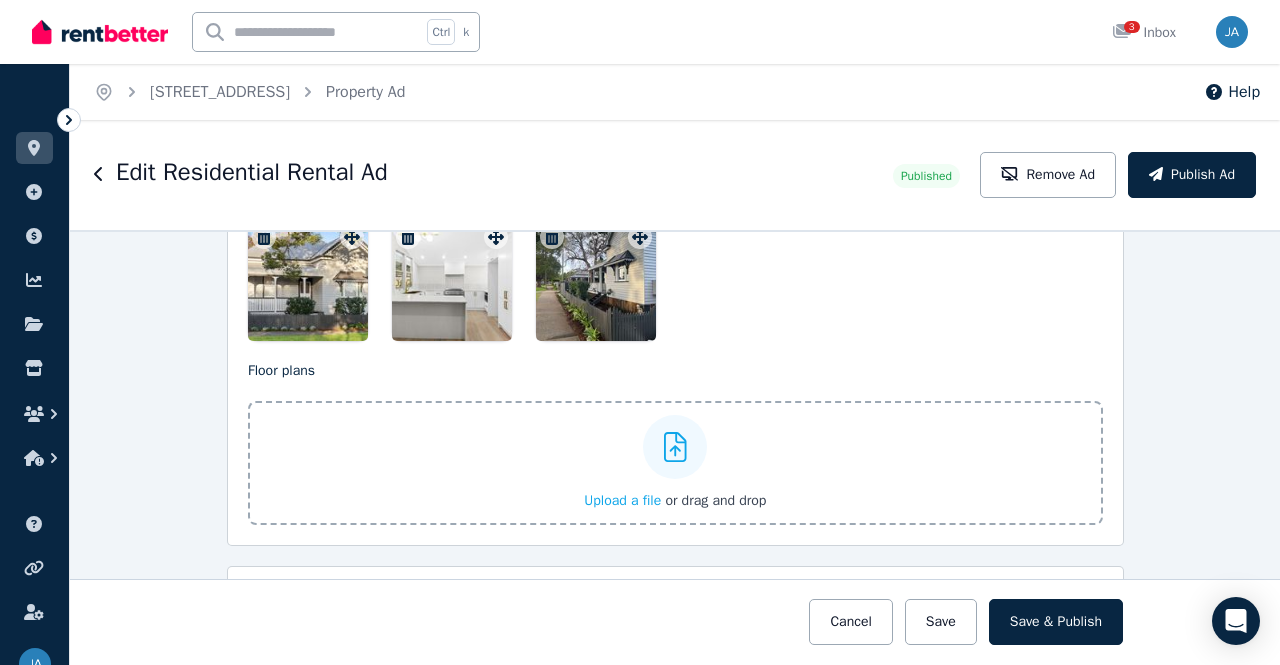 click at bounding box center [675, 447] 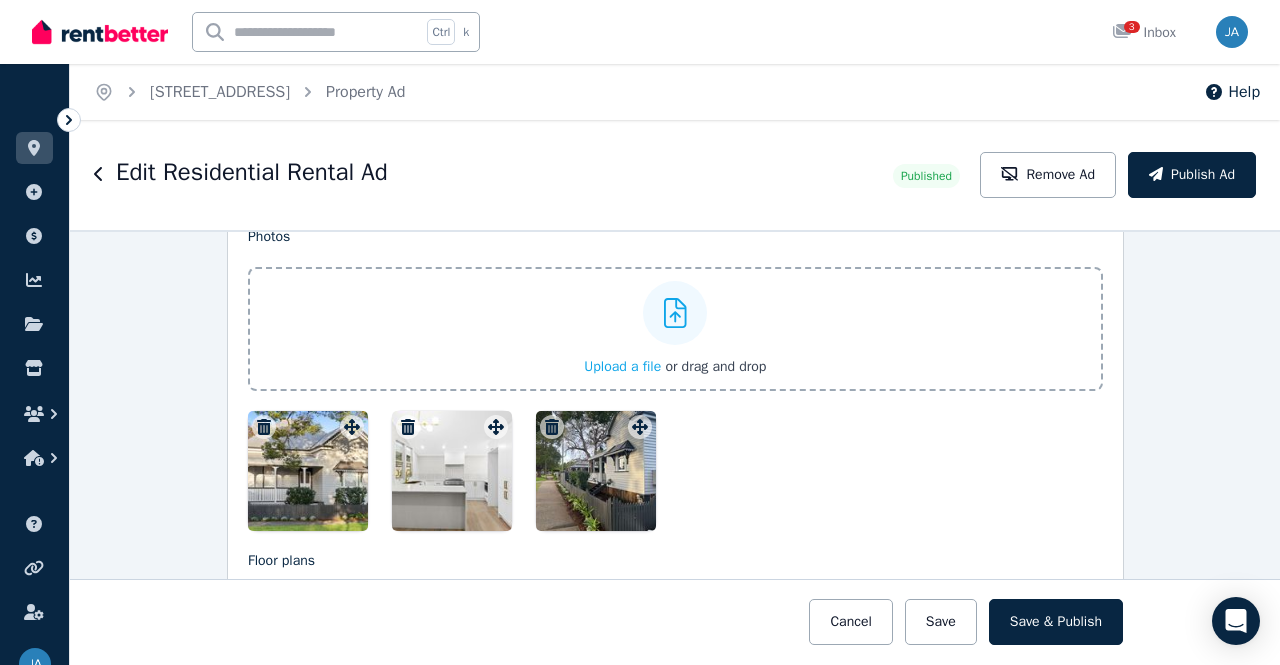 scroll, scrollTop: 2431, scrollLeft: 0, axis: vertical 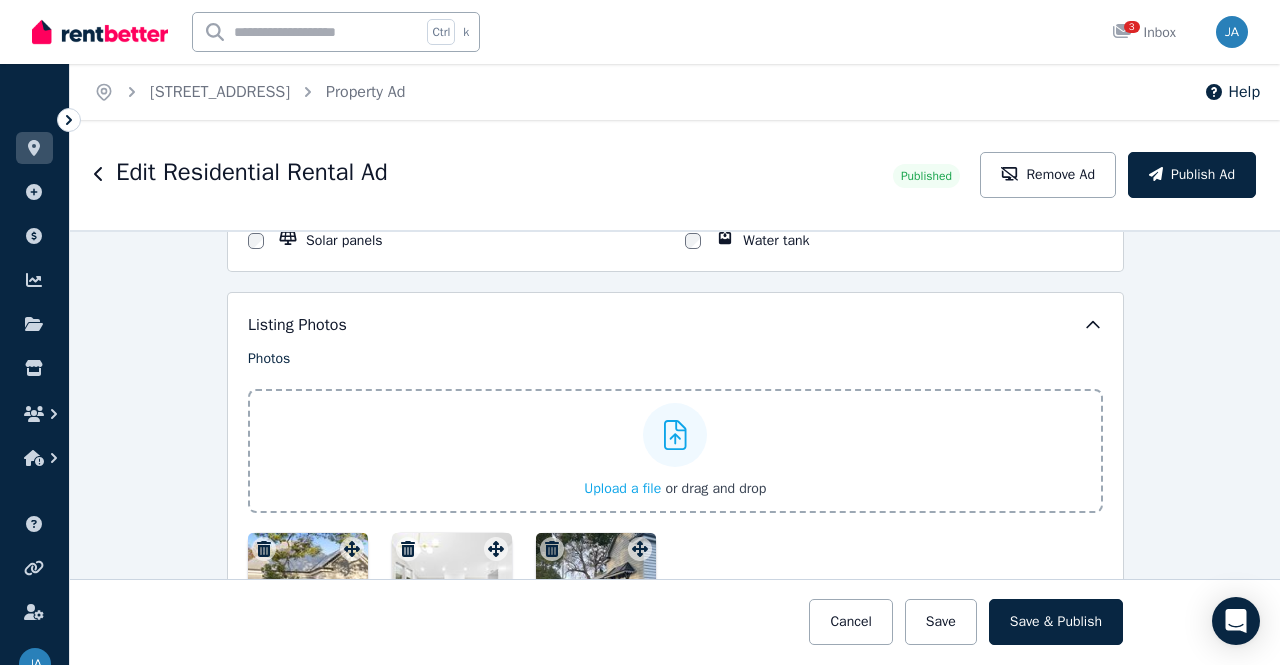 click 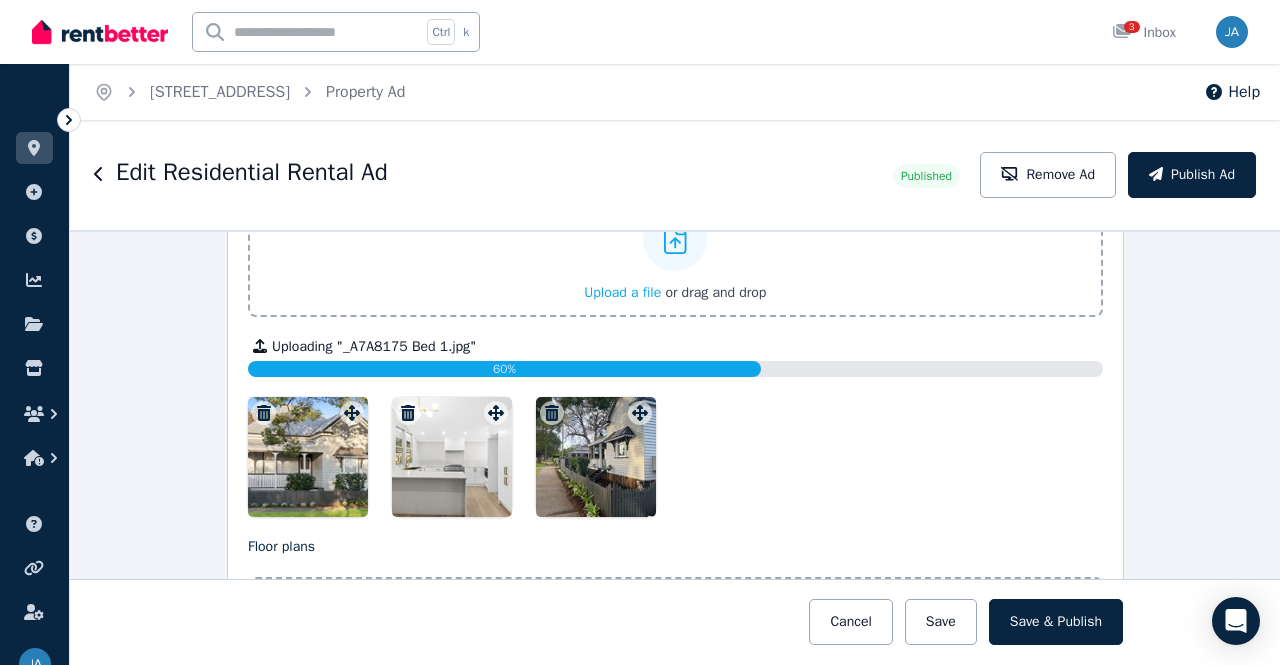 scroll, scrollTop: 2522, scrollLeft: 0, axis: vertical 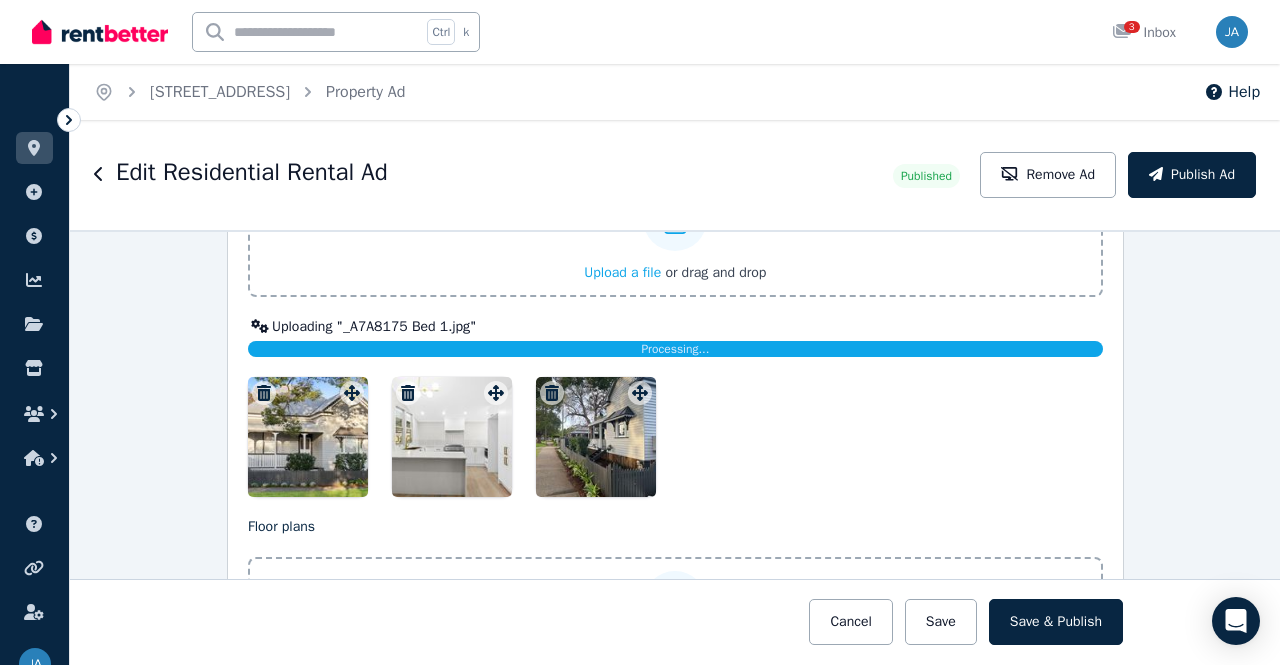 click on "Upload a file" at bounding box center (622, 272) 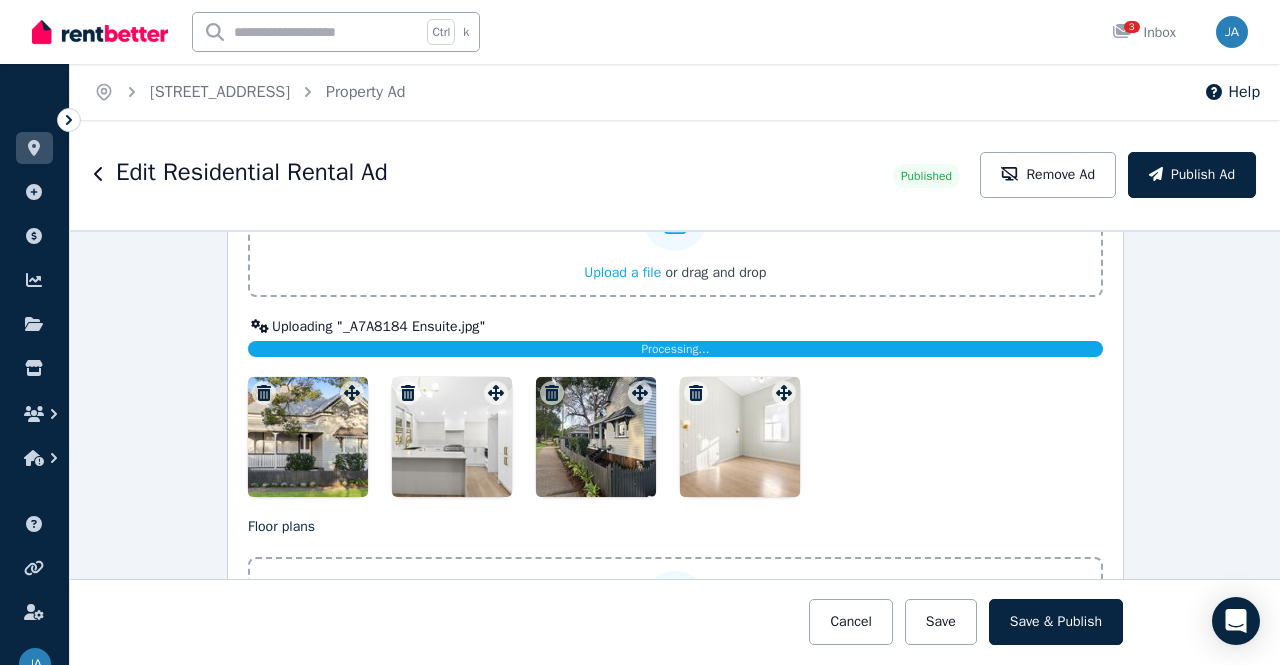 click on "Upload a file" at bounding box center (622, 272) 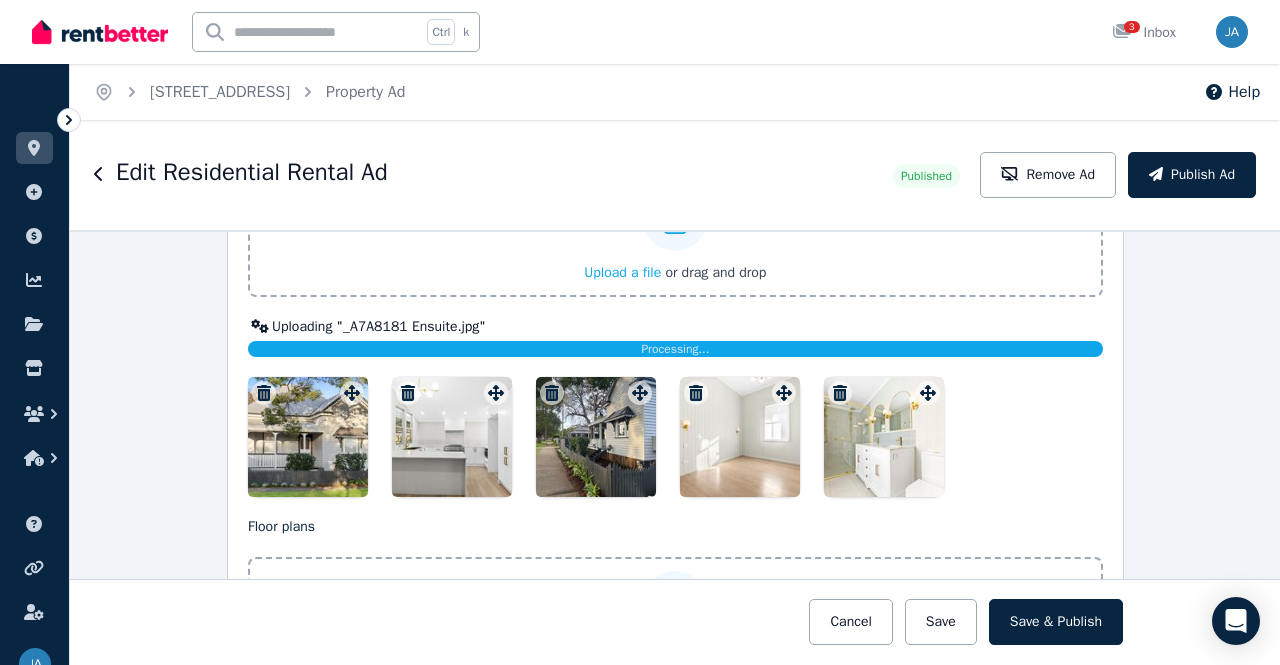 click on "Upload a file" at bounding box center [622, 272] 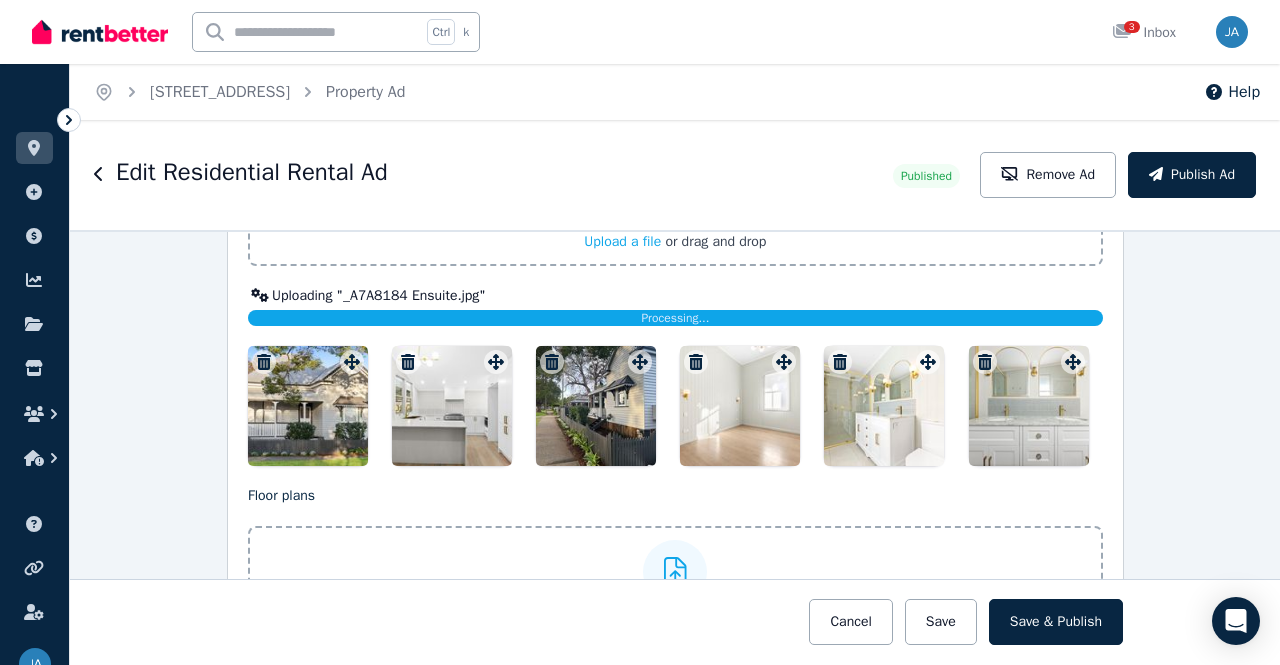 scroll, scrollTop: 2578, scrollLeft: 0, axis: vertical 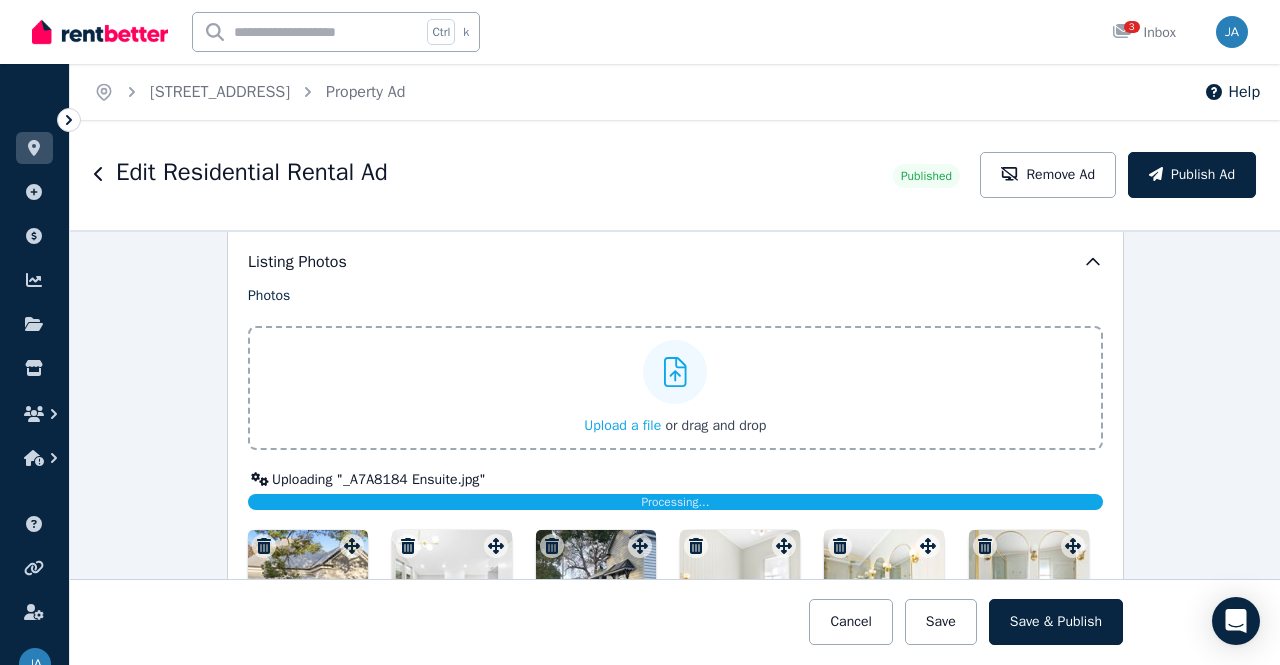 click on "Upload a file" at bounding box center [622, 425] 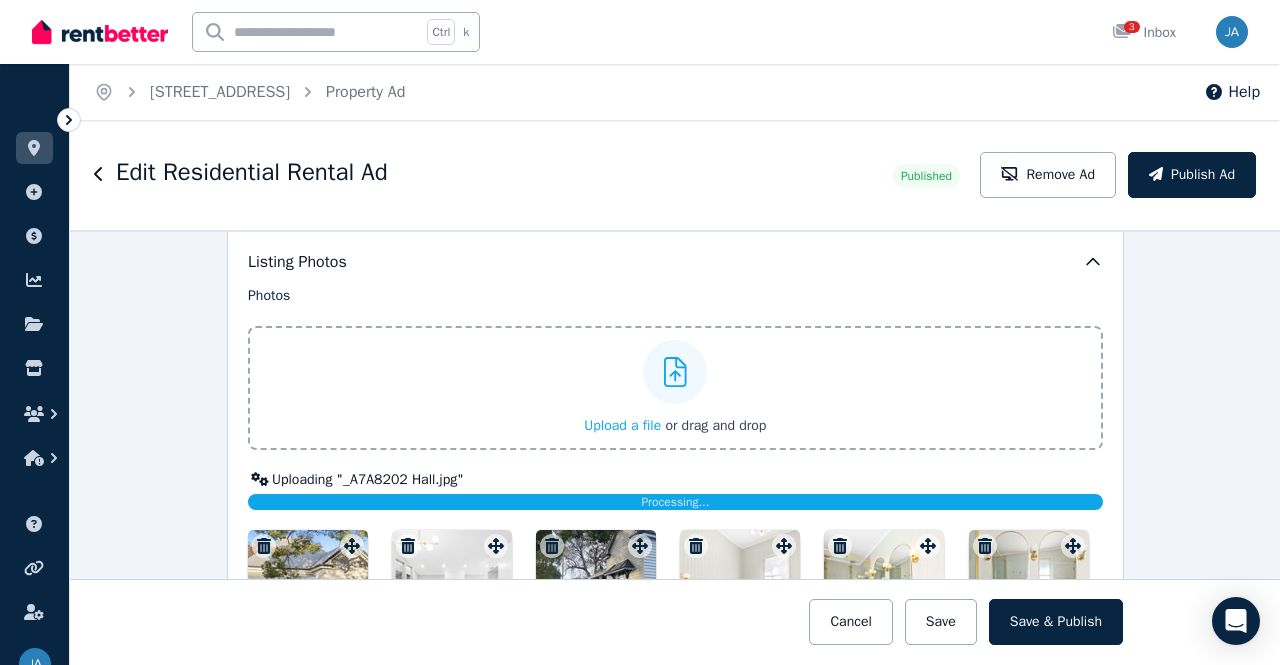 click on "Upload a file" at bounding box center (622, 425) 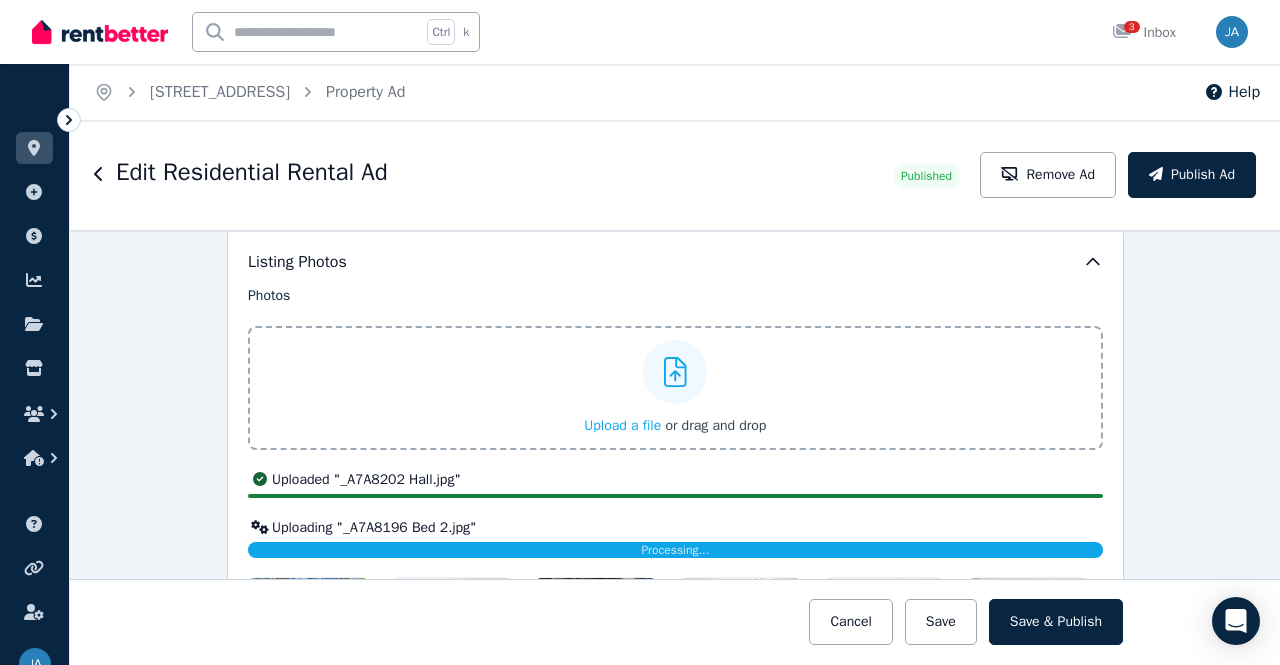 click on "Upload a file" at bounding box center (622, 425) 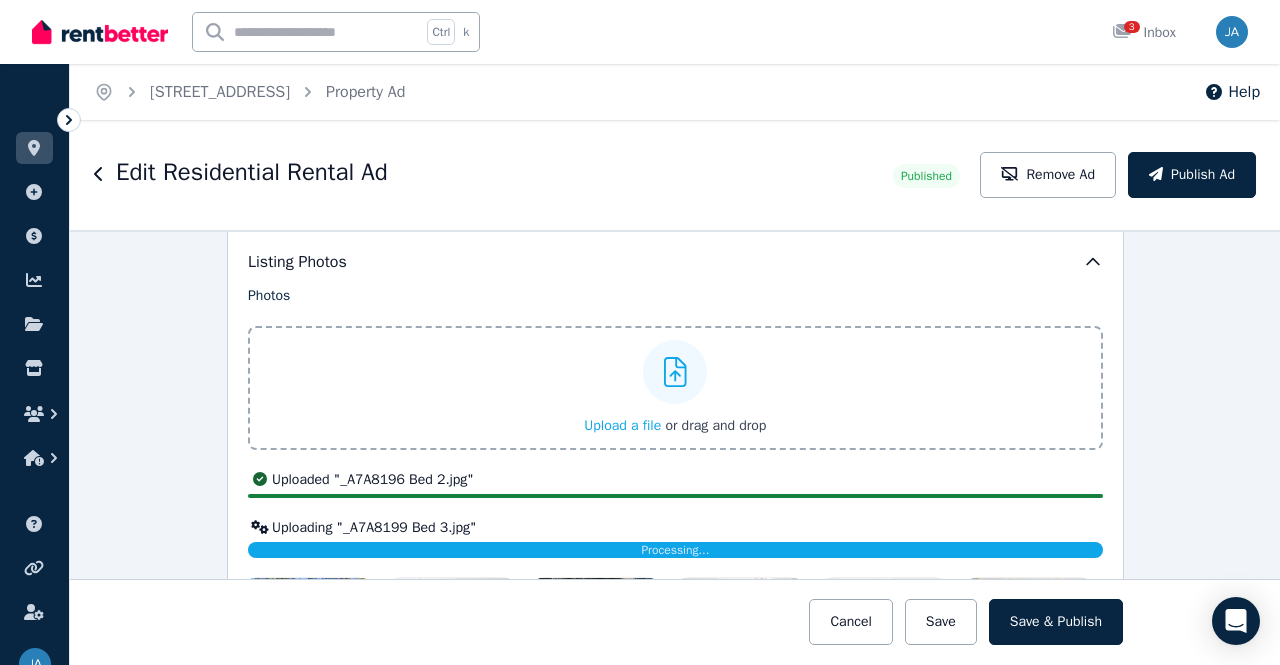 click on "Upload a file" at bounding box center (622, 425) 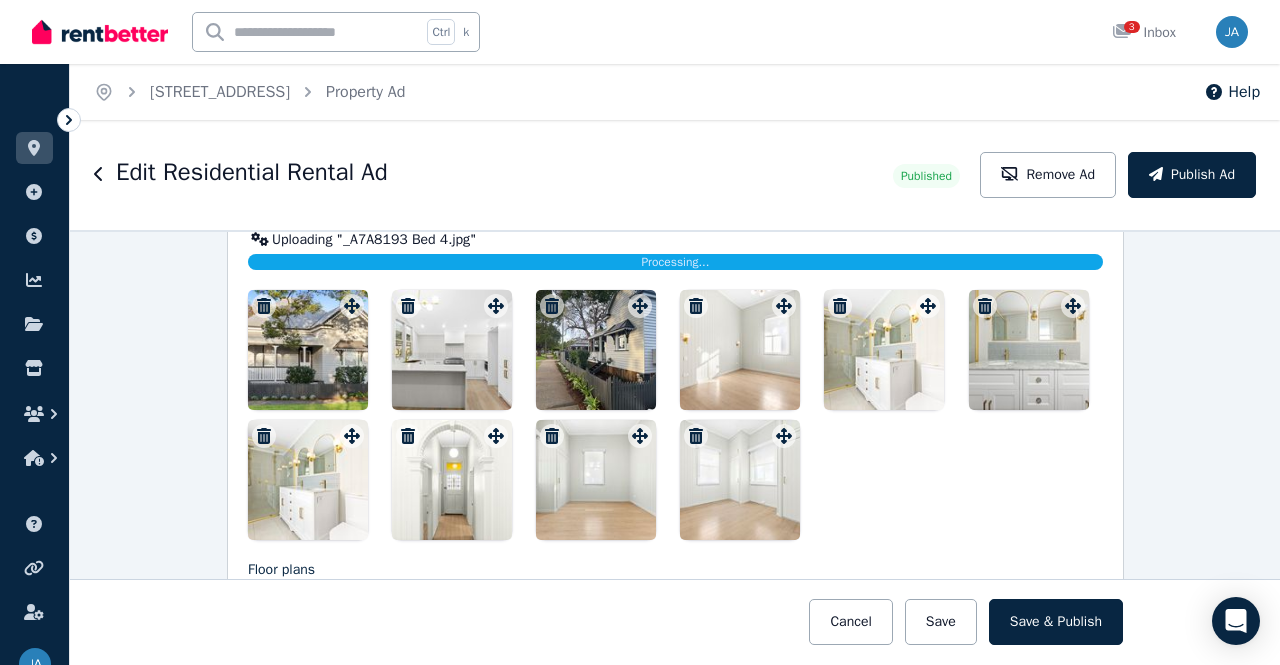 scroll, scrollTop: 2635, scrollLeft: 0, axis: vertical 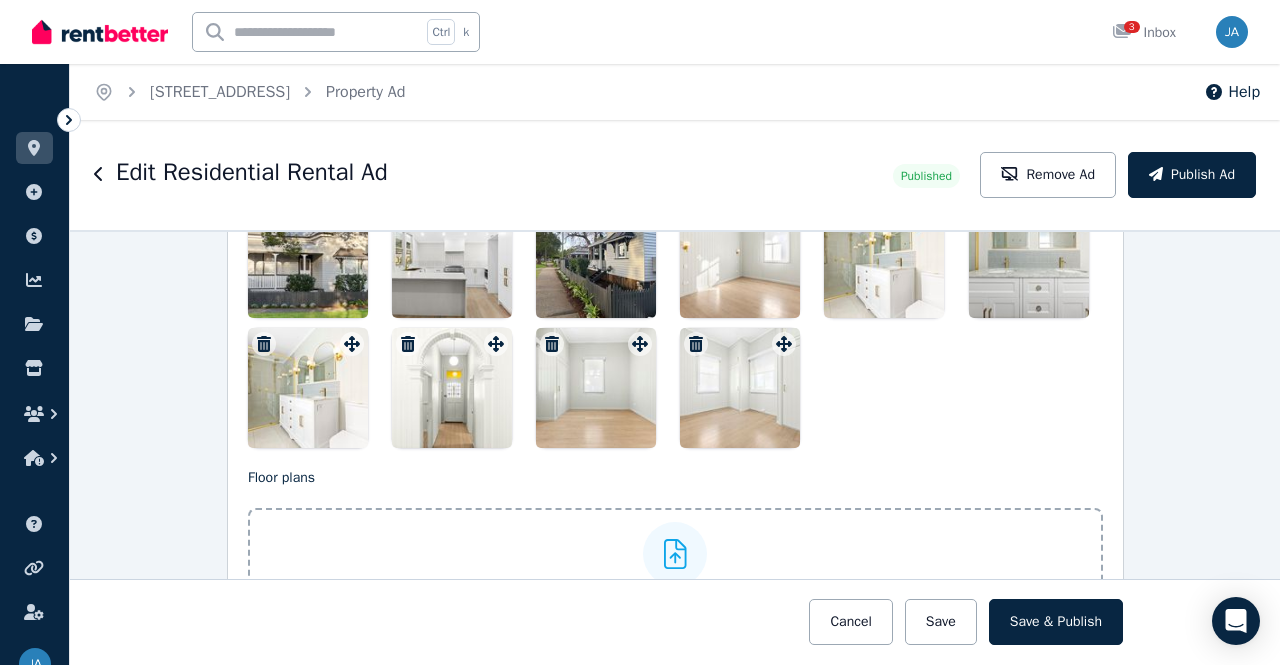 drag, startPoint x: 442, startPoint y: 381, endPoint x: 850, endPoint y: 377, distance: 408.0196 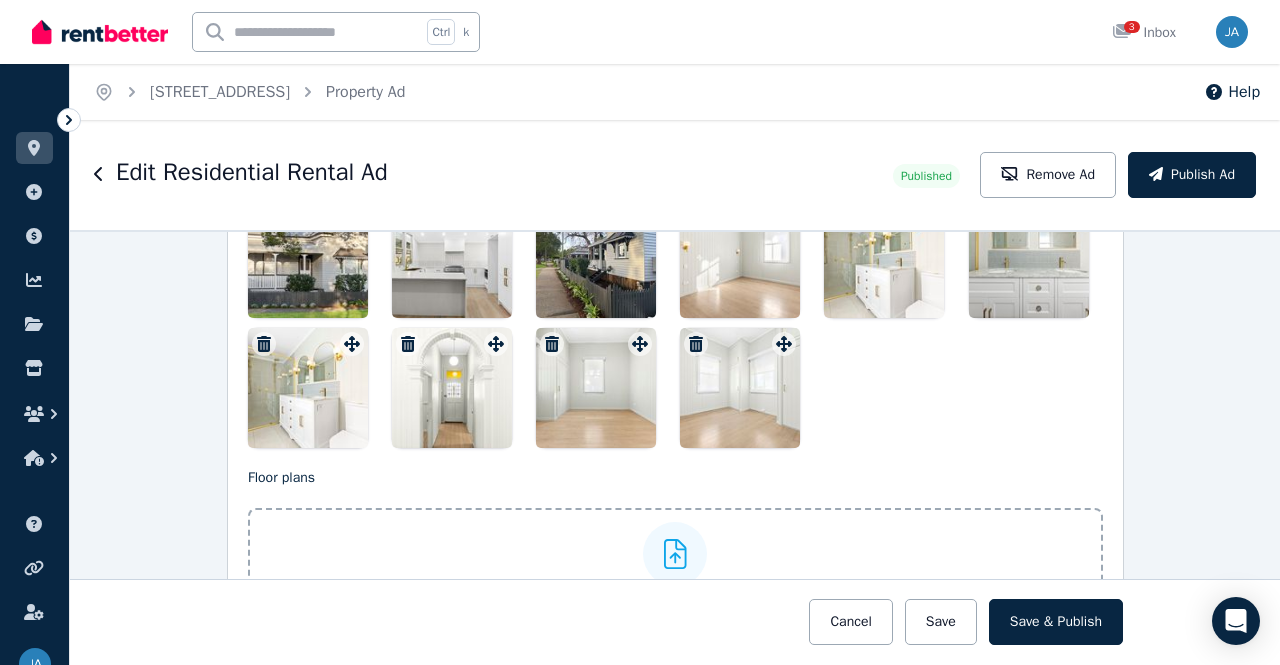 click at bounding box center [675, 323] 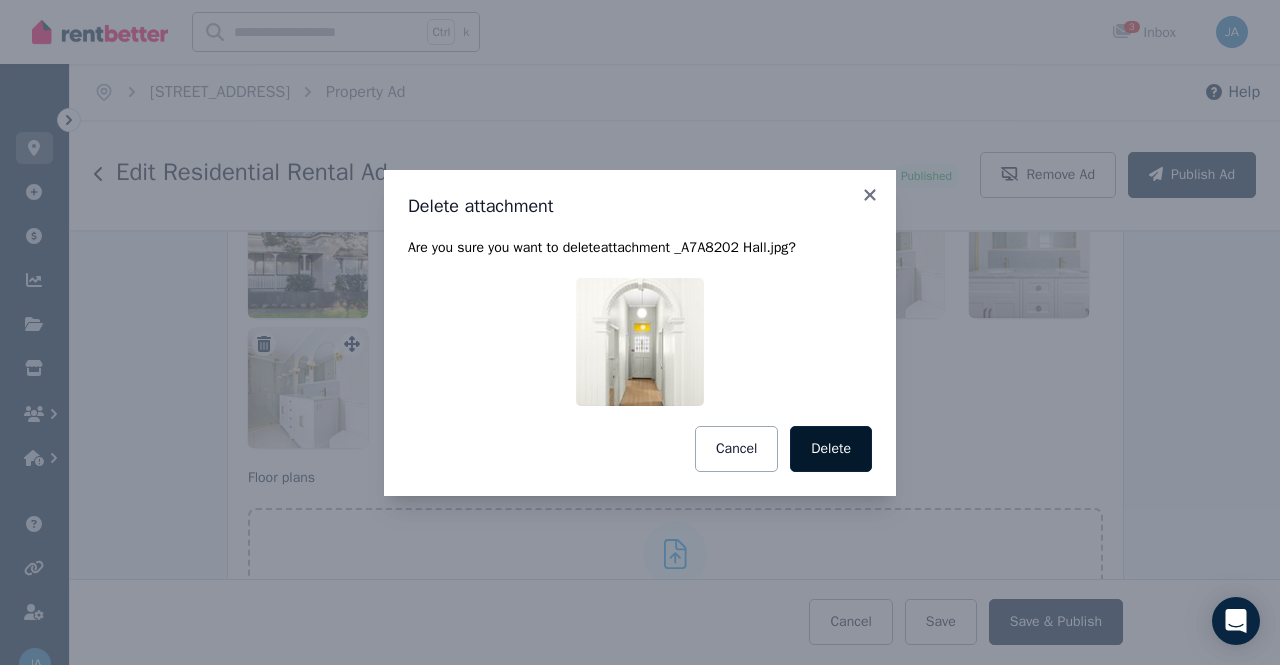 click on "Delete" at bounding box center (831, 449) 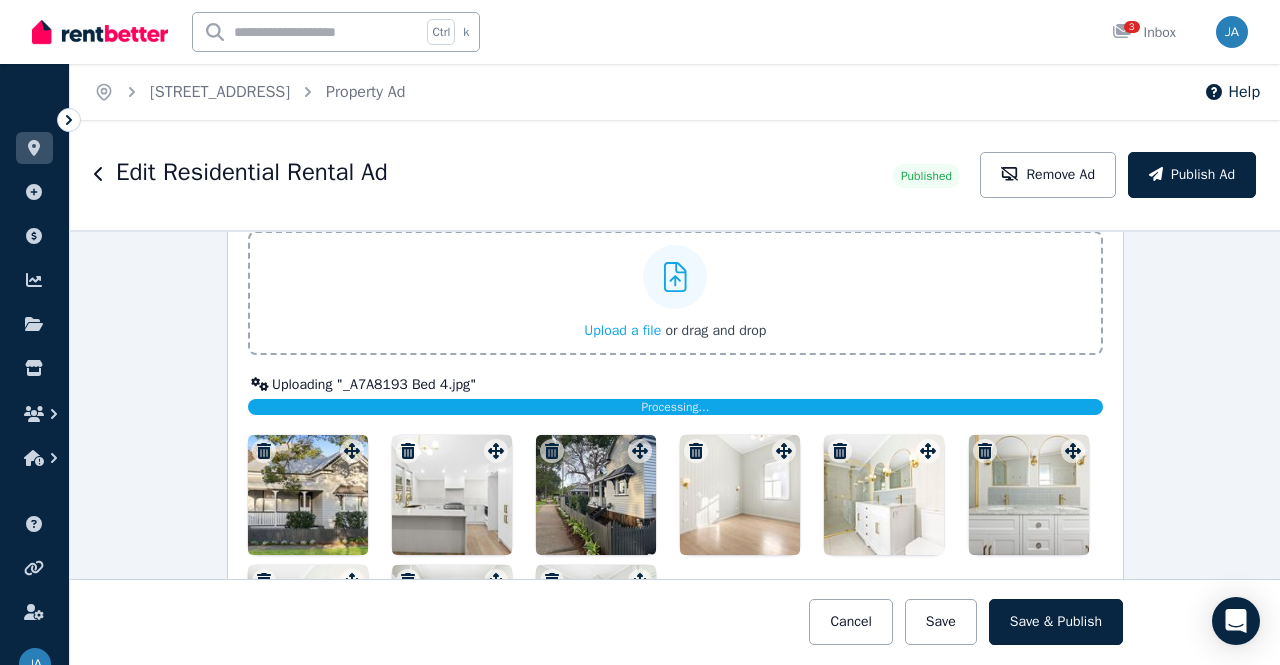 scroll, scrollTop: 2392, scrollLeft: 0, axis: vertical 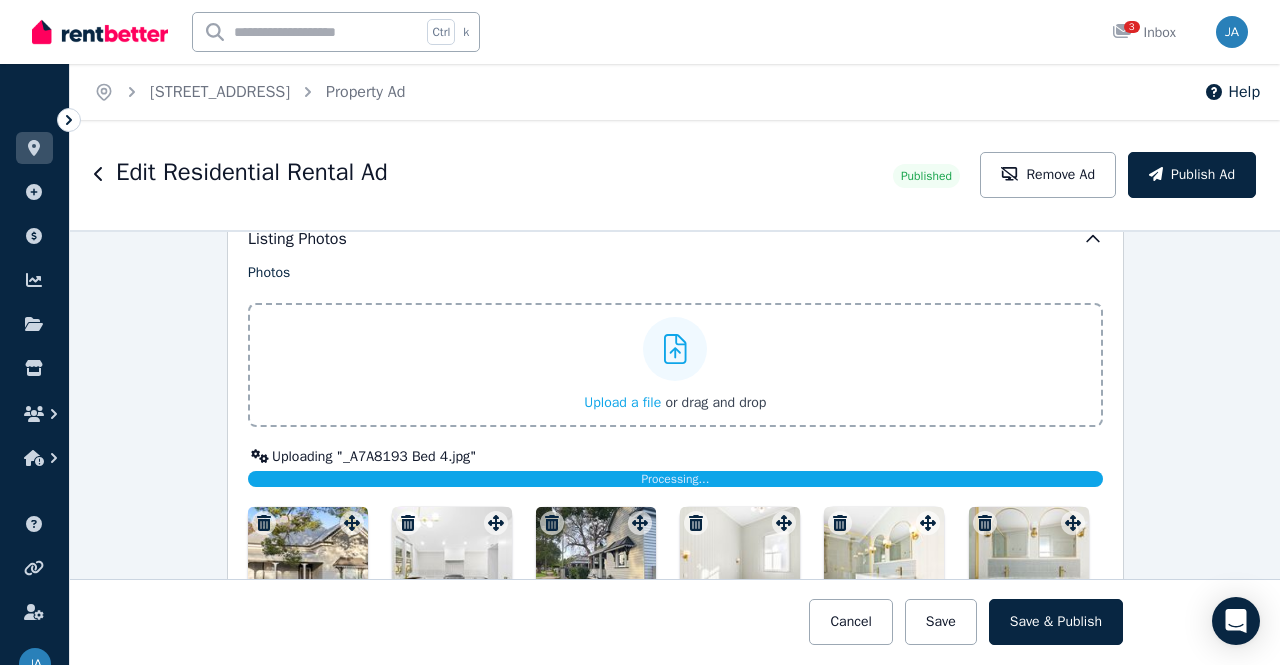 click on "Upload a file" at bounding box center (622, 402) 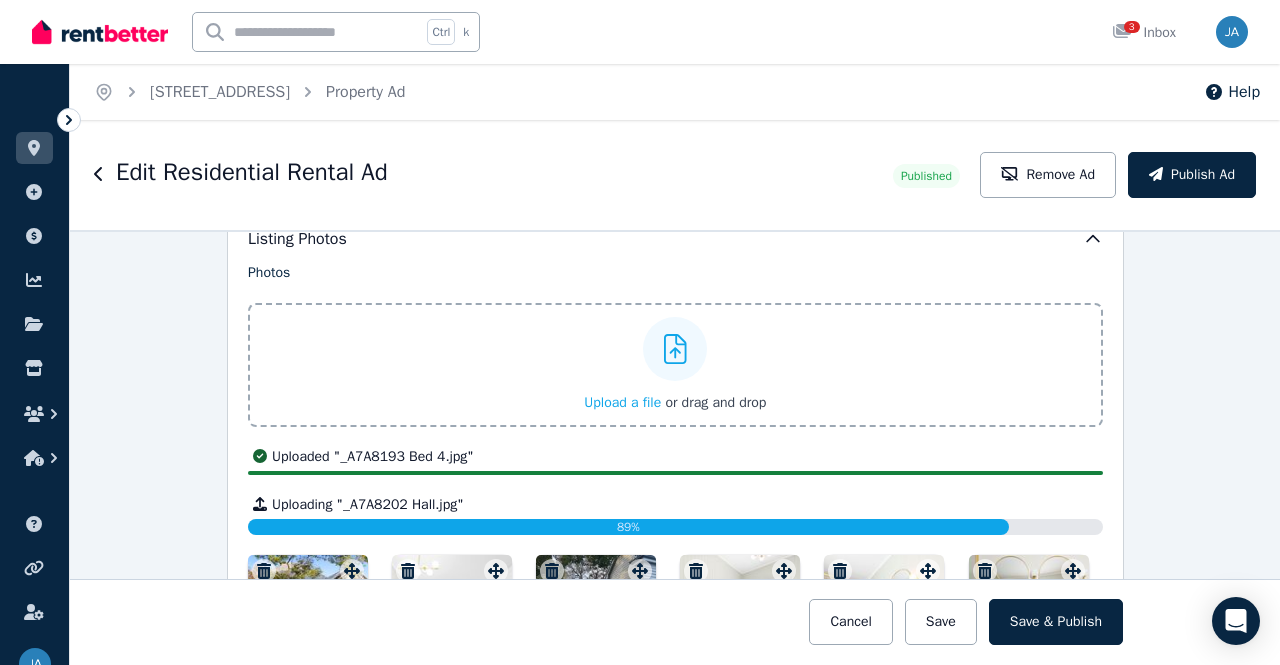 click on "Upload a file" at bounding box center (622, 402) 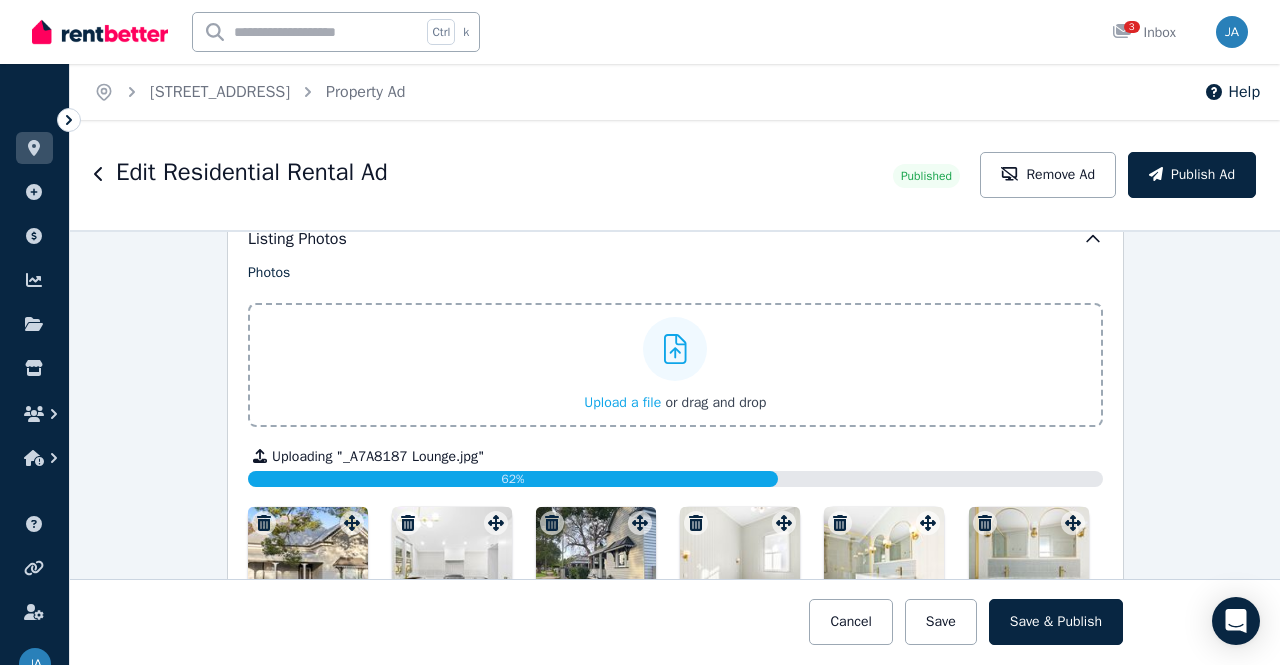 click on "Upload a file" at bounding box center (622, 402) 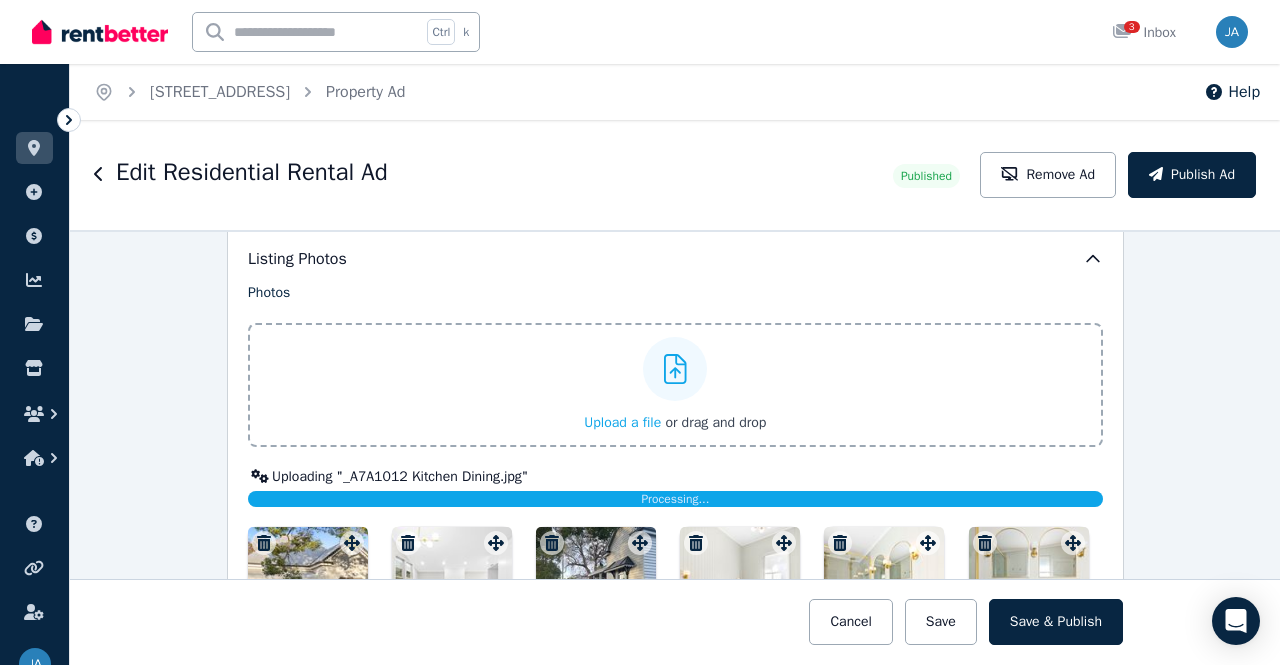 scroll, scrollTop: 2280, scrollLeft: 0, axis: vertical 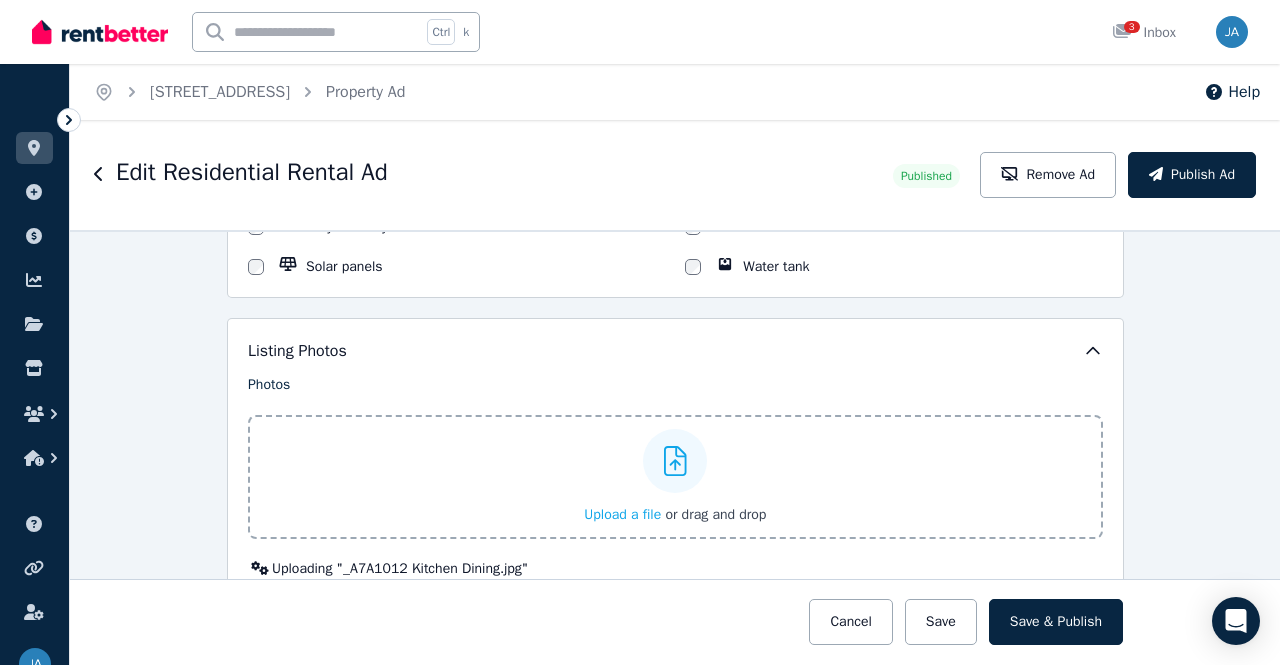 click on "Upload a file" at bounding box center [622, 514] 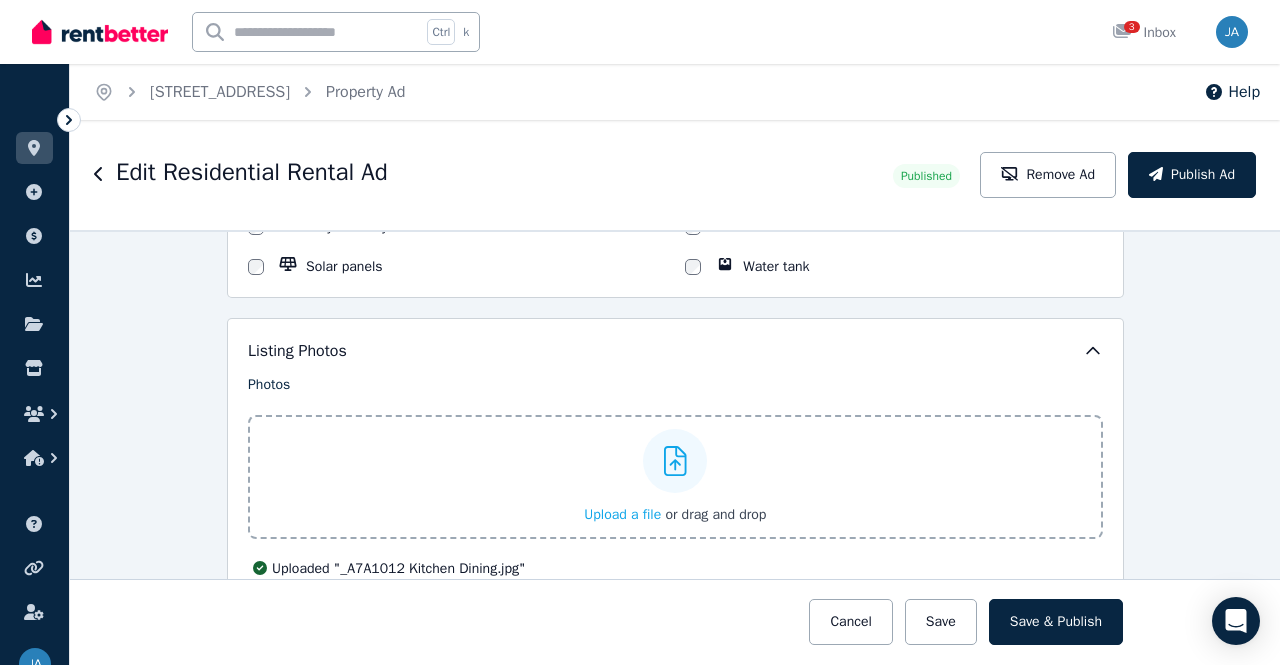 click on "Upload a file" at bounding box center (622, 514) 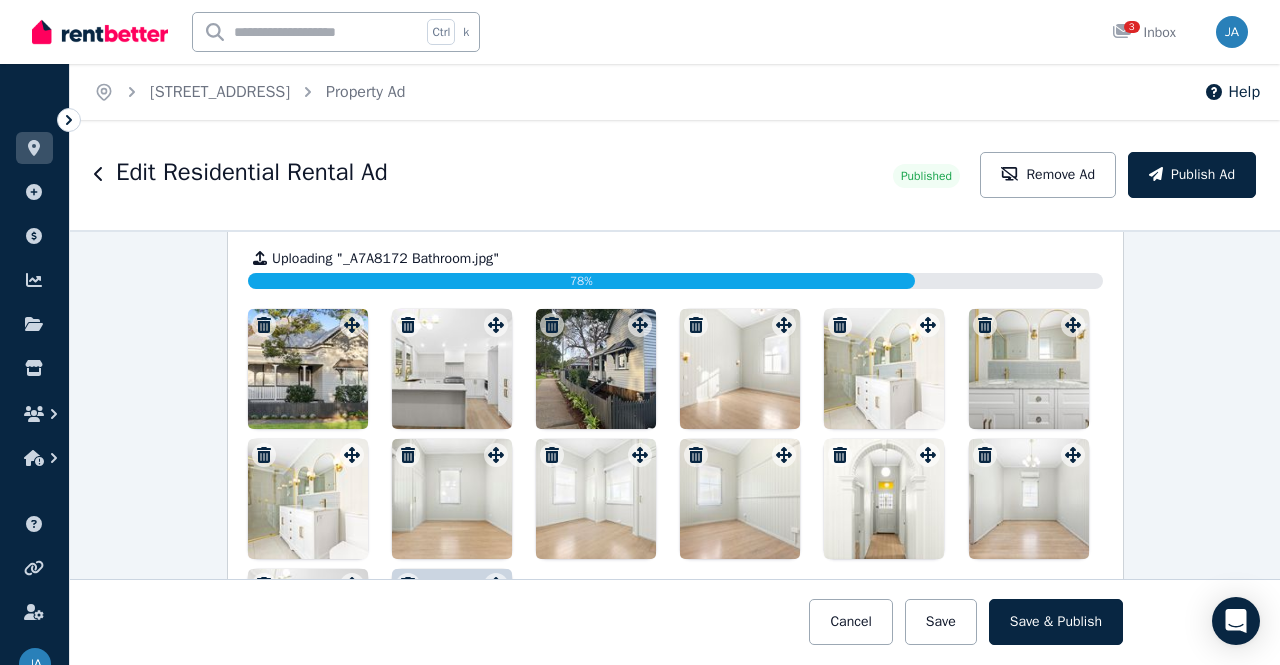 scroll, scrollTop: 2630, scrollLeft: 0, axis: vertical 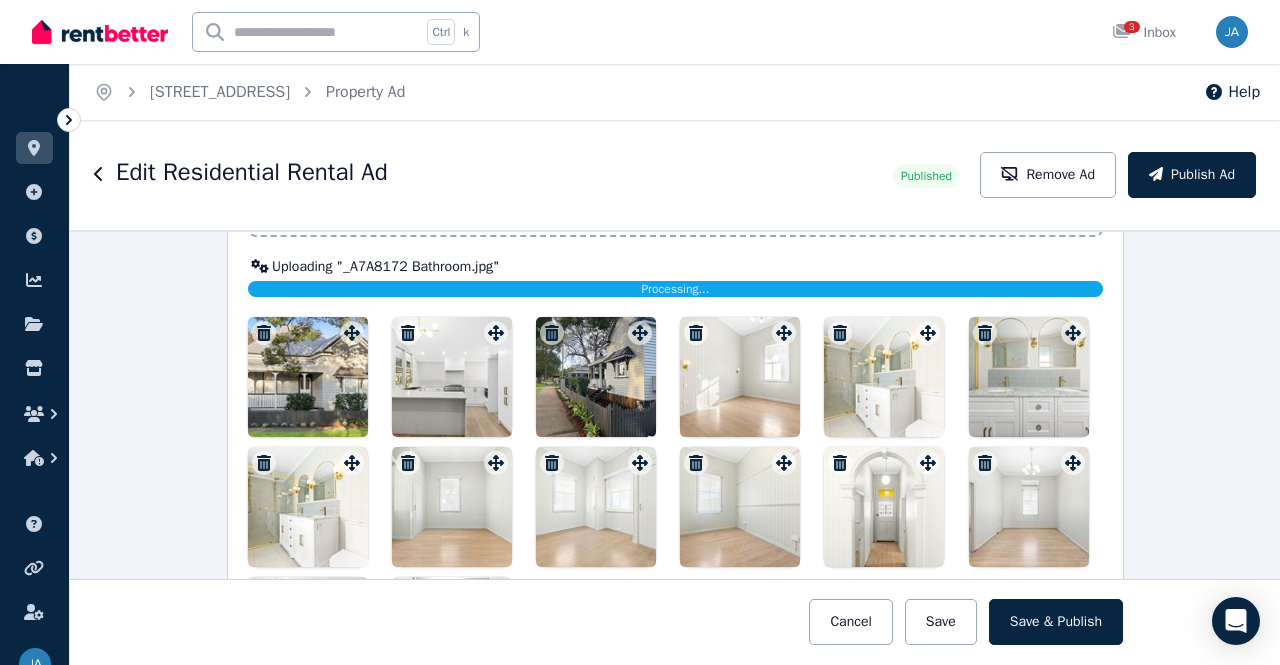 click 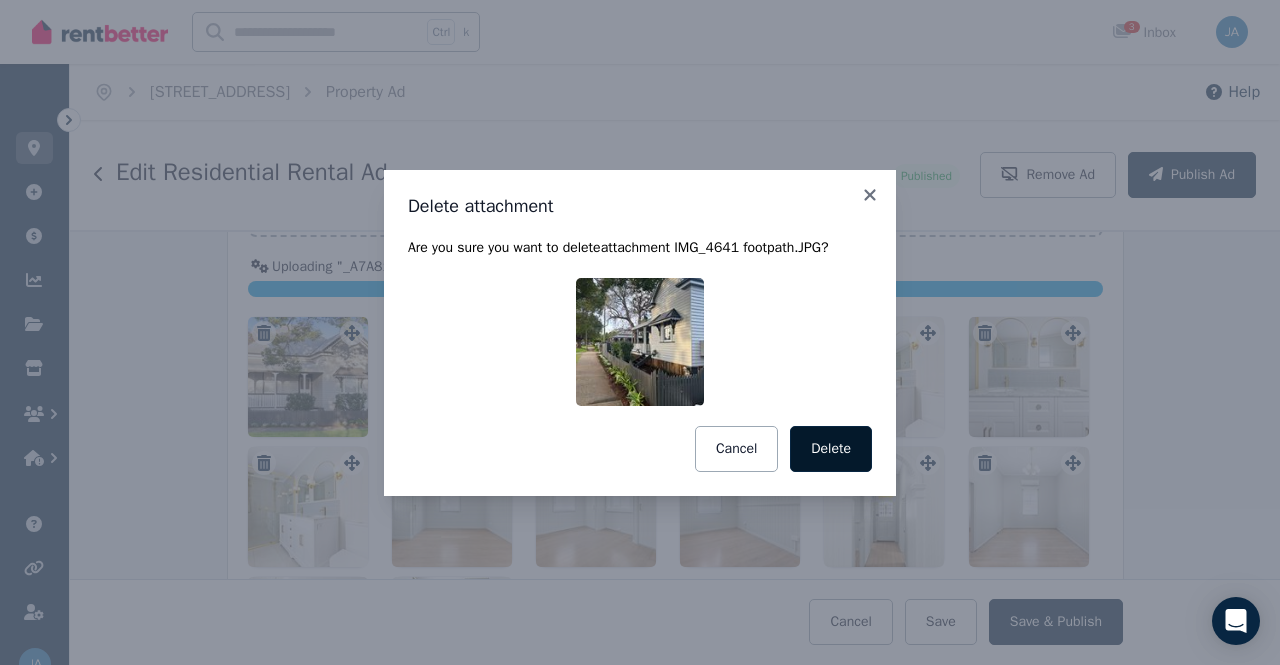 click on "Delete" at bounding box center (831, 449) 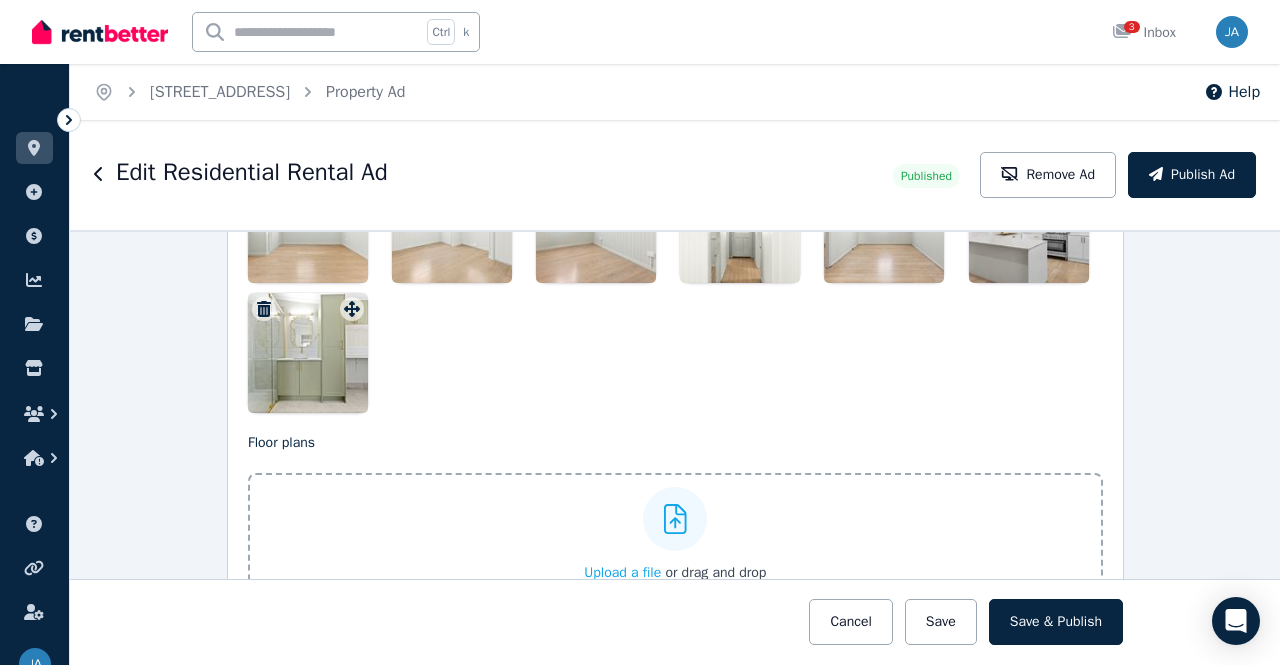 scroll, scrollTop: 2866, scrollLeft: 0, axis: vertical 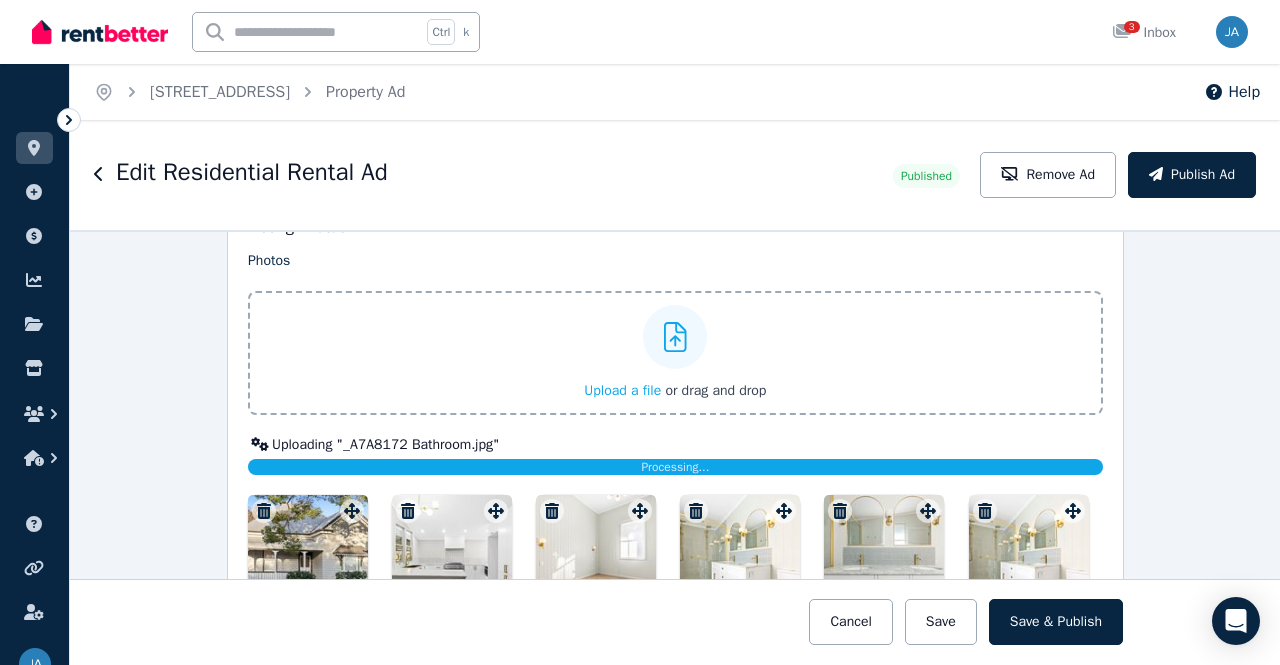 click on "Upload a file" at bounding box center (622, 390) 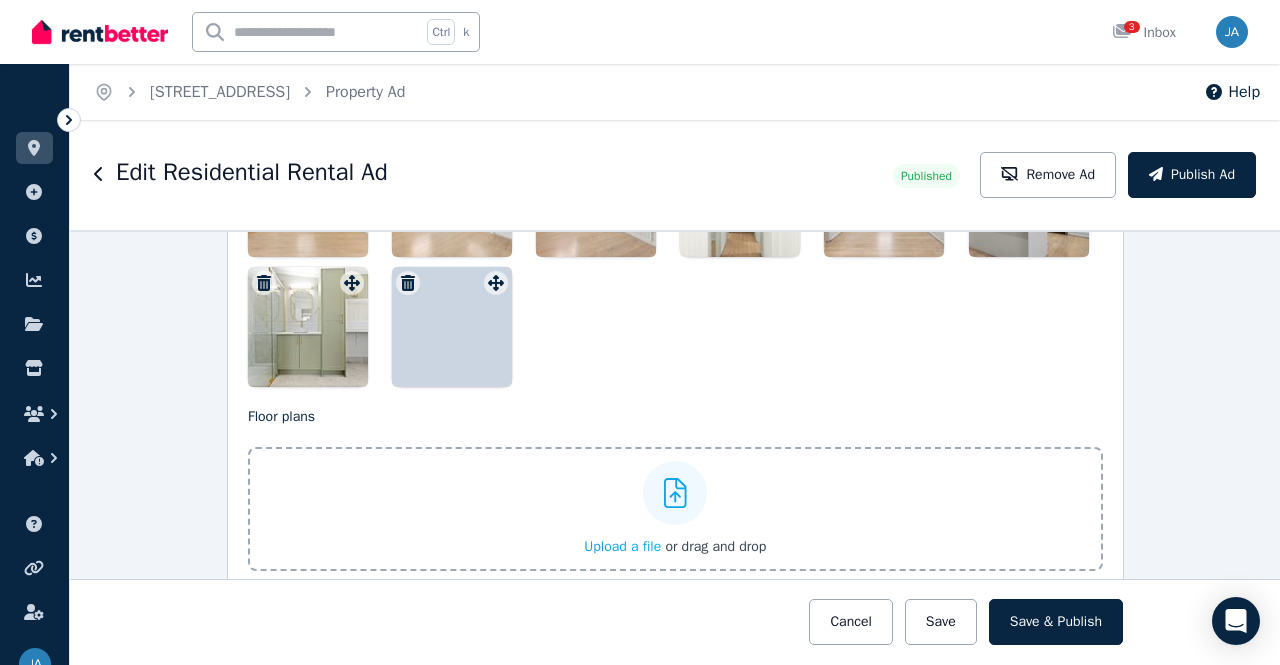 scroll, scrollTop: 2836, scrollLeft: 0, axis: vertical 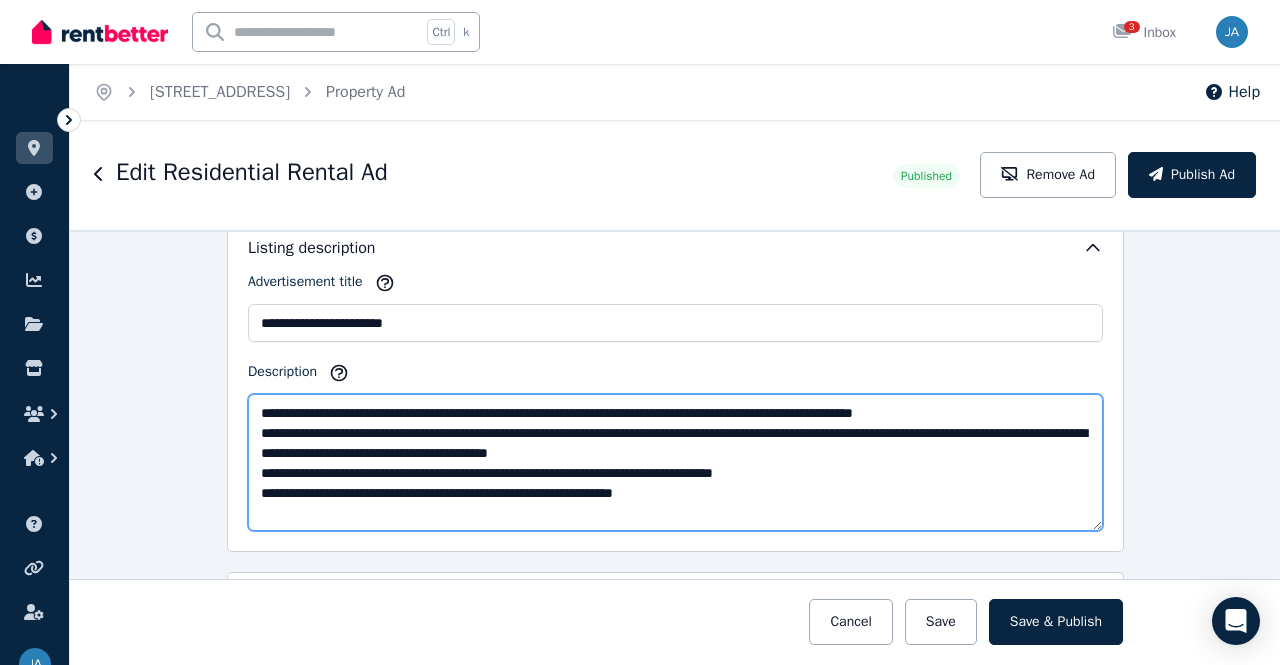 drag, startPoint x: 747, startPoint y: 483, endPoint x: 247, endPoint y: 485, distance: 500.004 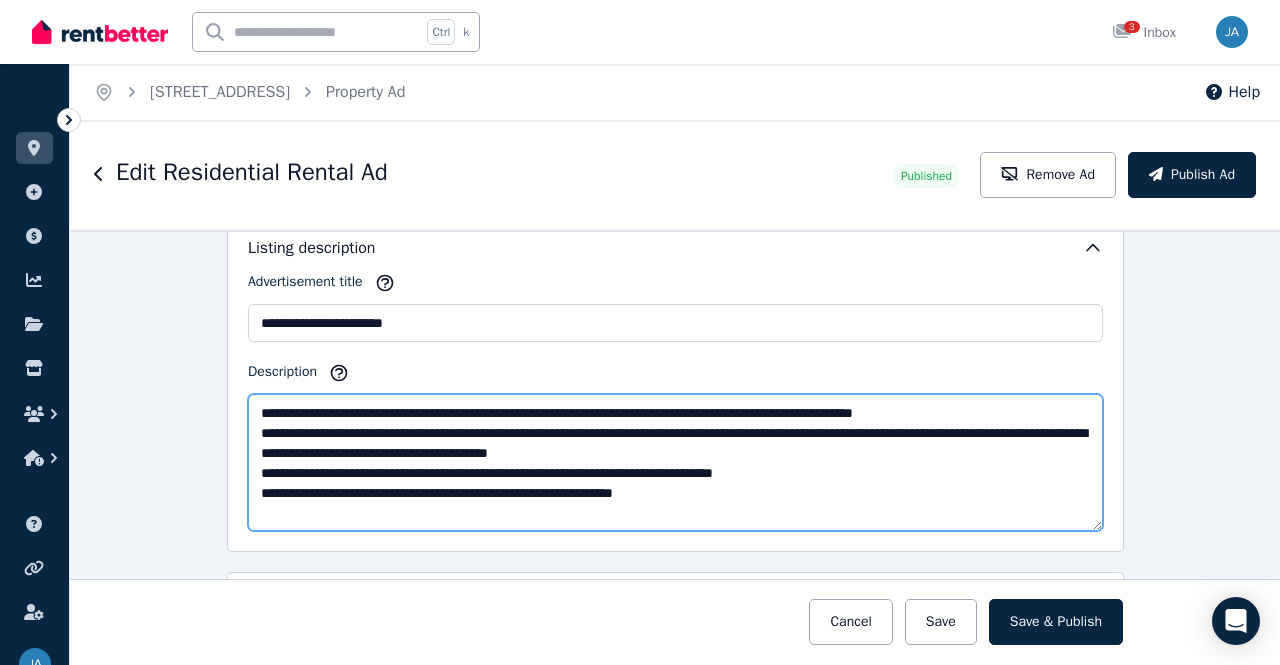 click on "**********" at bounding box center [675, 462] 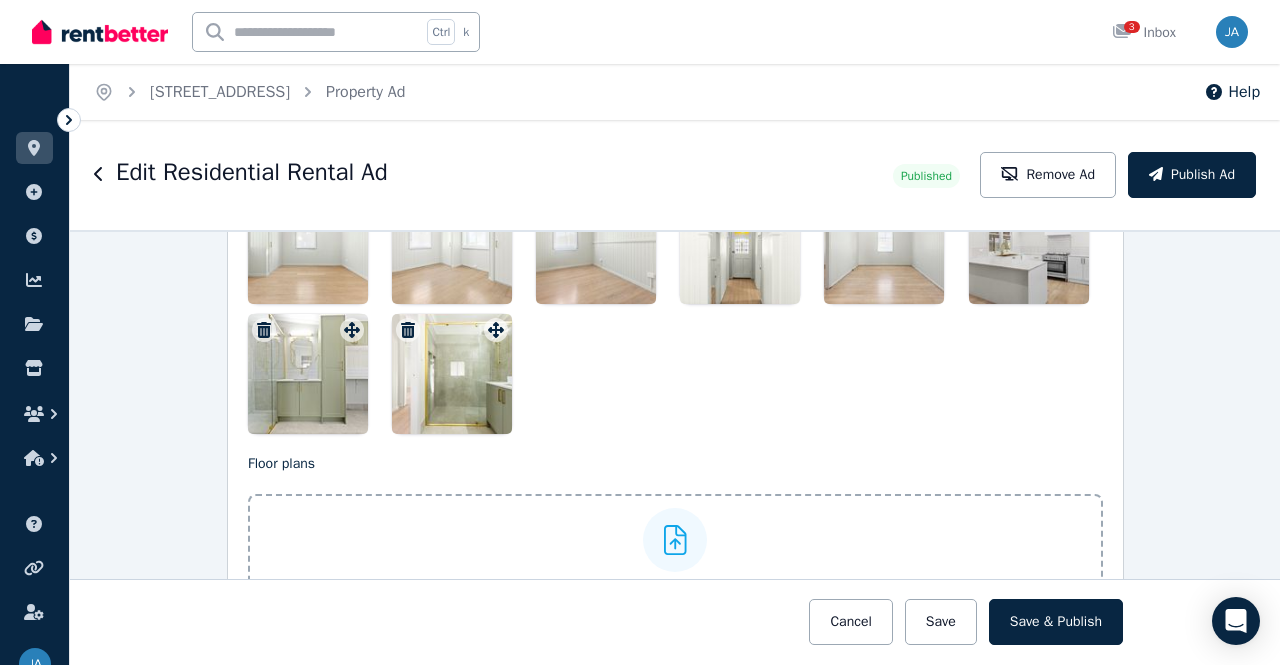 scroll, scrollTop: 2832, scrollLeft: 0, axis: vertical 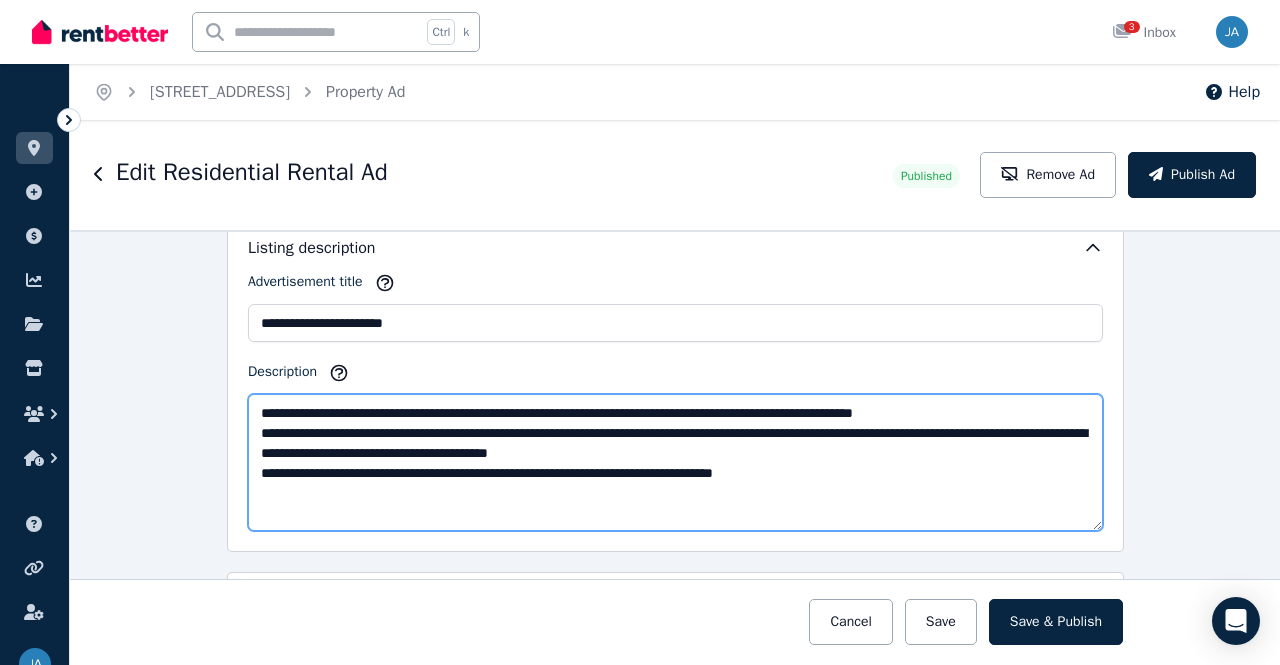 click on "**********" at bounding box center [675, 462] 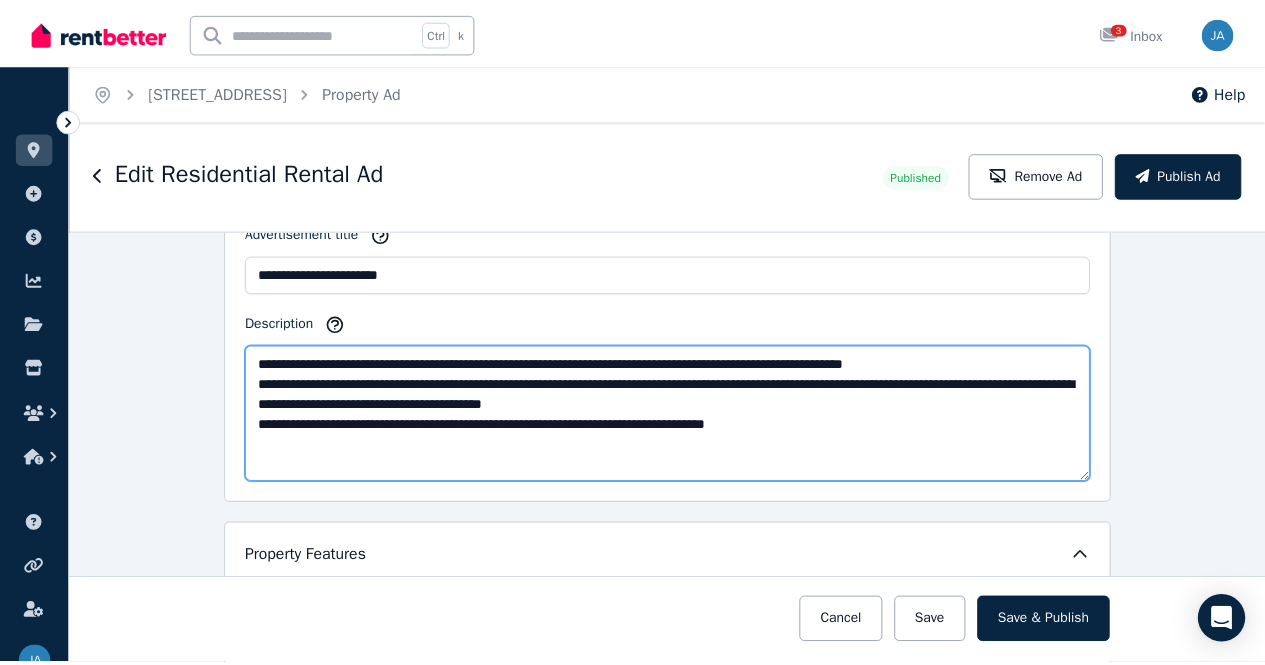 scroll, scrollTop: 1174, scrollLeft: 0, axis: vertical 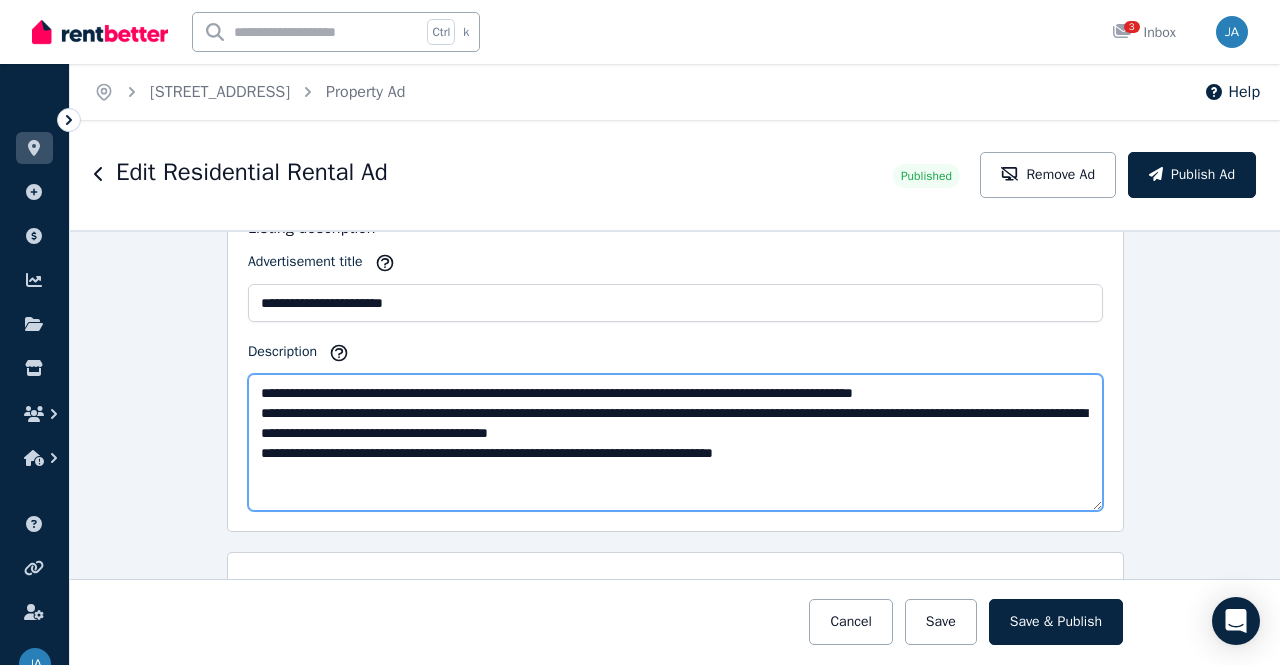 type on "**********" 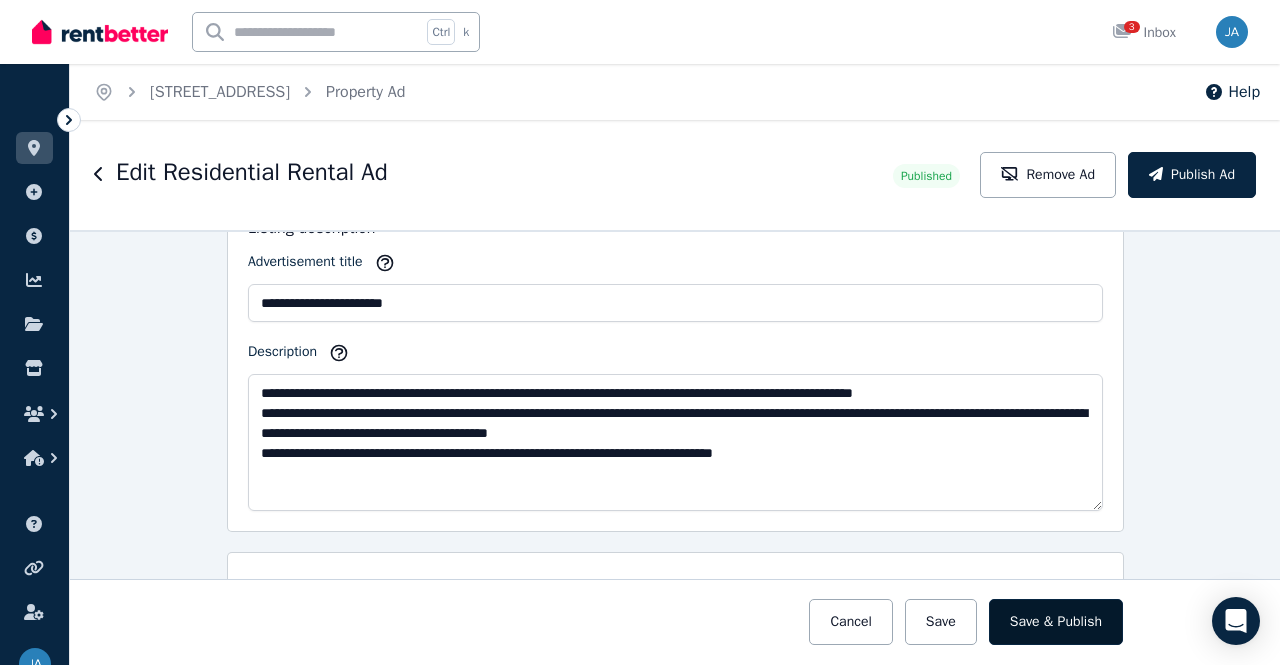click on "Save & Publish" at bounding box center [1056, 622] 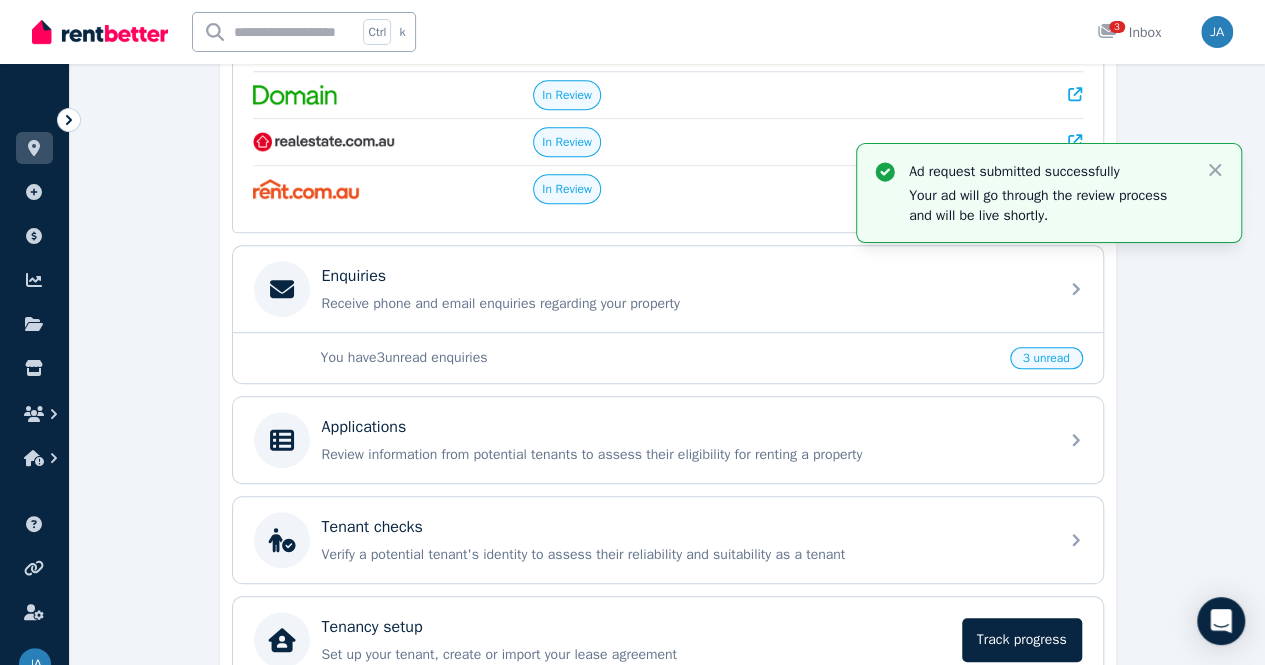 scroll, scrollTop: 616, scrollLeft: 0, axis: vertical 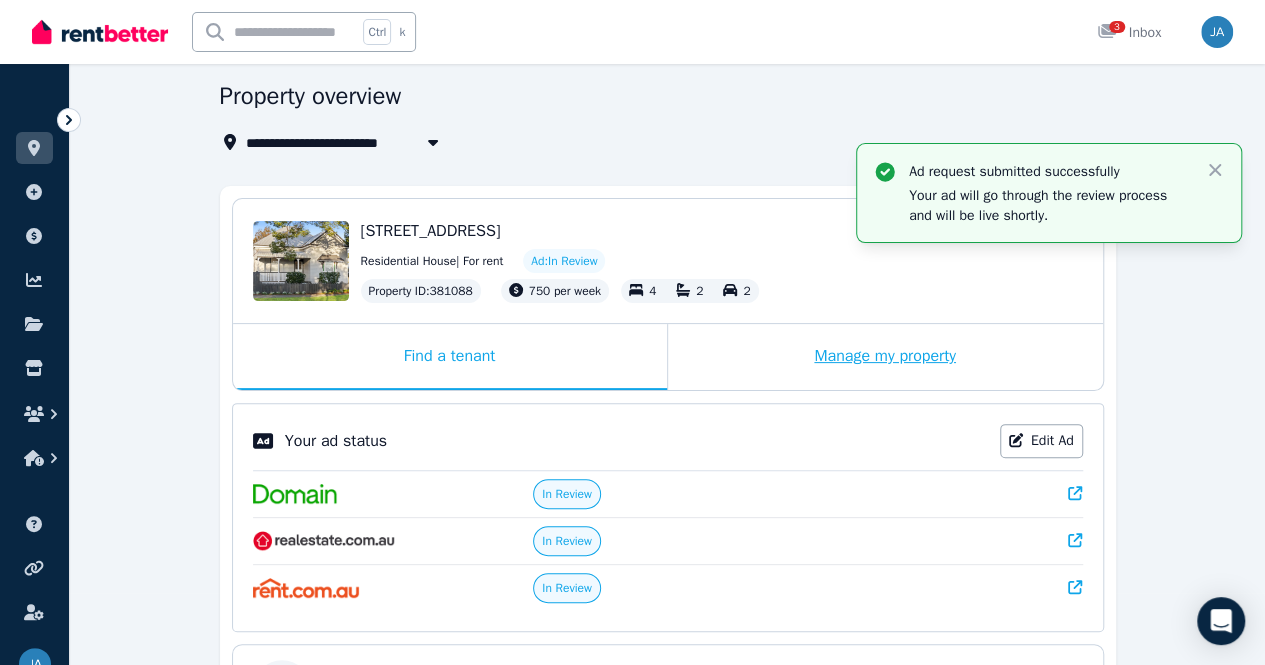 click on "Manage my property" at bounding box center [885, 357] 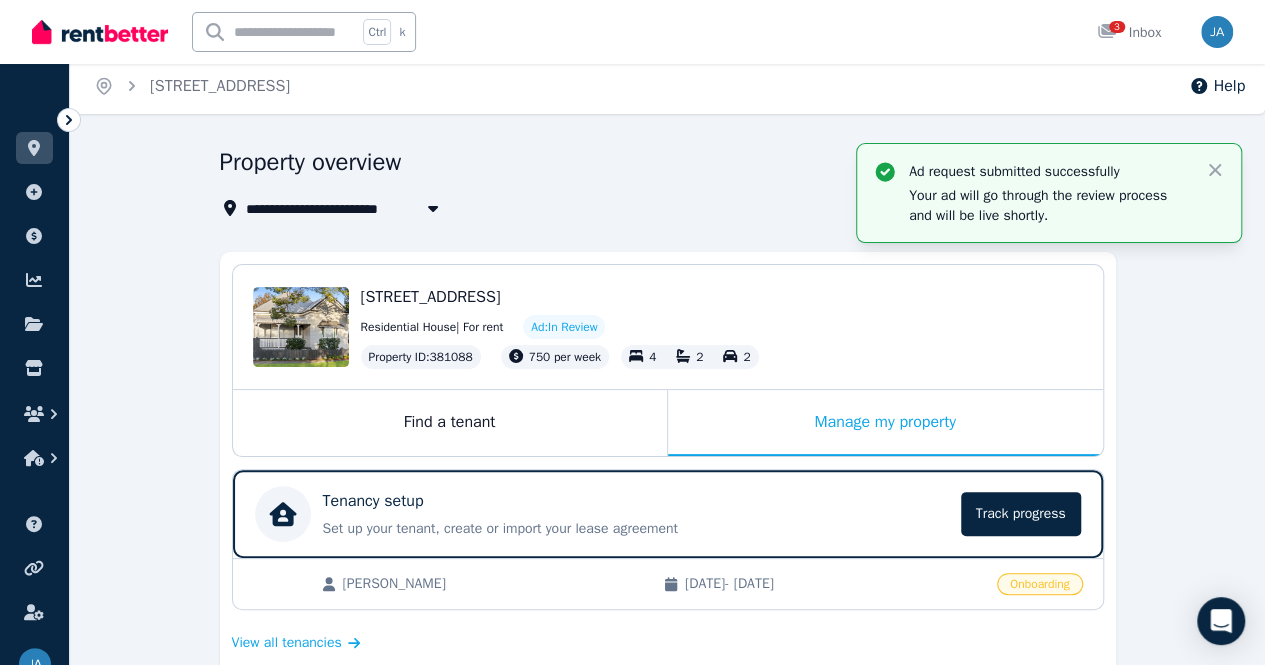 scroll, scrollTop: 0, scrollLeft: 0, axis: both 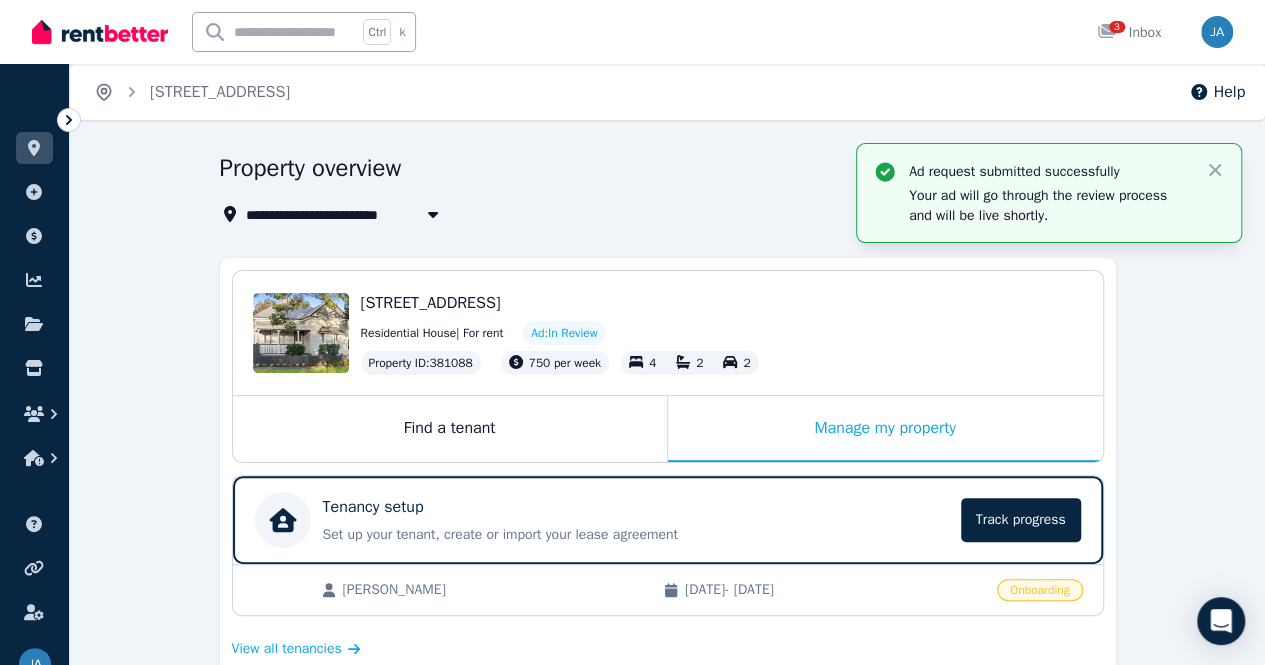 click 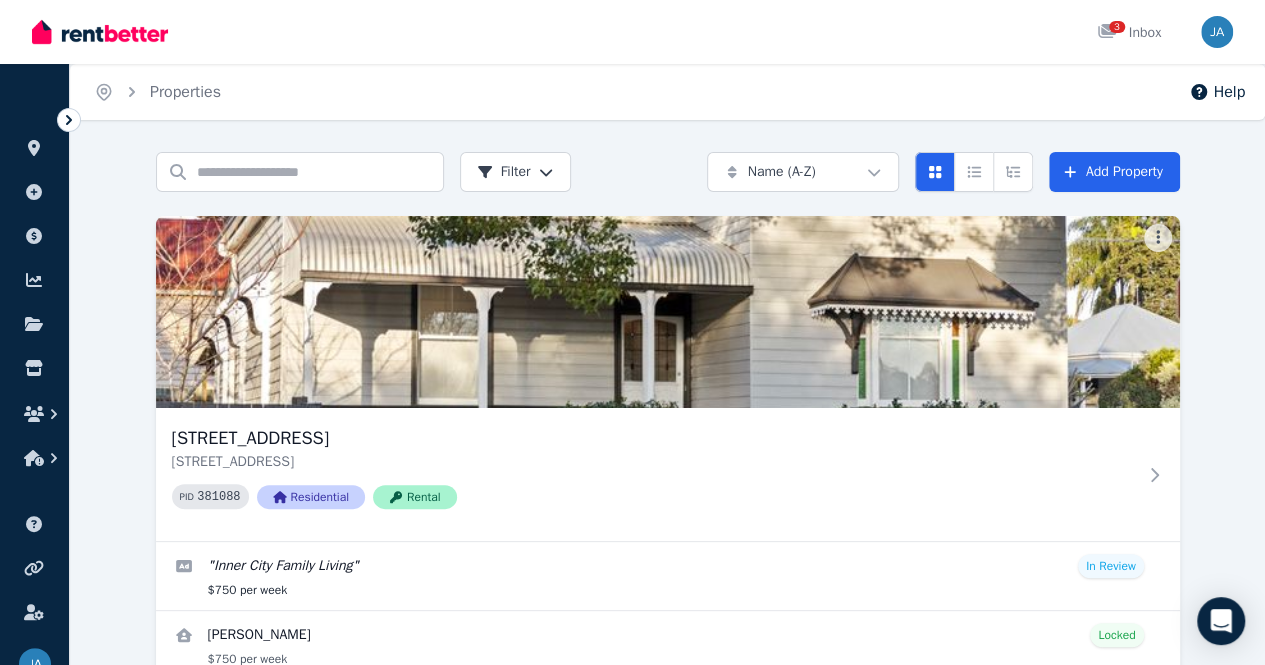 scroll, scrollTop: 143, scrollLeft: 0, axis: vertical 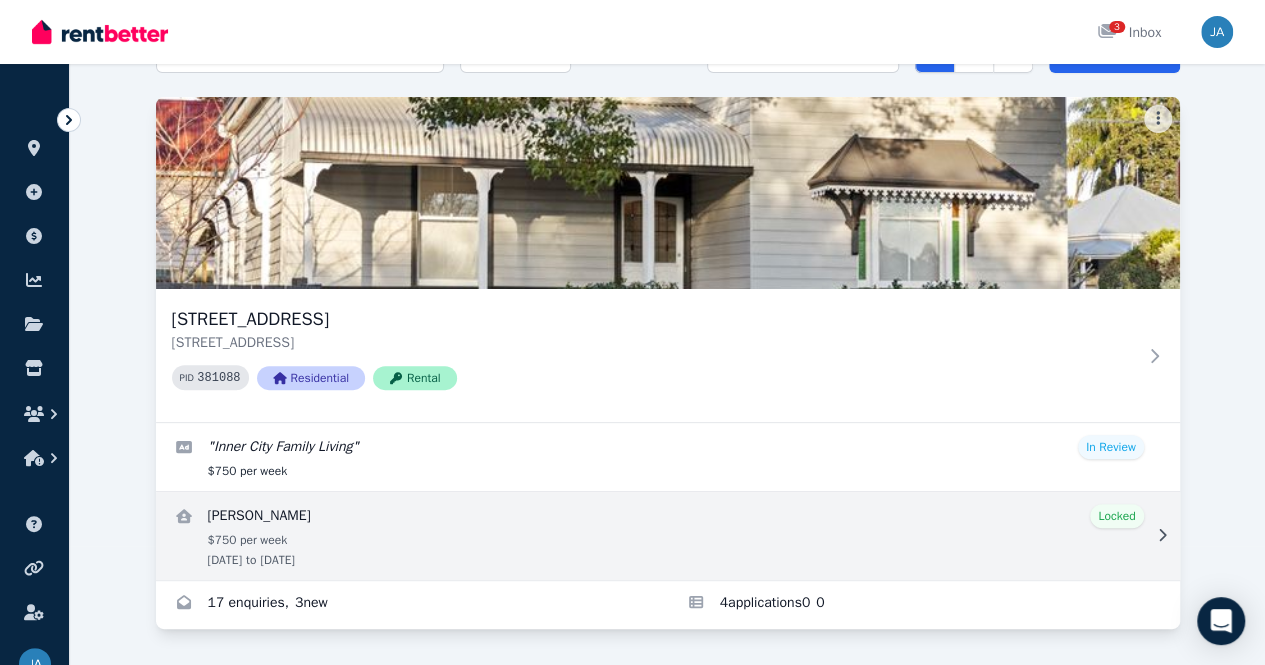 click at bounding box center [668, 536] 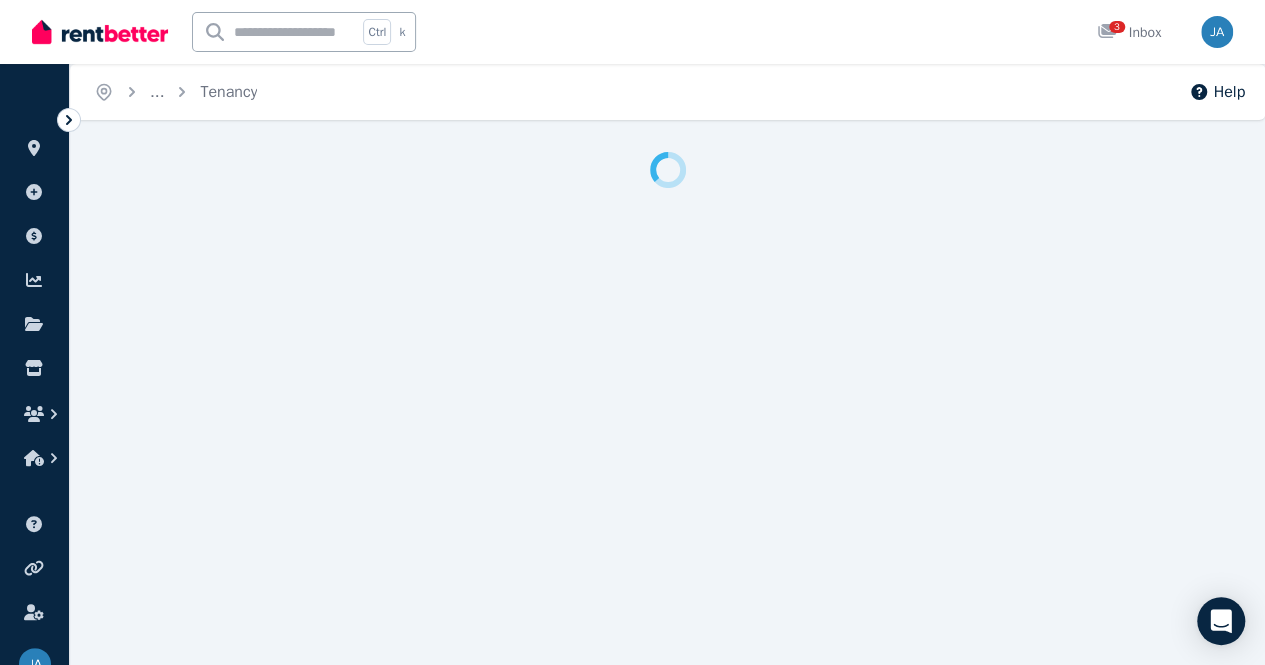 scroll, scrollTop: 0, scrollLeft: 0, axis: both 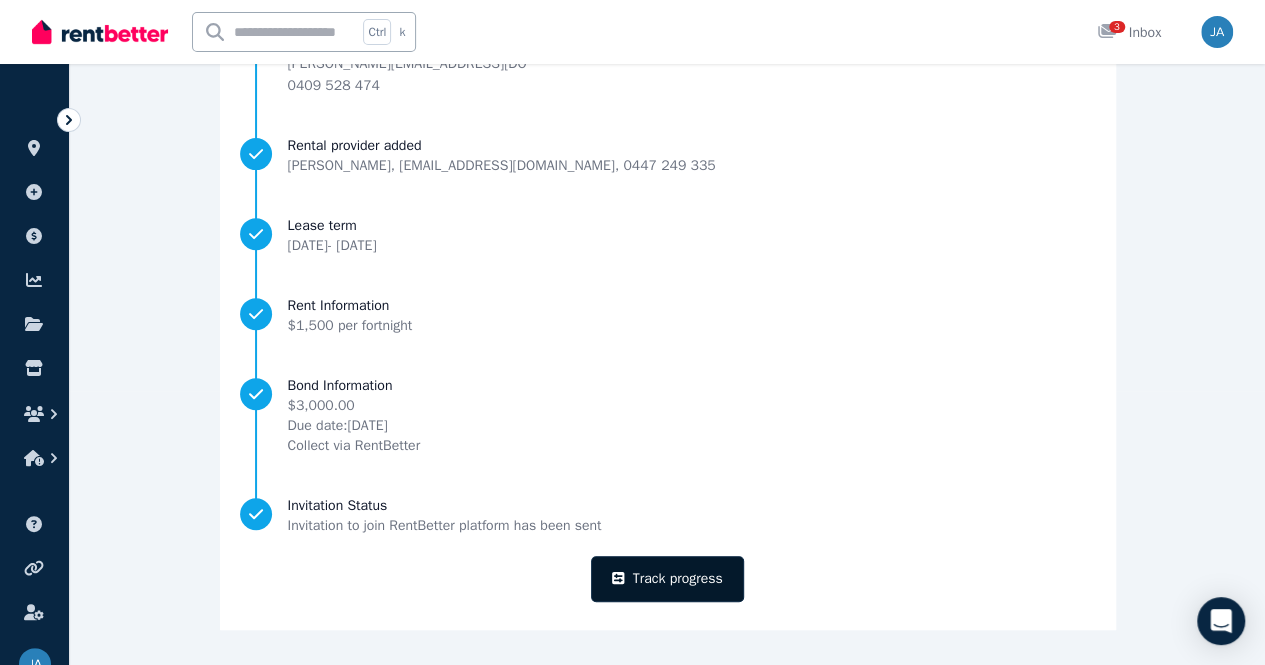 click on "Track progress" at bounding box center (667, 579) 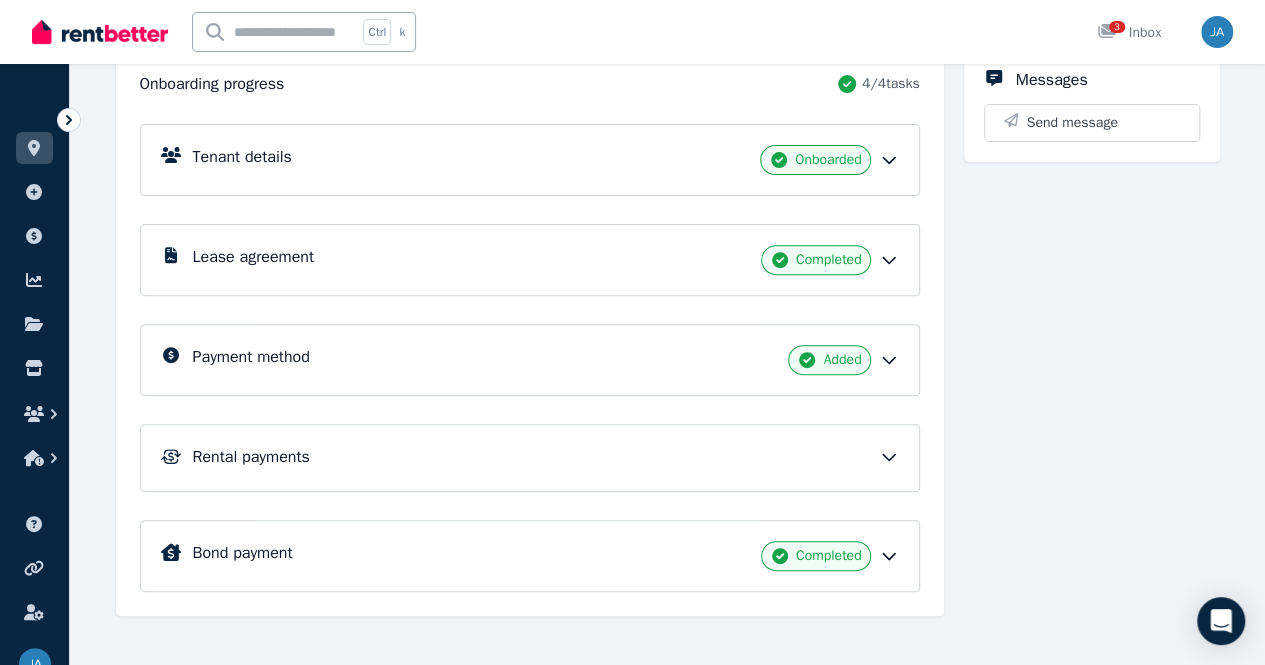 scroll, scrollTop: 254, scrollLeft: 0, axis: vertical 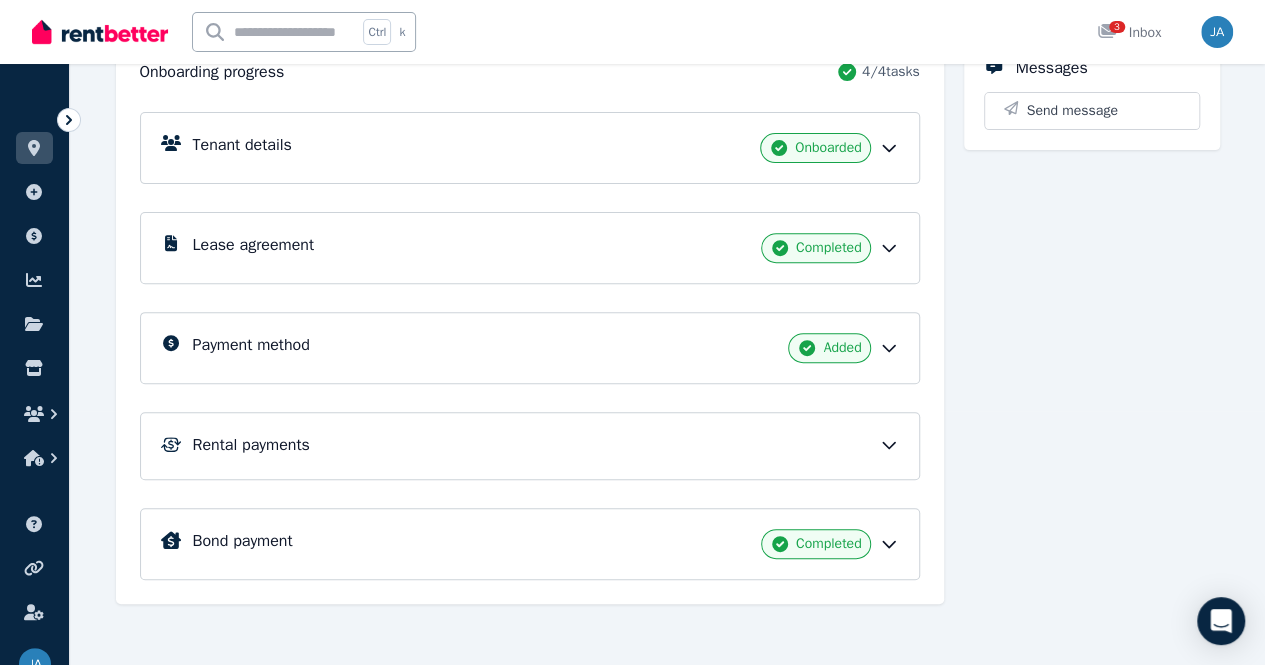 click 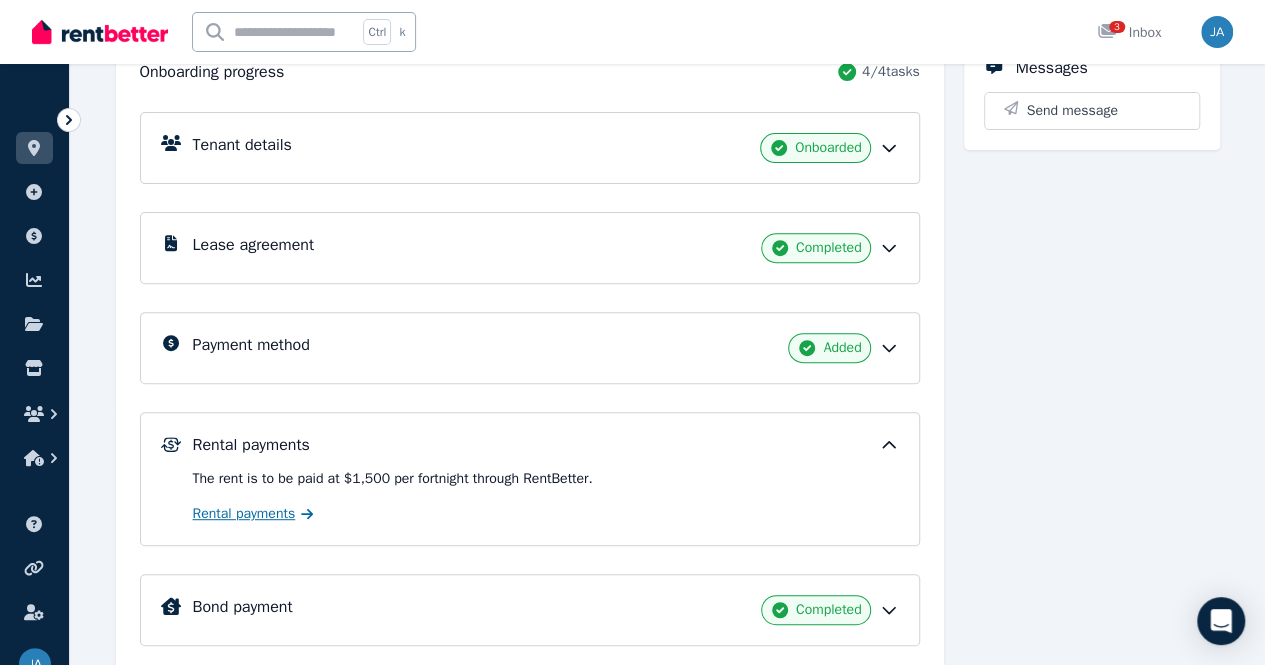 click on "Rental payments" at bounding box center [244, 514] 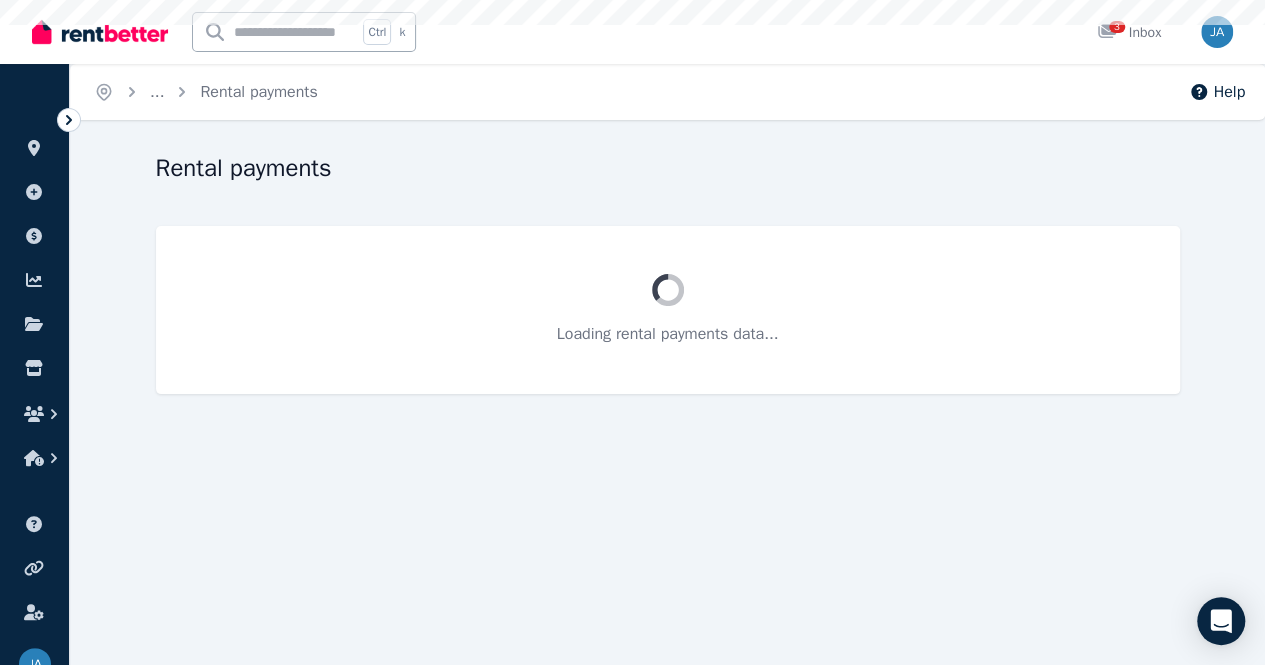 scroll, scrollTop: 0, scrollLeft: 0, axis: both 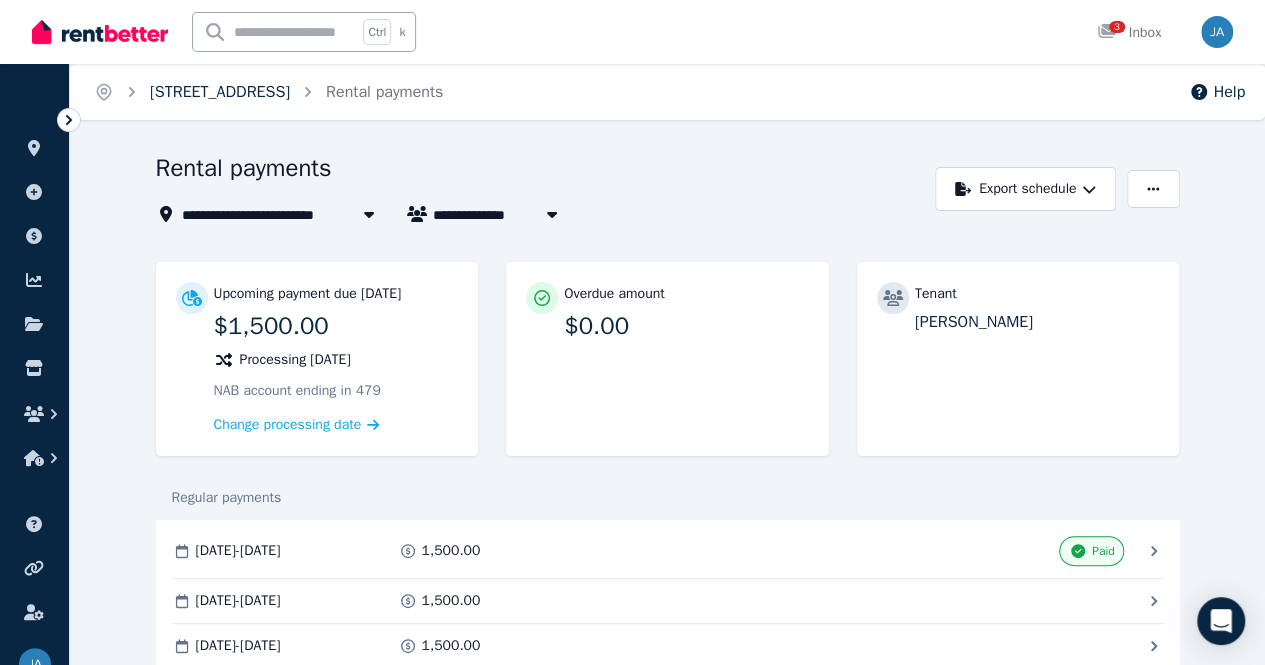 click on "[STREET_ADDRESS]" at bounding box center (220, 92) 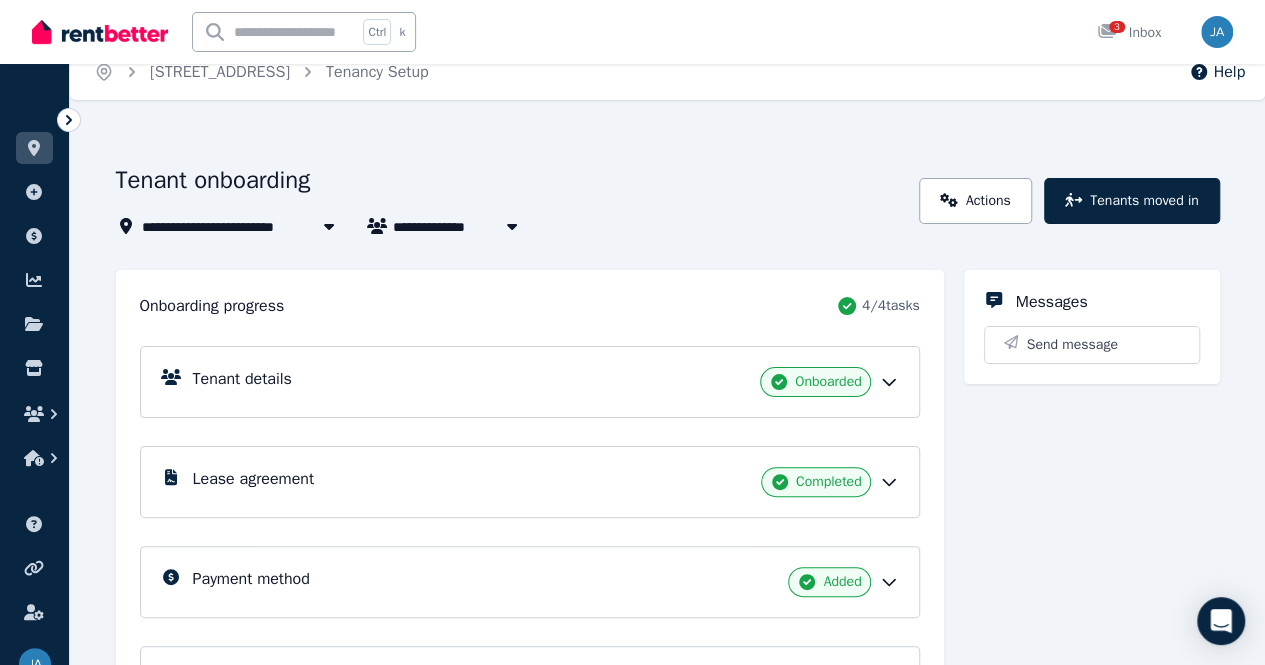 scroll, scrollTop: 0, scrollLeft: 0, axis: both 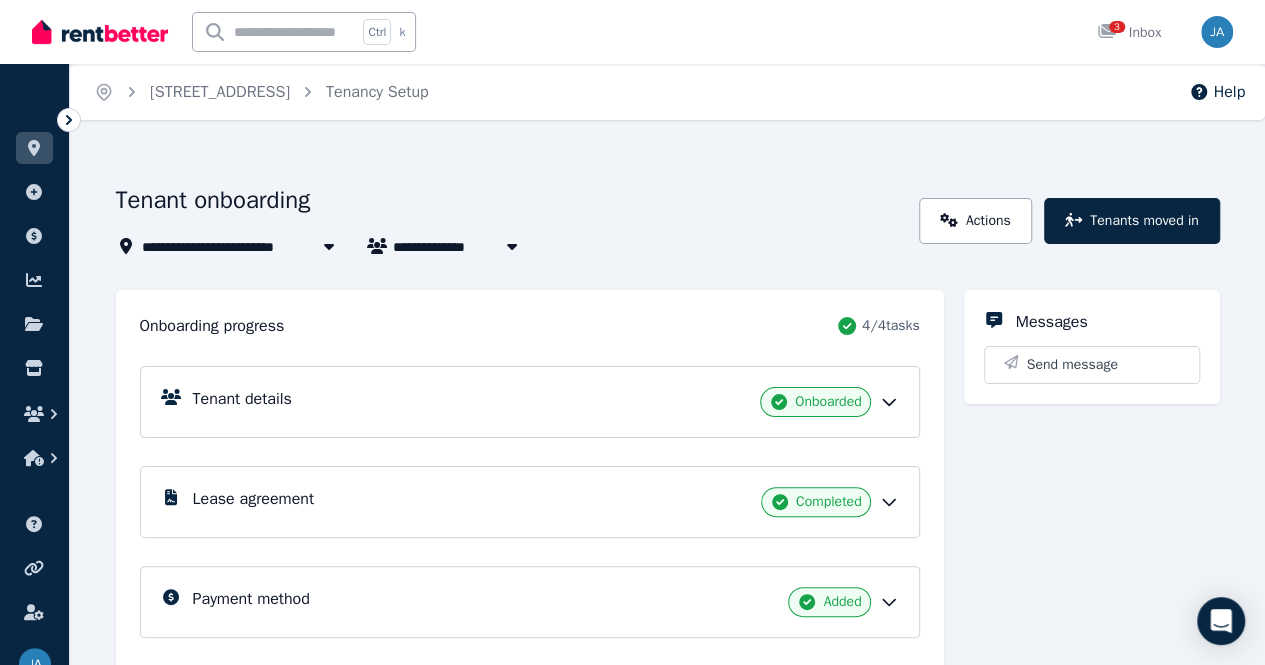 click on "[STREET_ADDRESS]" at bounding box center (221, 246) 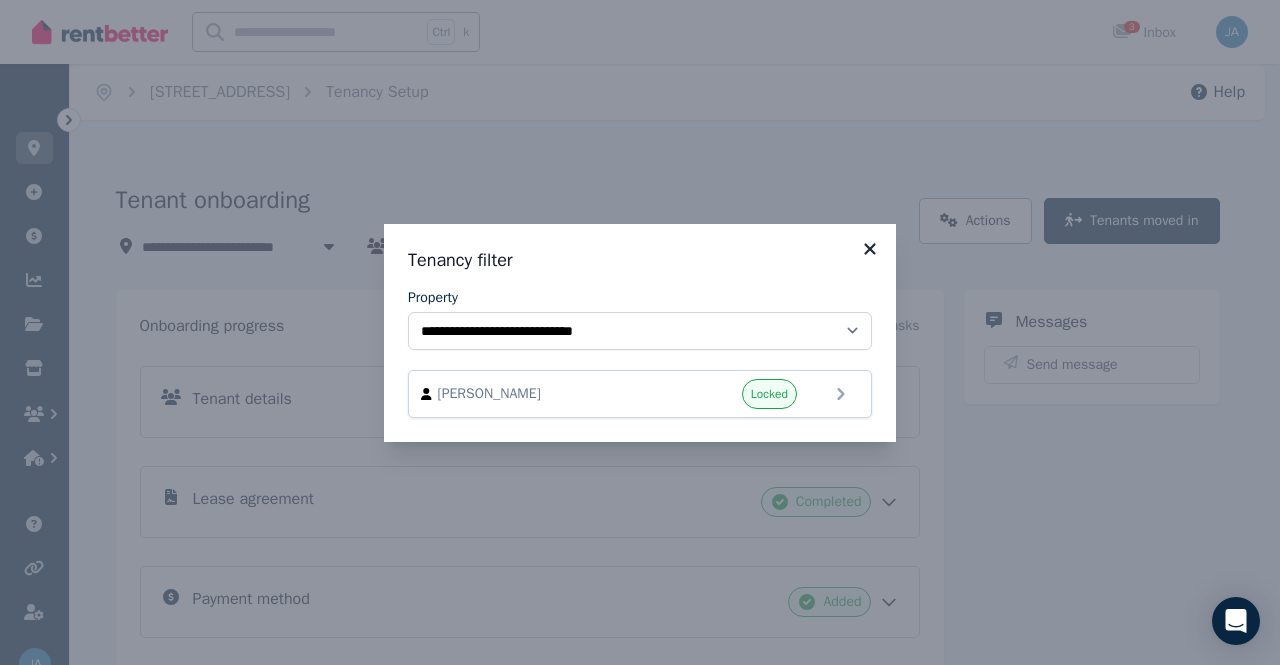 click 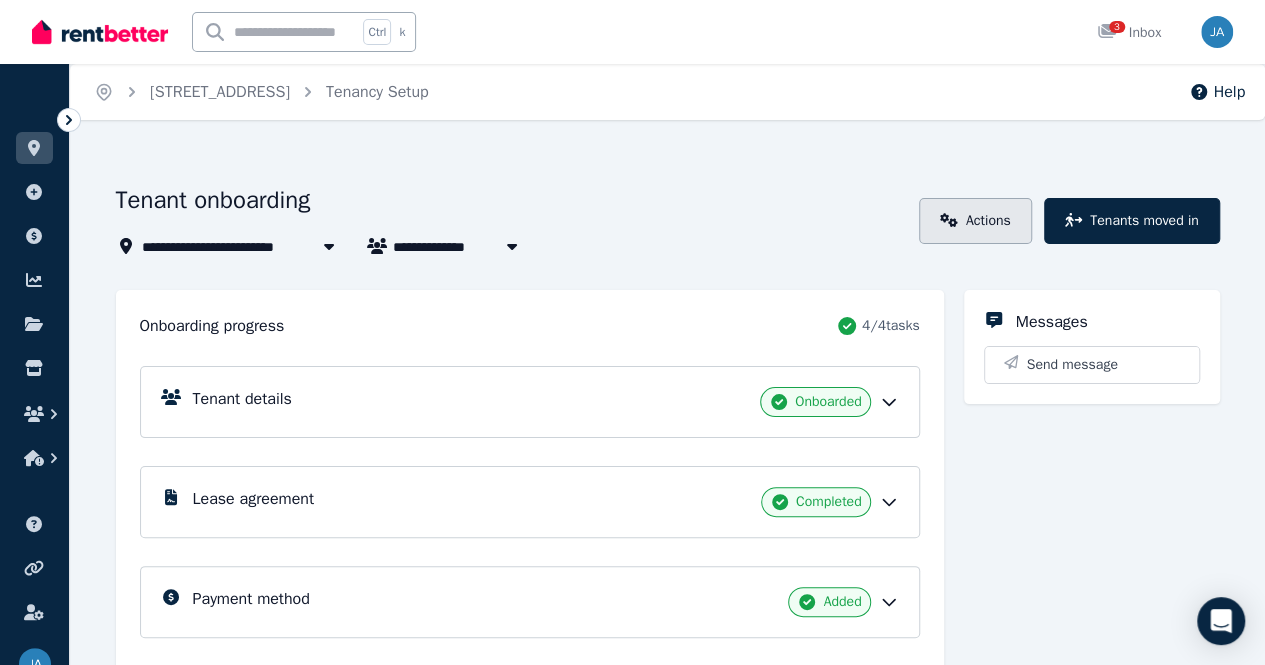 click on "Actions" at bounding box center (975, 221) 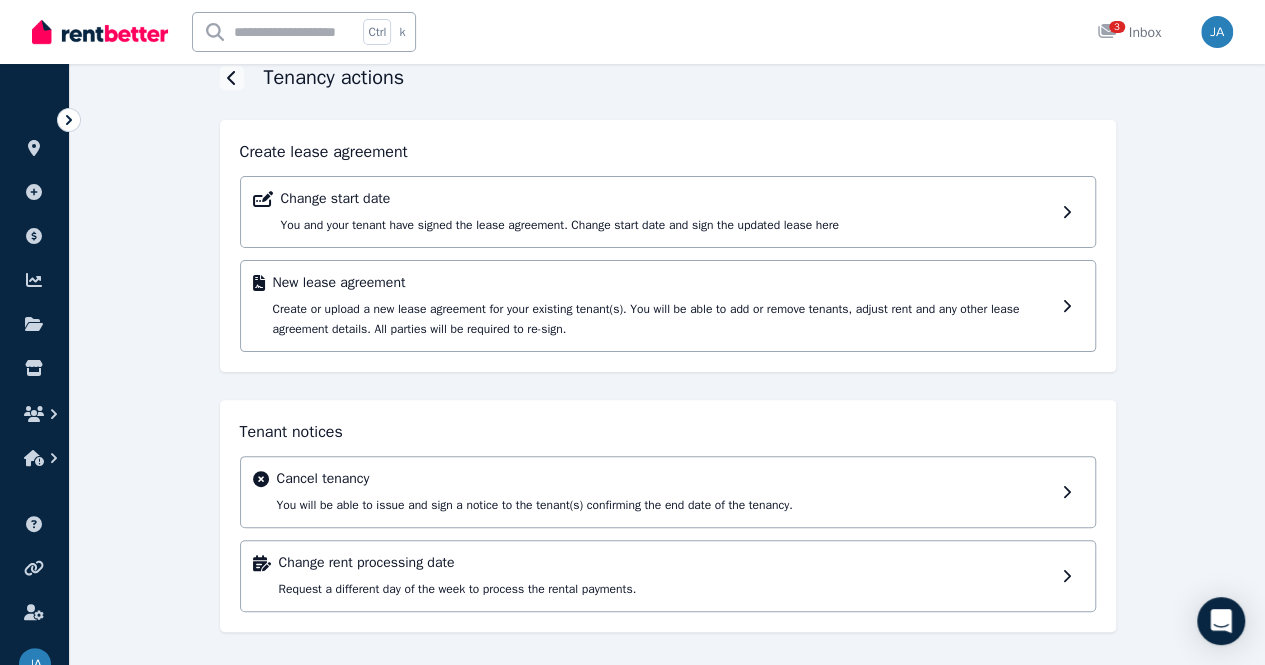scroll, scrollTop: 0, scrollLeft: 0, axis: both 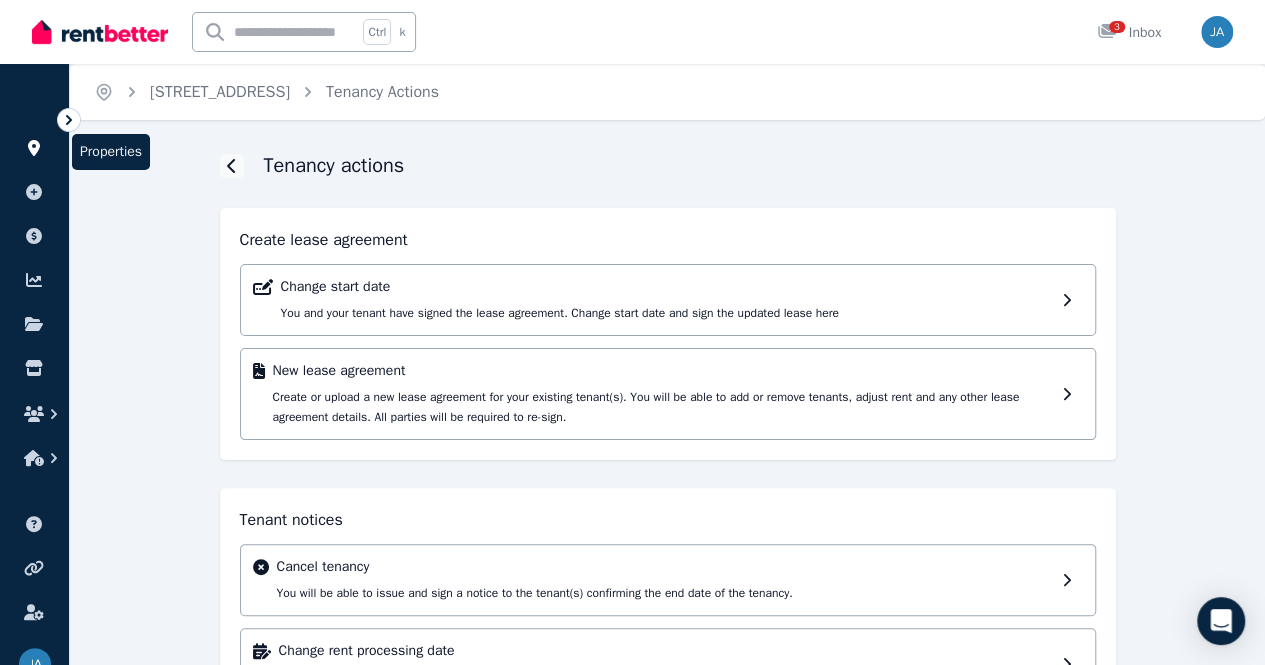 click 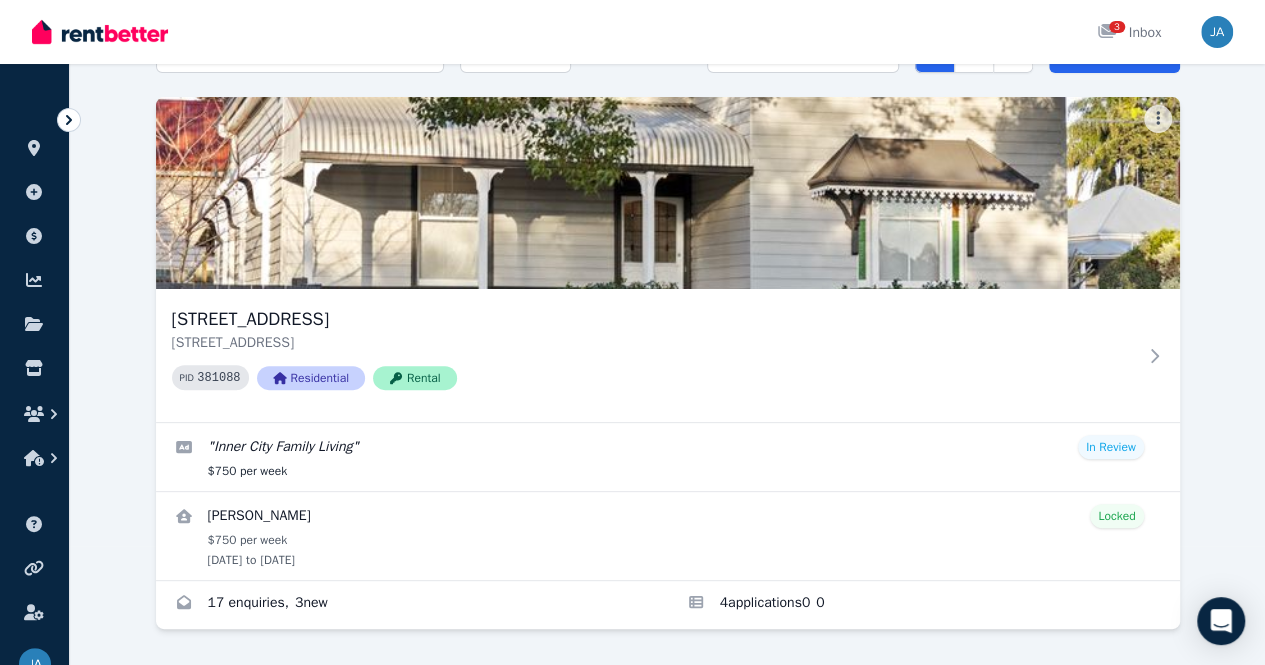 scroll, scrollTop: 143, scrollLeft: 0, axis: vertical 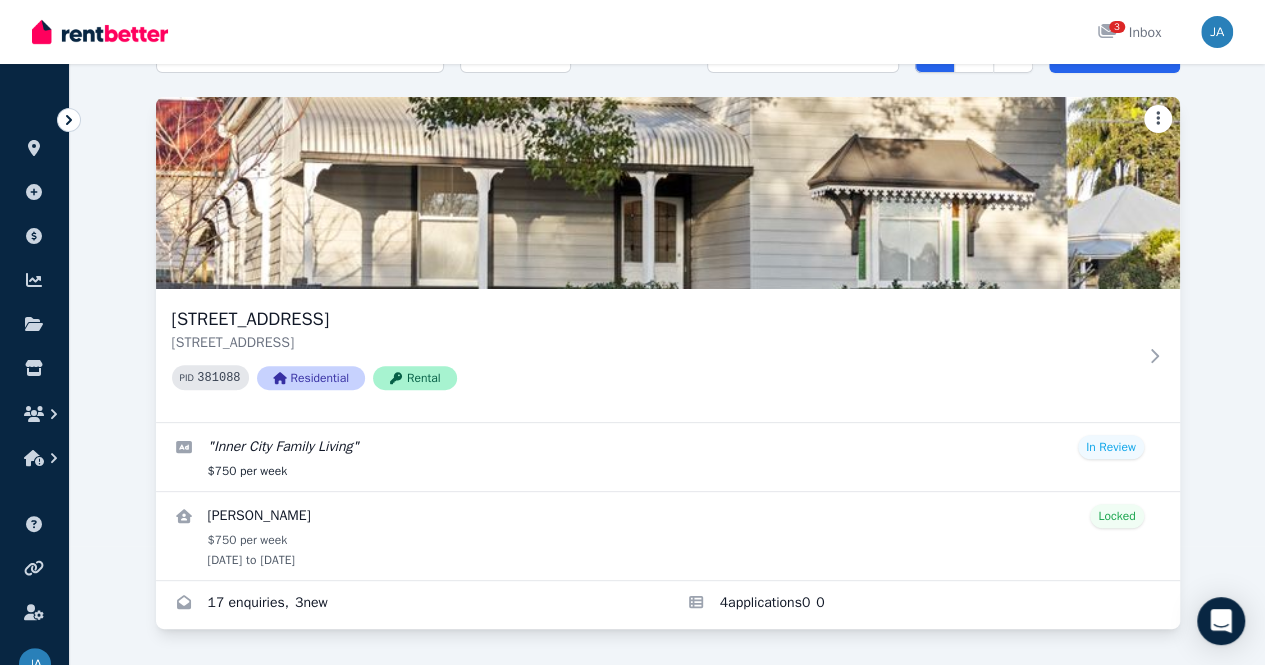 click on "Open main menu 3 Inbox Open user menu ORGANISE Properties Add property Payments Finance report Documents Marketplace Help centre Refer a friend Account settings Your profile [PERSON_NAME][EMAIL_ADDRESS][PERSON_NAME][DOMAIN_NAME] Home Properties Help Search properties Filter Name (A-Z) Add Property [STREET_ADDRESS] [STREET_ADDRESS] PID   381088 Residential Rental " Inner City Family Living " In Review $750 per week [PERSON_NAME] Locked $750 per week [DATE] to [DATE] 17   enquiries , 3  new 4  application s 0 0 /portal" at bounding box center (632, 213) 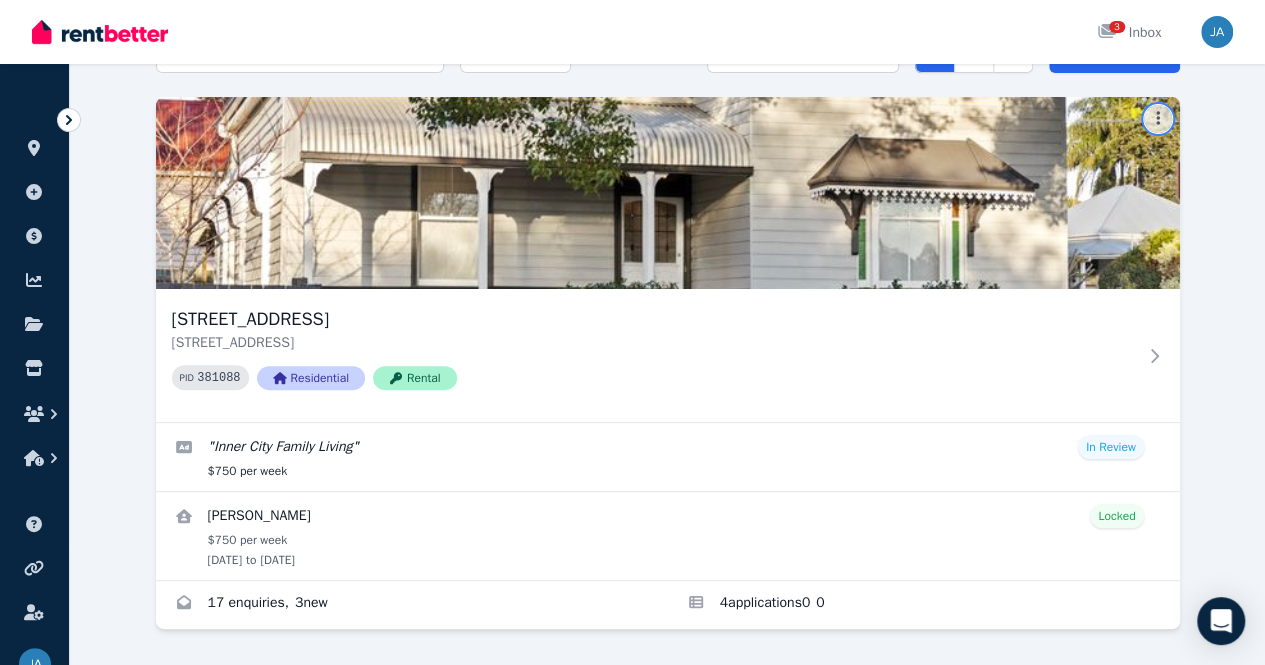 click on "Open main menu 3 Inbox Open user menu ORGANISE Properties Add property Payments Finance report Documents Marketplace Help centre Refer a friend Account settings Your profile [PERSON_NAME][EMAIL_ADDRESS][PERSON_NAME][DOMAIN_NAME] Home Properties Help Search properties Filter Name (A-Z) Add Property [STREET_ADDRESS] [STREET_ADDRESS] PID   381088 Residential Rental " Inner City Family Living " In Review $750 per week [PERSON_NAME] Locked $750 per week [DATE] to [DATE] 17   enquiries , 3  new 4  application s 0 0 /portal" at bounding box center (632, 213) 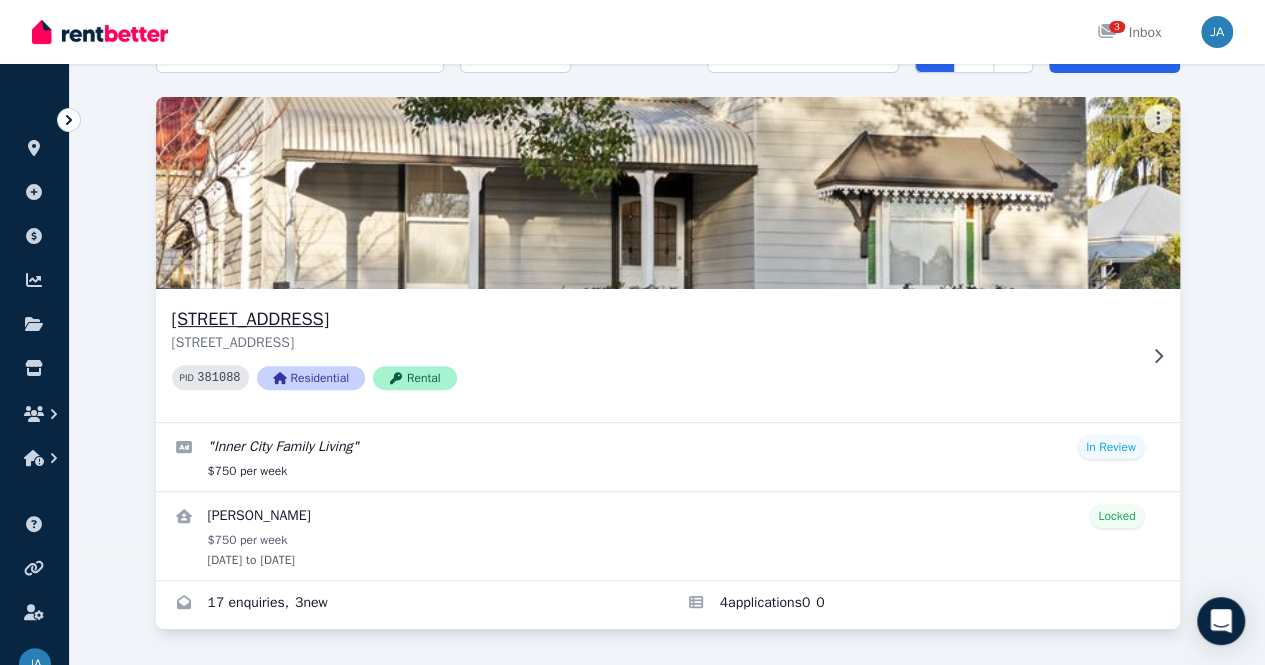 click on "[STREET_ADDRESS]" at bounding box center (654, 319) 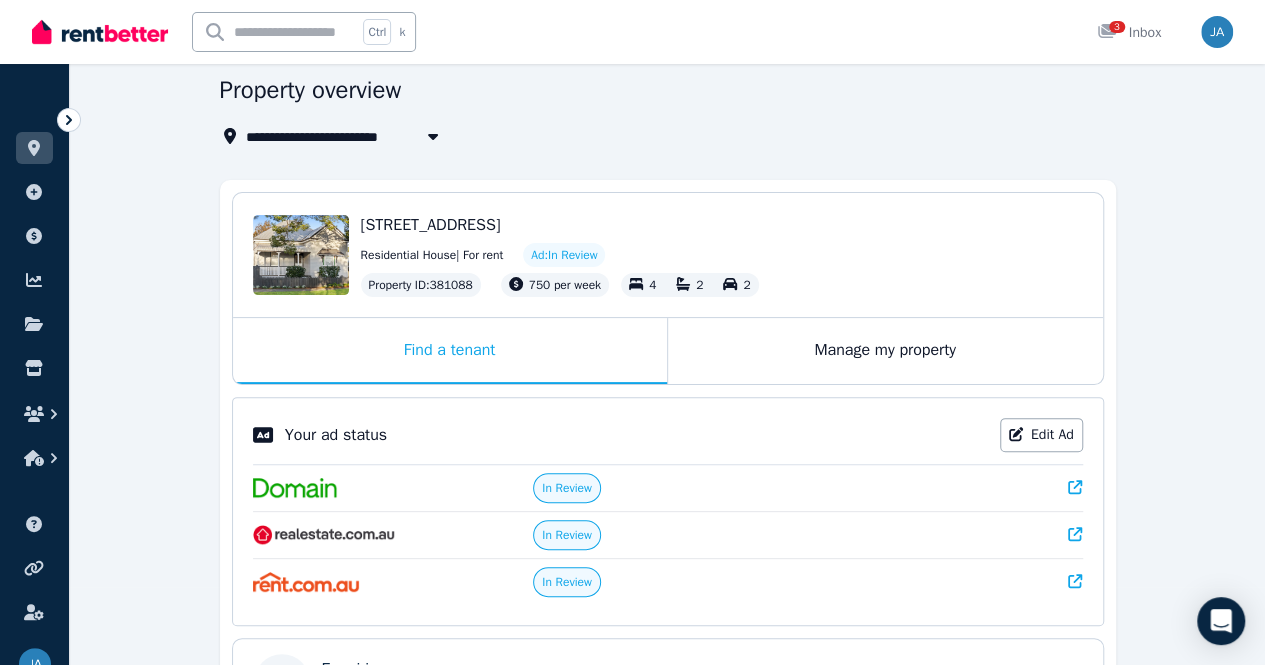 scroll, scrollTop: 76, scrollLeft: 0, axis: vertical 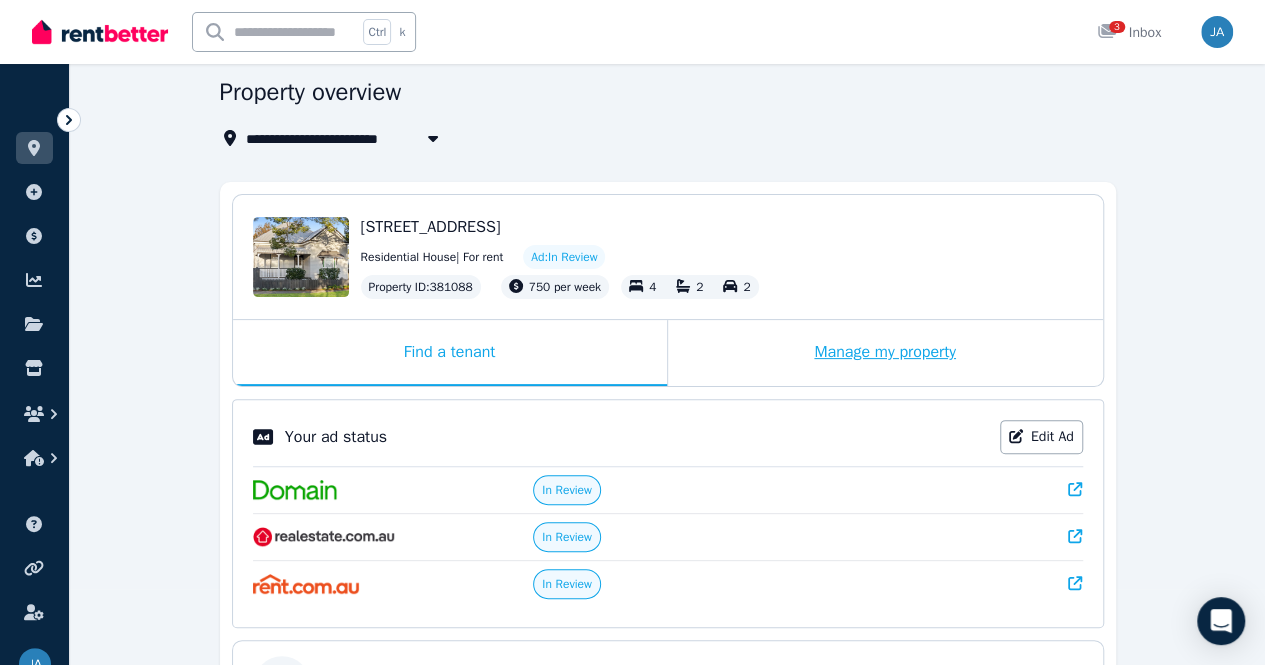 click on "Manage my property" at bounding box center [885, 353] 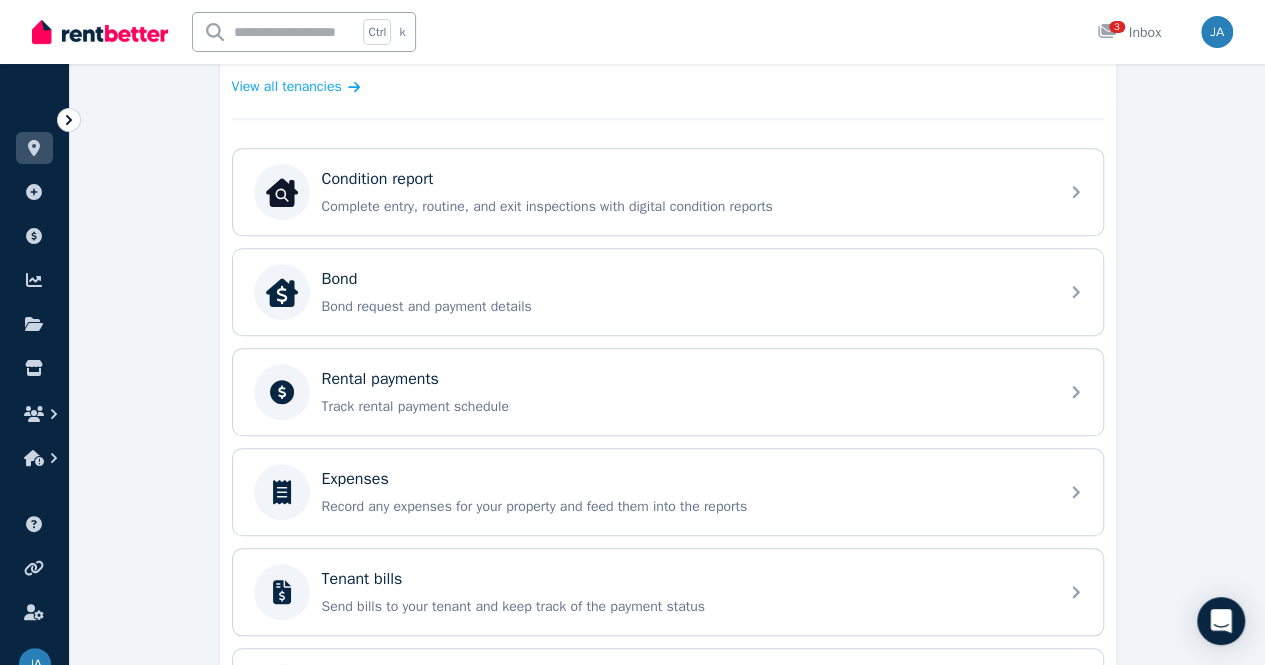 scroll, scrollTop: 570, scrollLeft: 0, axis: vertical 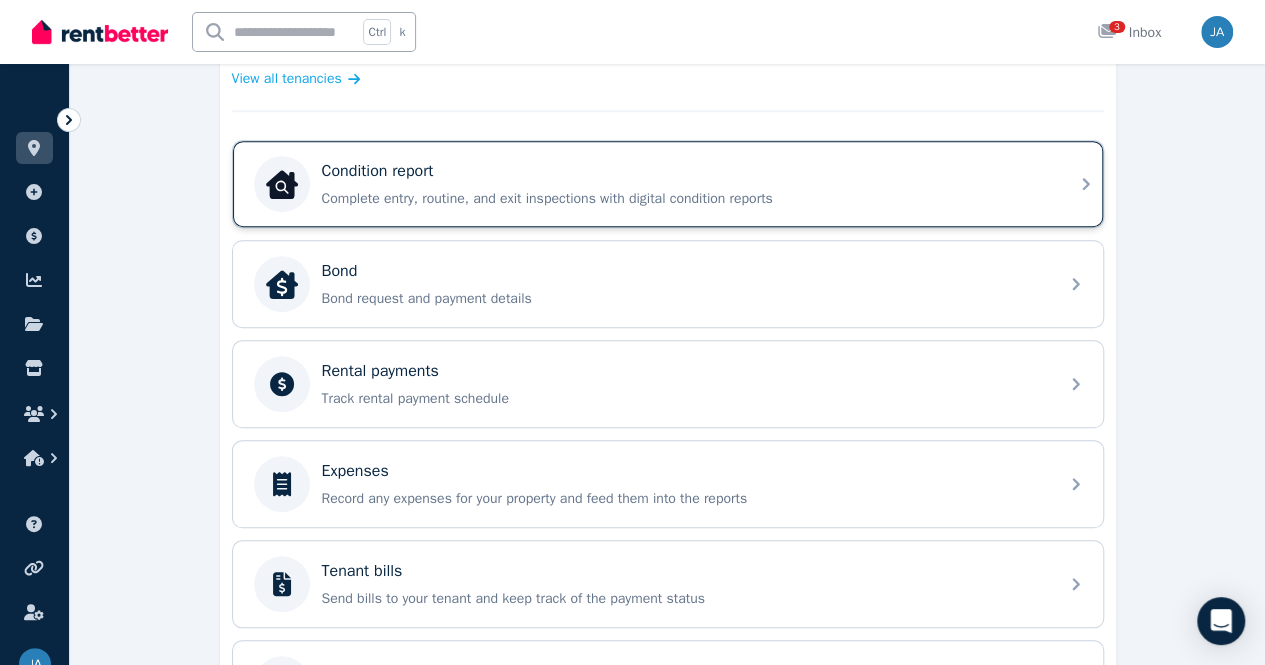click on "Condition report Complete entry, routine, and exit inspections with digital condition reports" at bounding box center [668, 184] 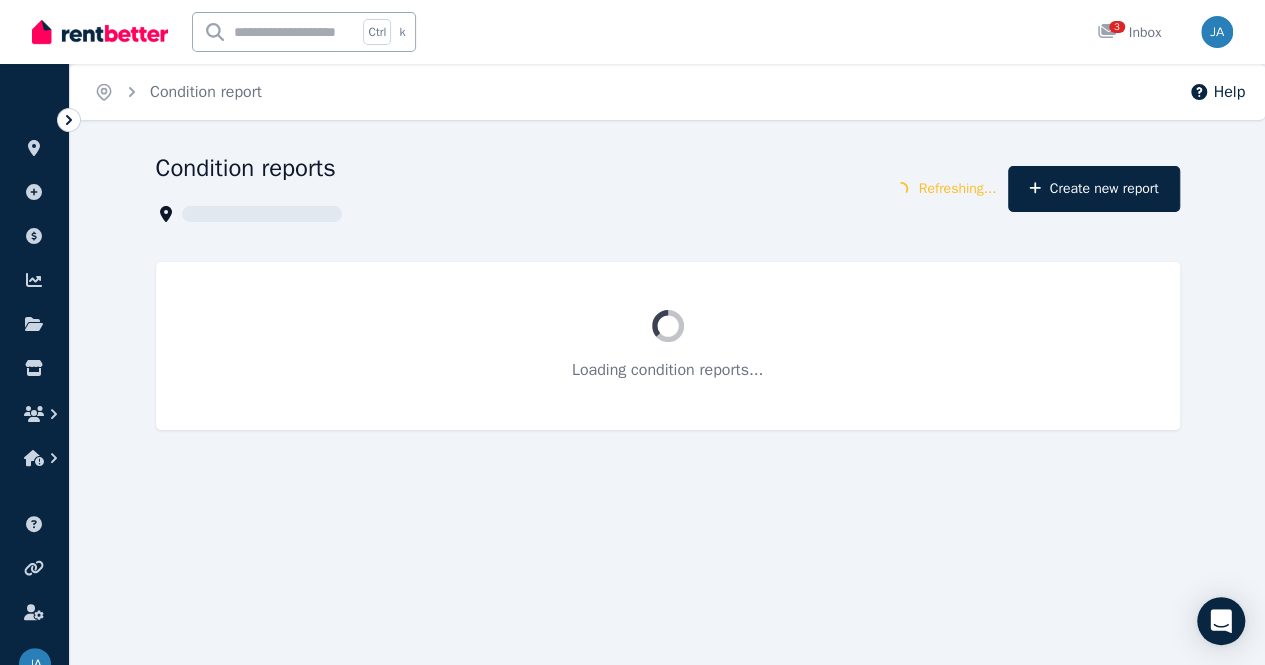 scroll, scrollTop: 0, scrollLeft: 0, axis: both 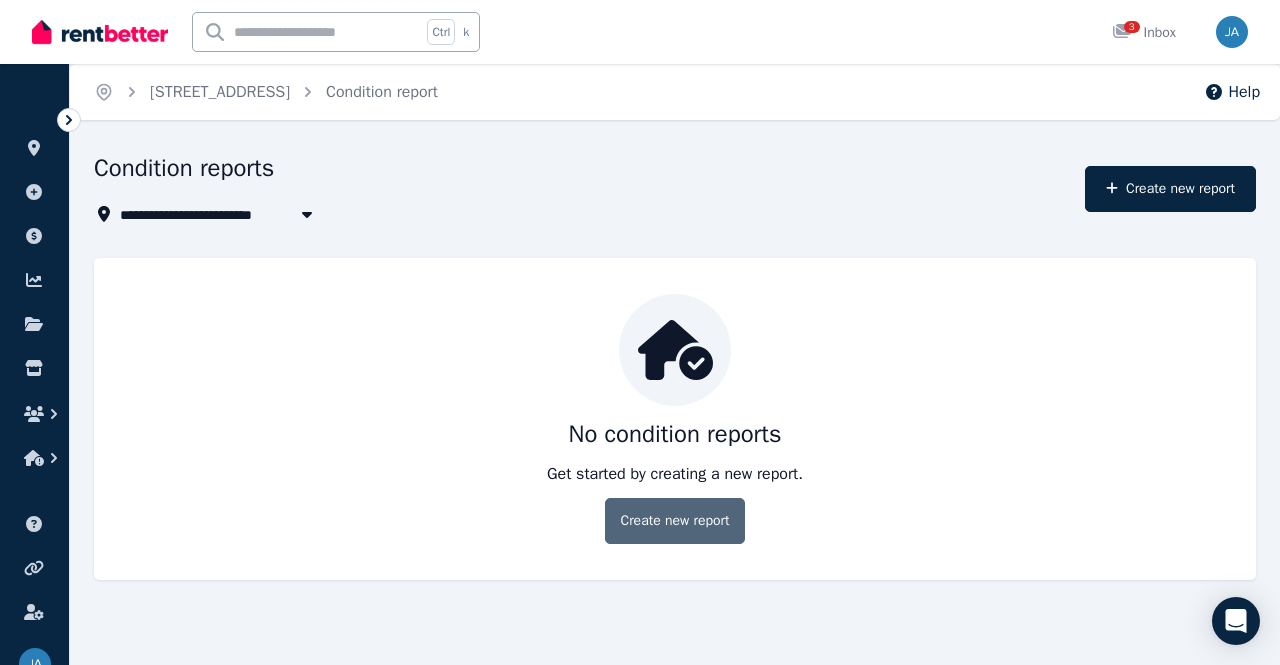 click on "Create new report" at bounding box center [674, 521] 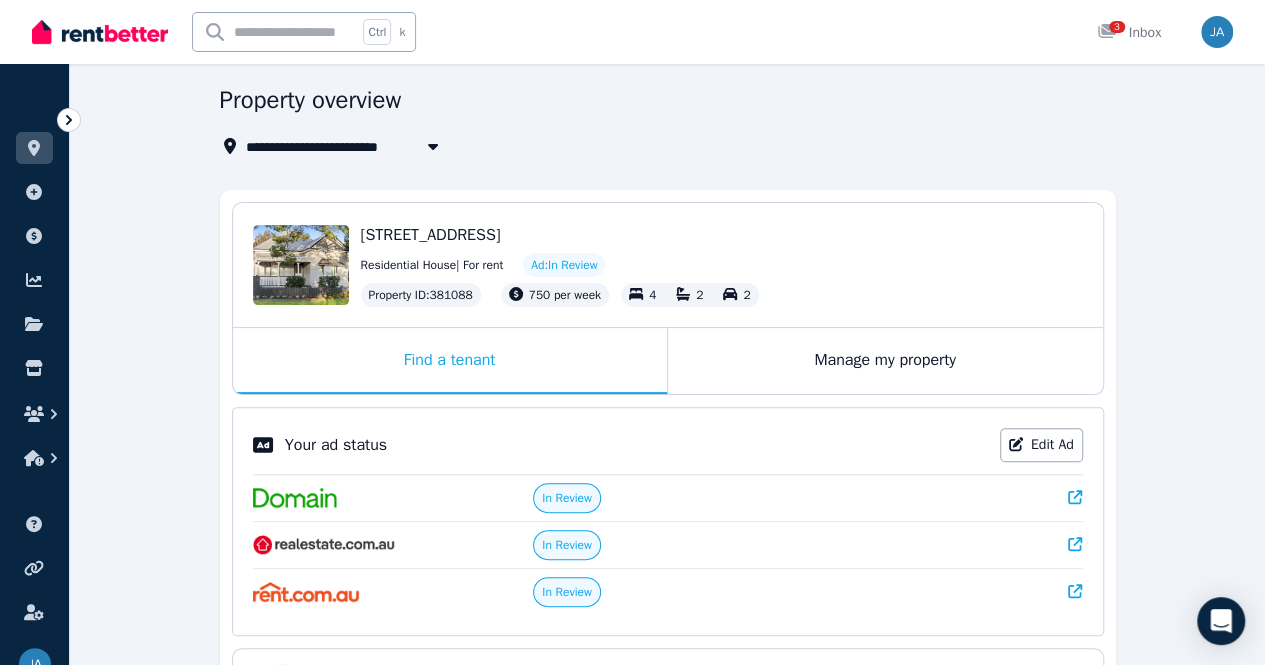 scroll, scrollTop: 56, scrollLeft: 0, axis: vertical 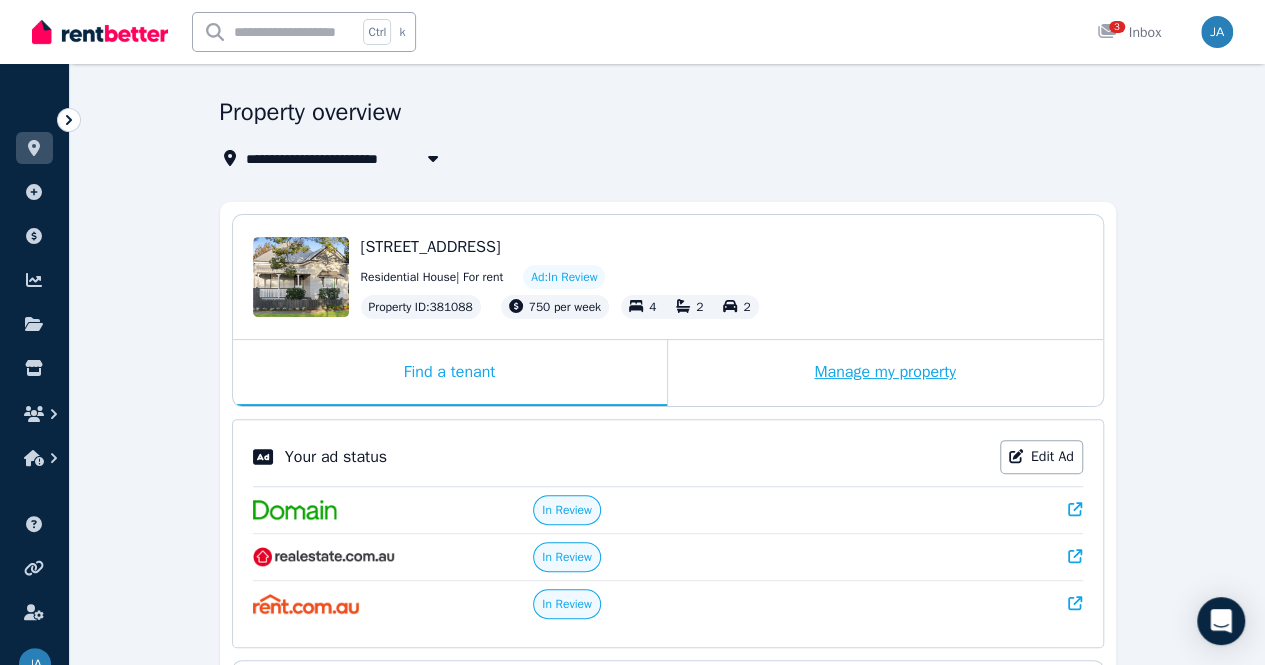 click on "Manage my property" at bounding box center (885, 373) 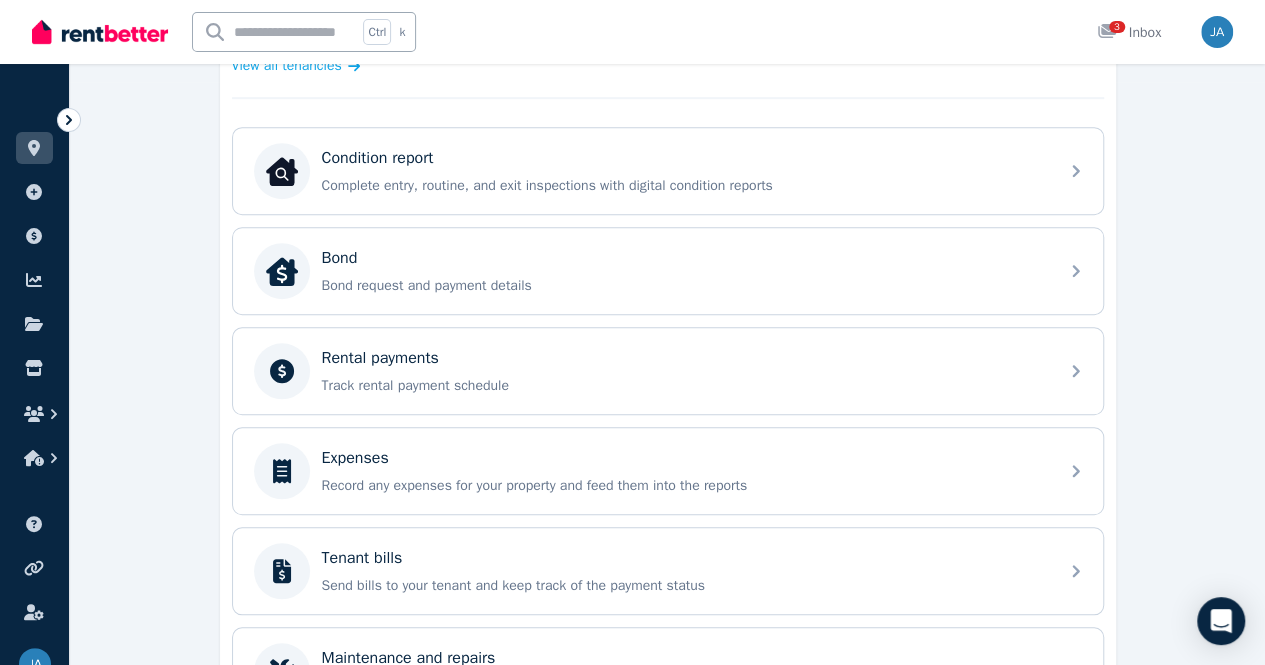 scroll, scrollTop: 602, scrollLeft: 0, axis: vertical 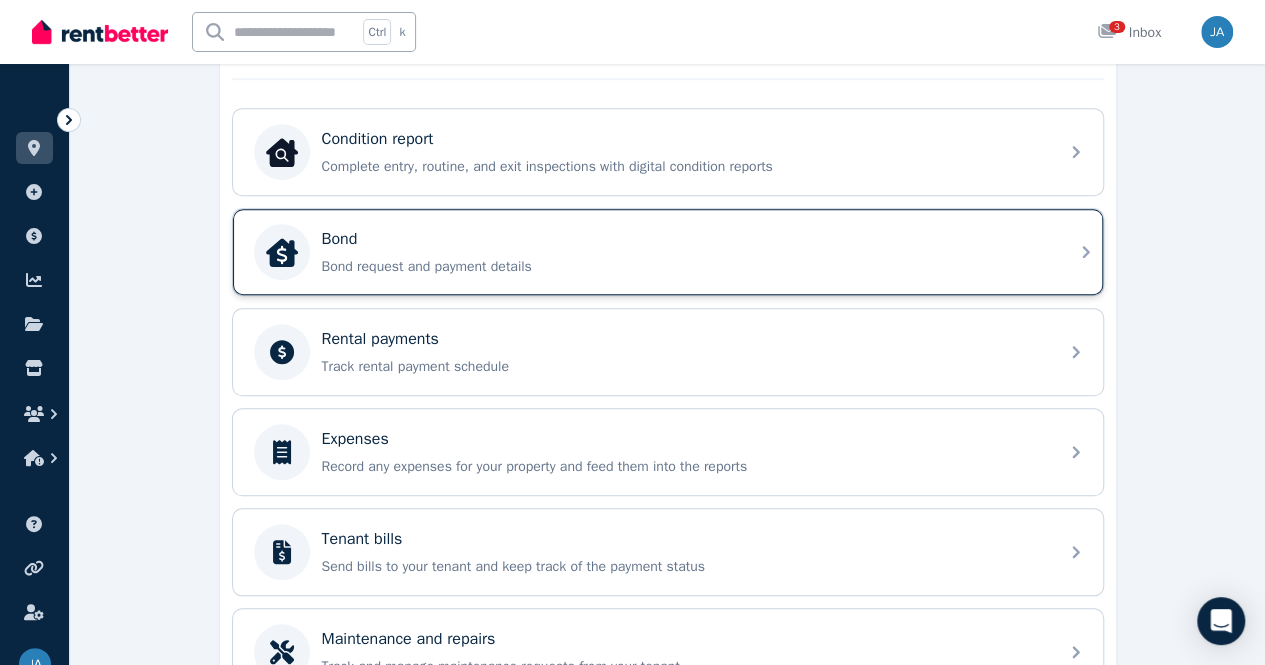 click on "Bond Bond request and payment details" at bounding box center (668, 252) 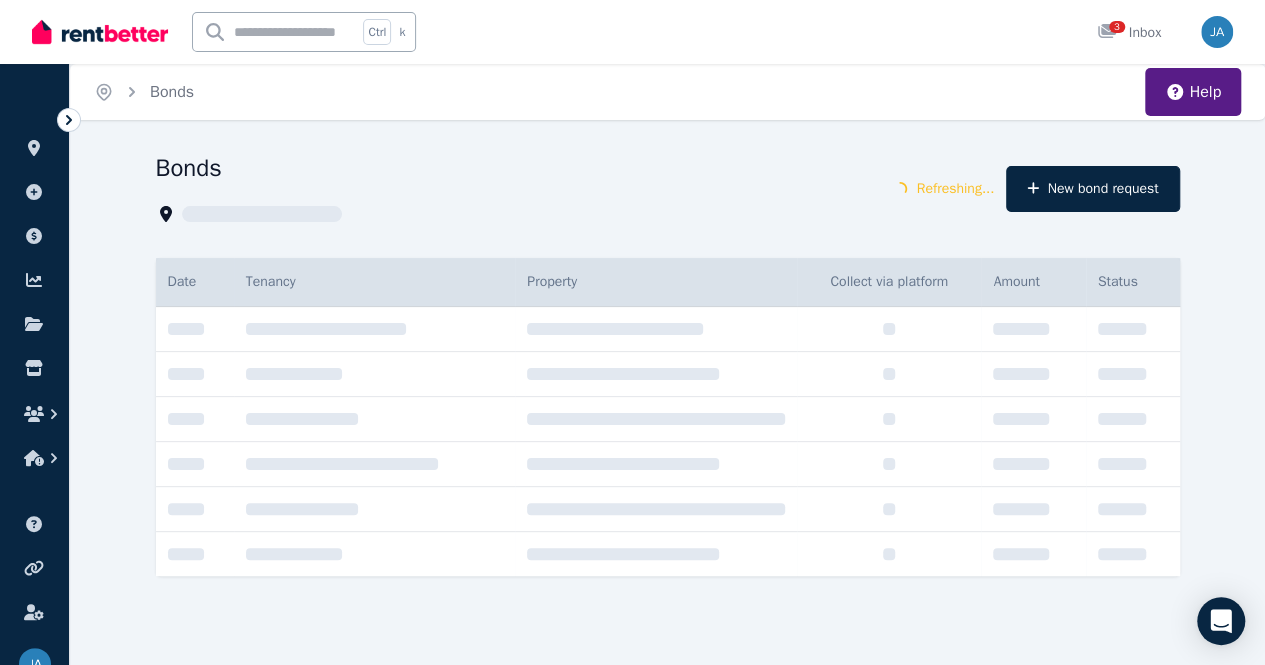 scroll, scrollTop: 0, scrollLeft: 0, axis: both 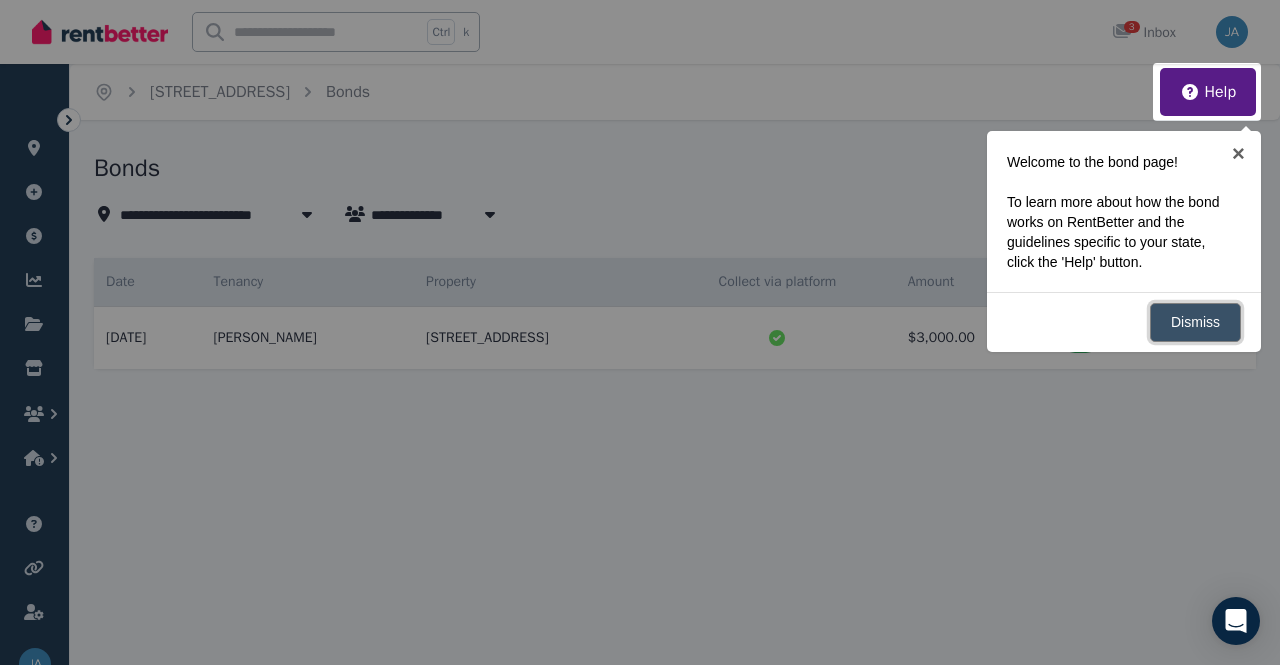 click on "Dismiss" at bounding box center (1195, 322) 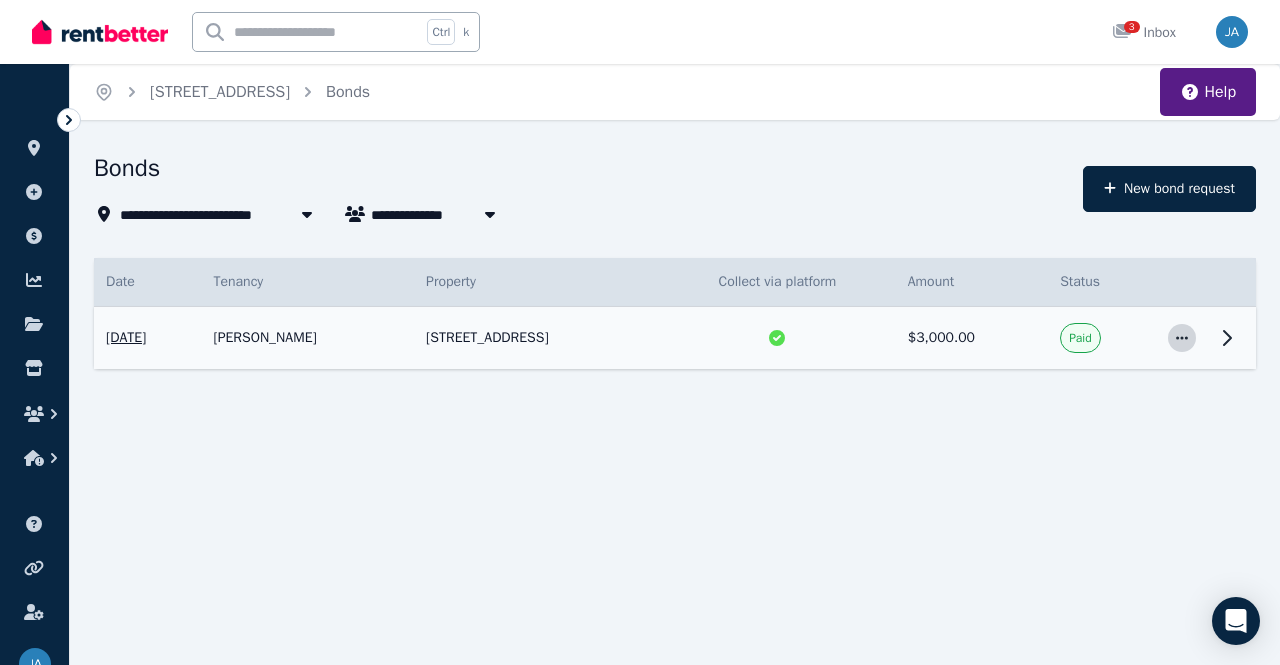 click 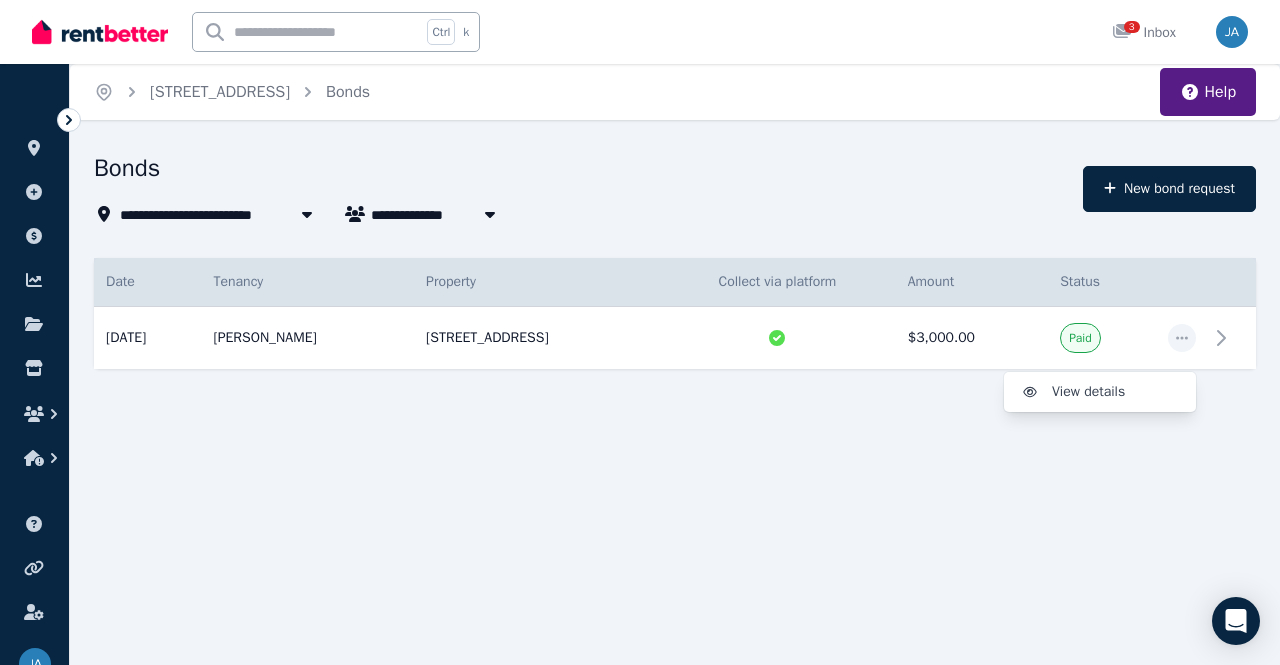click on "**********" at bounding box center (640, 332) 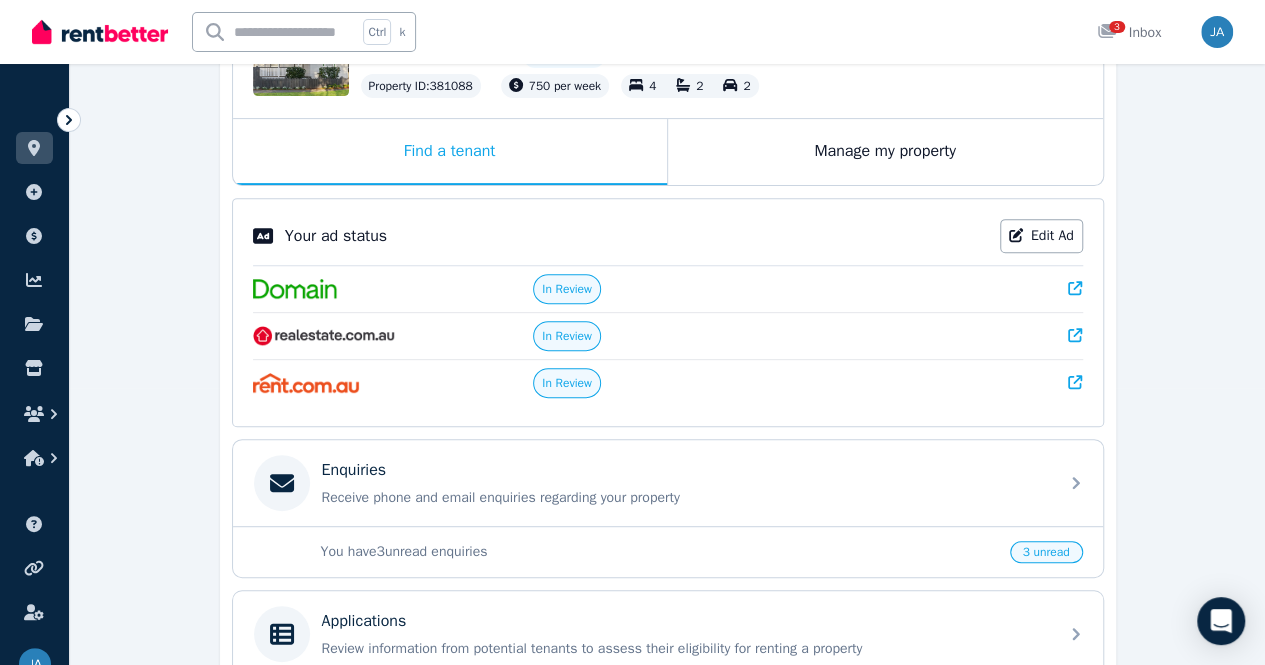 scroll, scrollTop: 296, scrollLeft: 0, axis: vertical 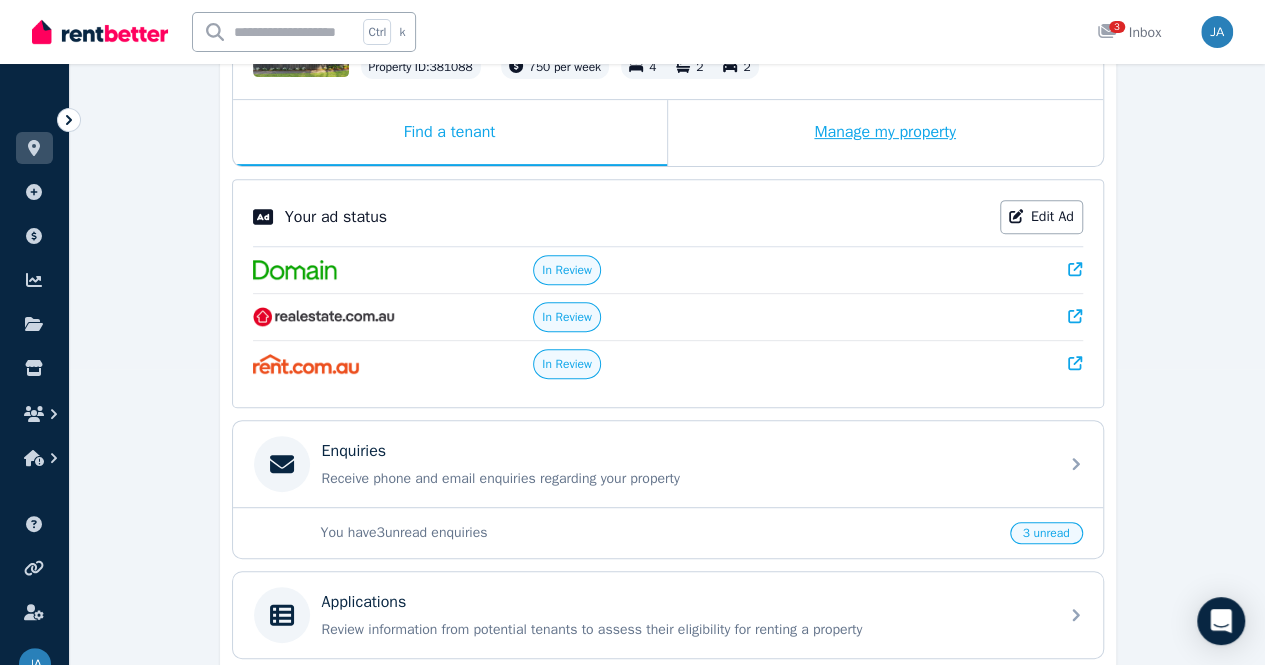 click on "Manage my property" at bounding box center [885, 133] 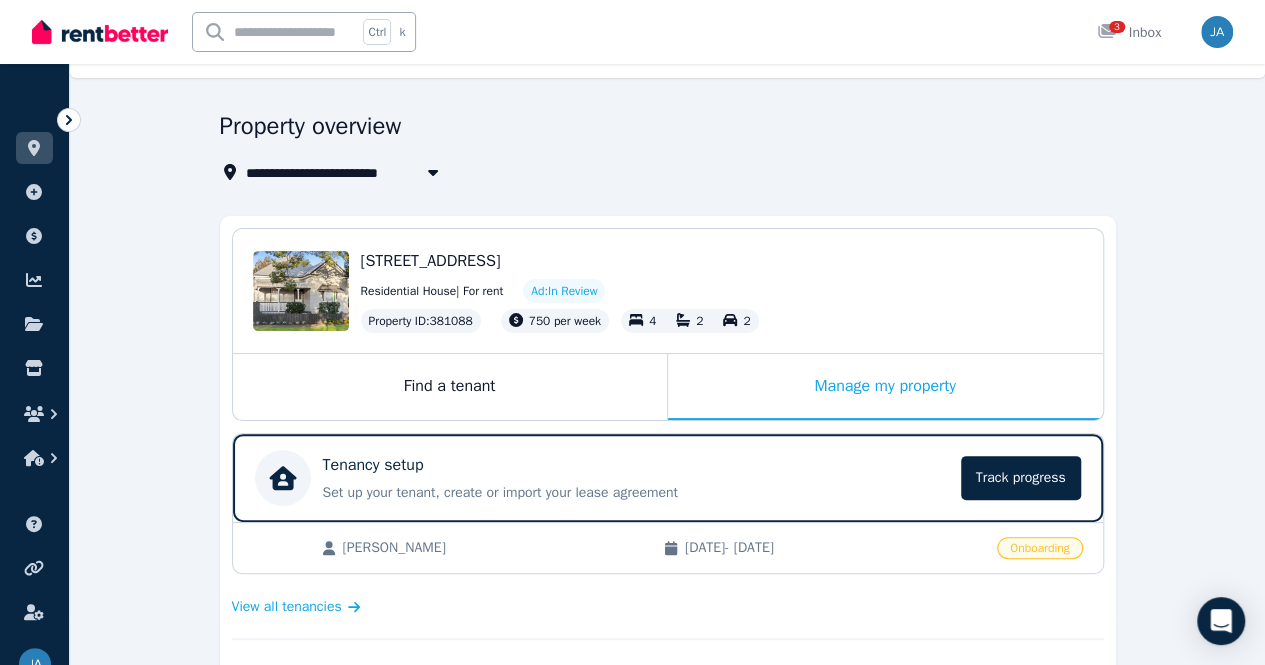 scroll, scrollTop: 33, scrollLeft: 0, axis: vertical 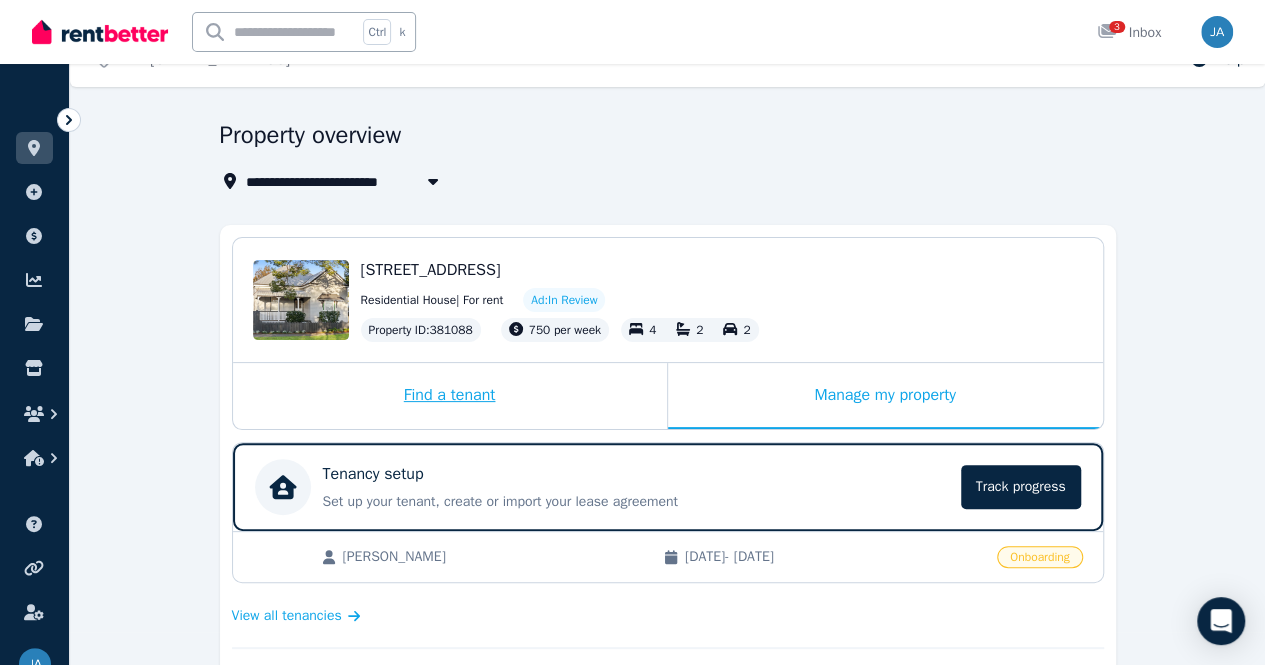 click on "Find a tenant" at bounding box center [450, 396] 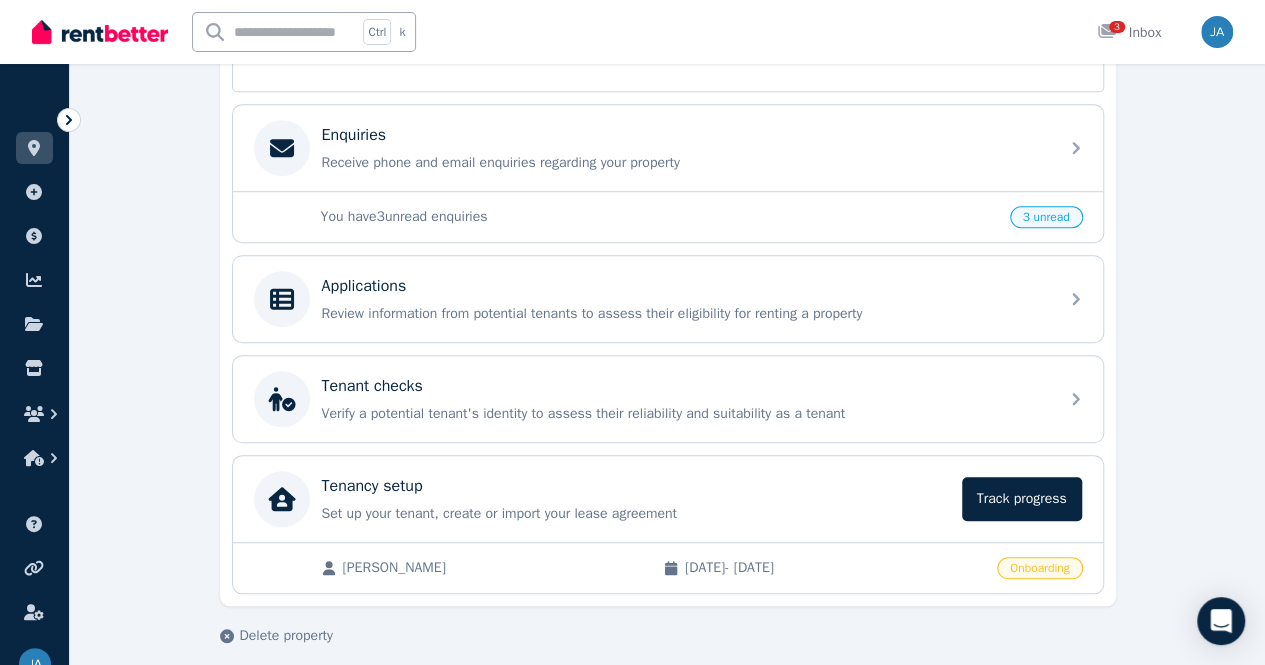scroll, scrollTop: 616, scrollLeft: 0, axis: vertical 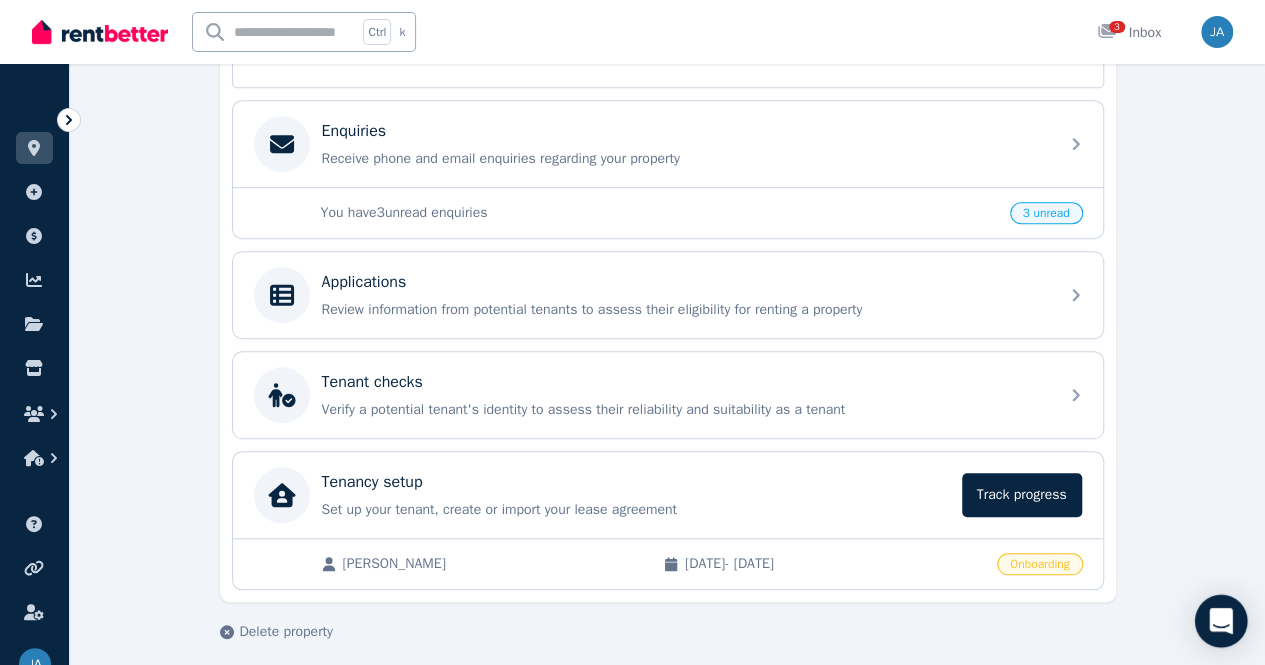 click 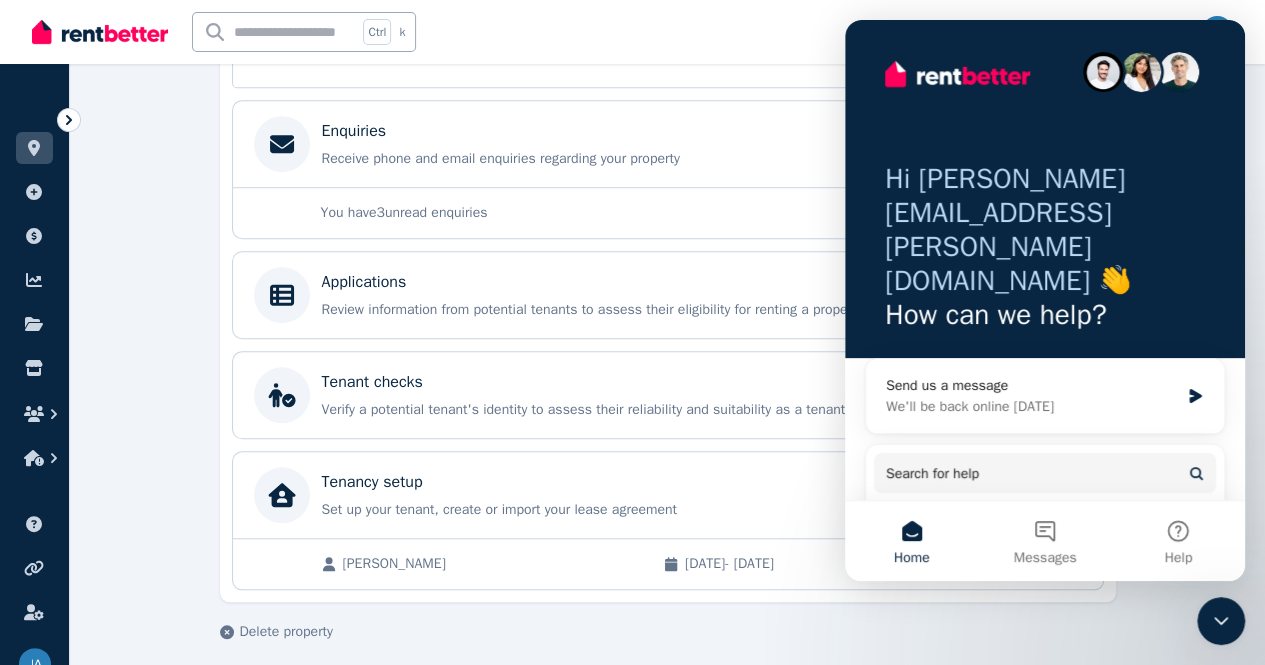 scroll, scrollTop: 0, scrollLeft: 0, axis: both 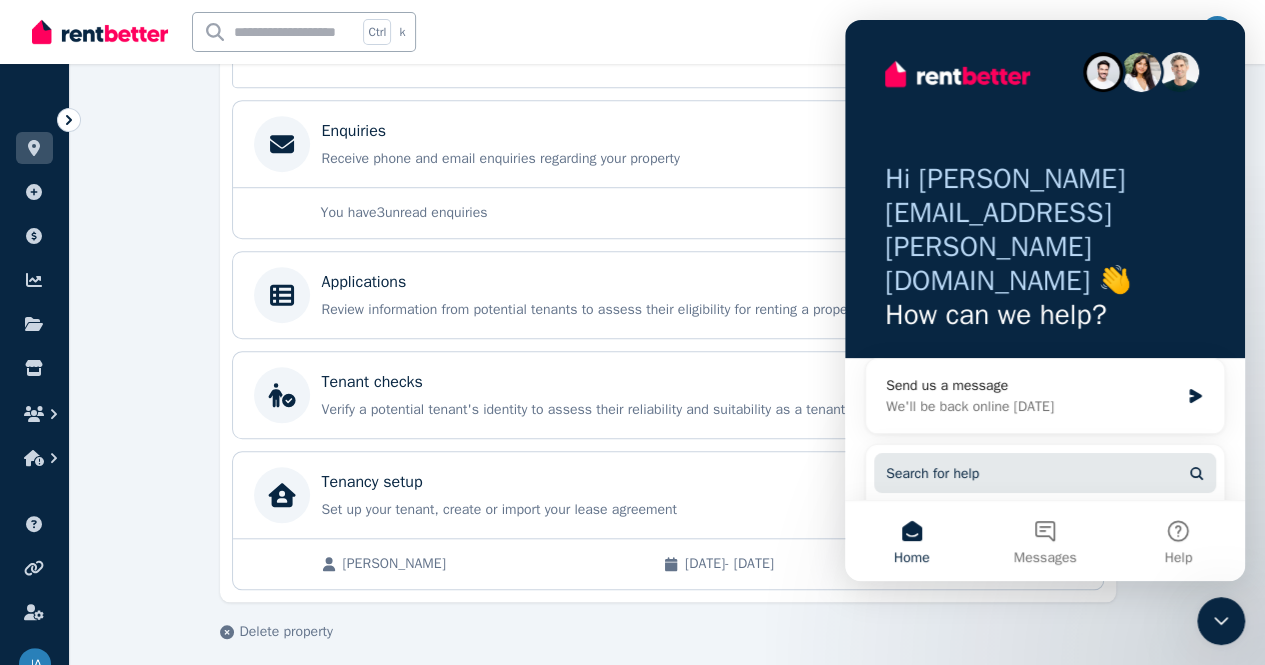 click on "Search for help" at bounding box center [1045, 473] 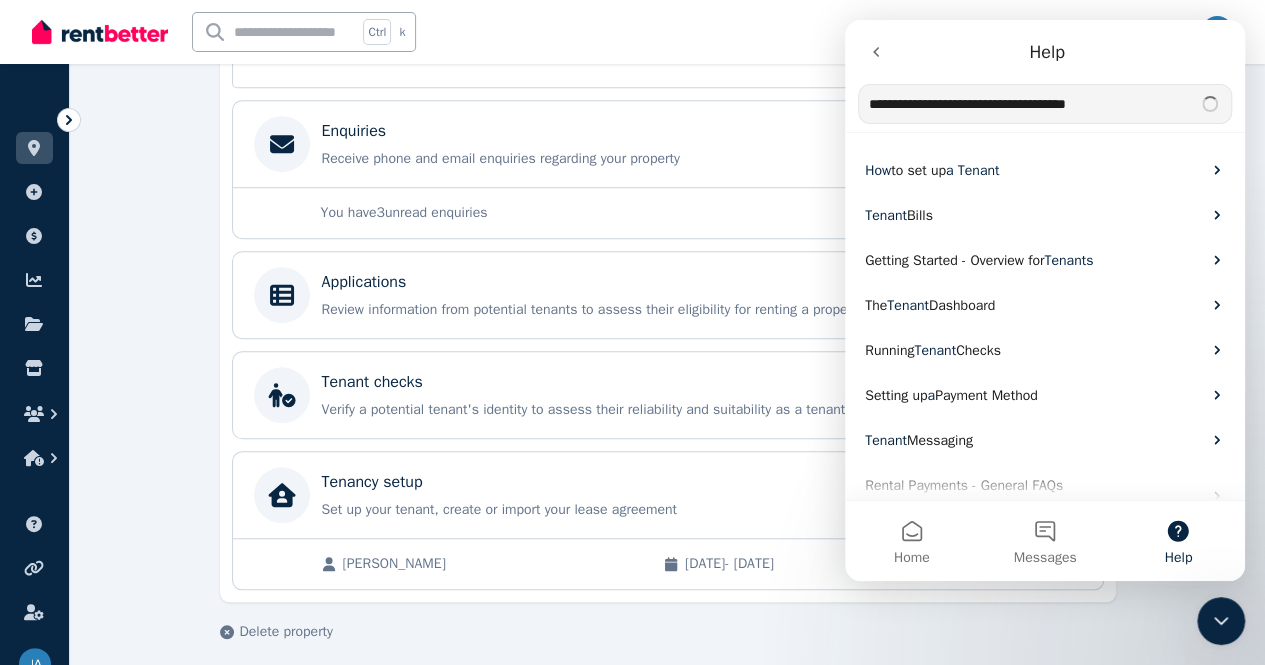 type on "**********" 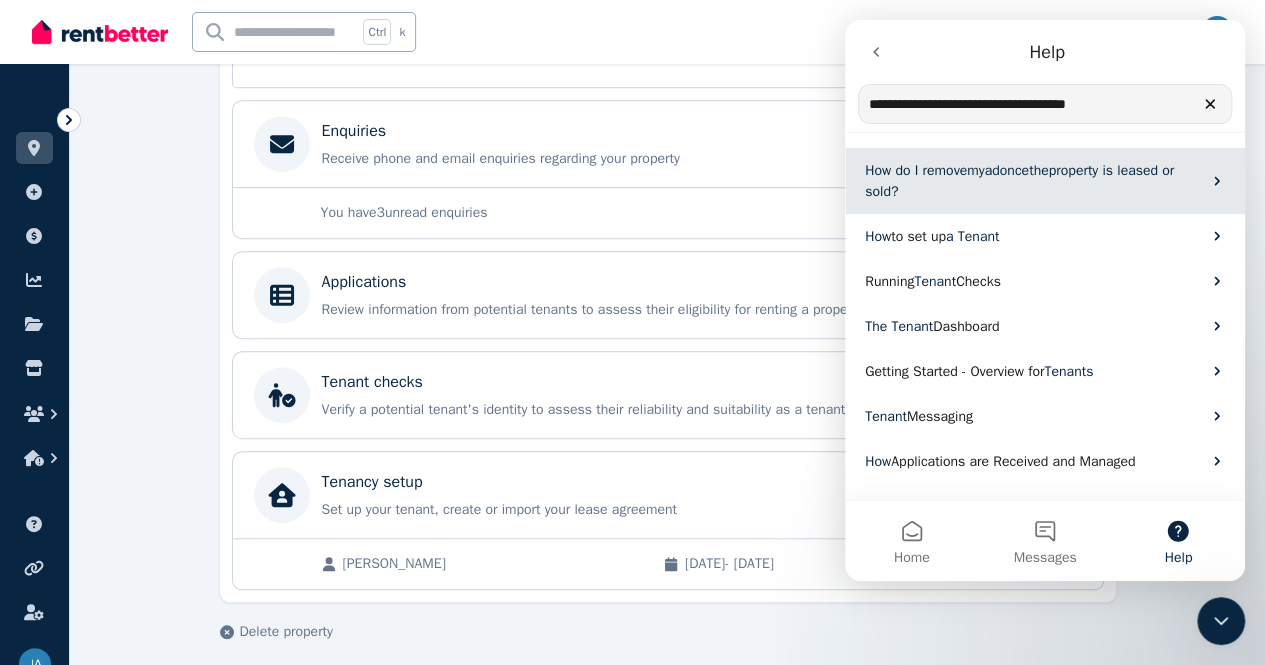 drag, startPoint x: 1135, startPoint y: 192, endPoint x: 2117, endPoint y: 252, distance: 983.8313 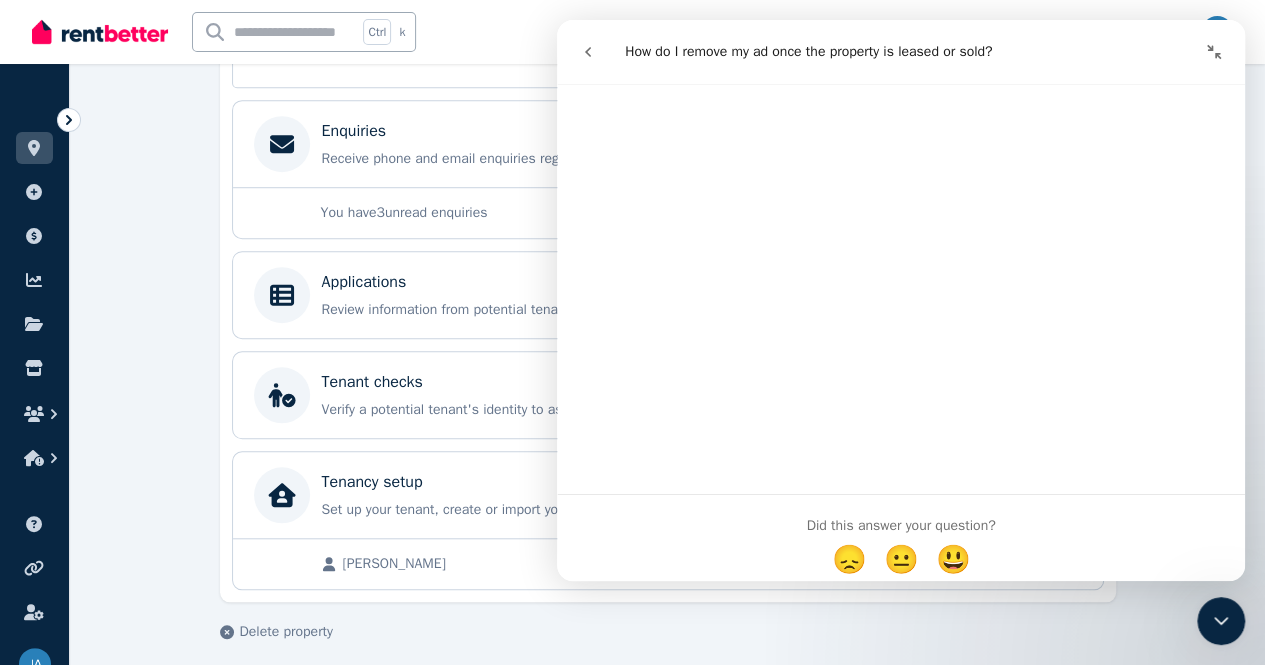 scroll, scrollTop: 458, scrollLeft: 0, axis: vertical 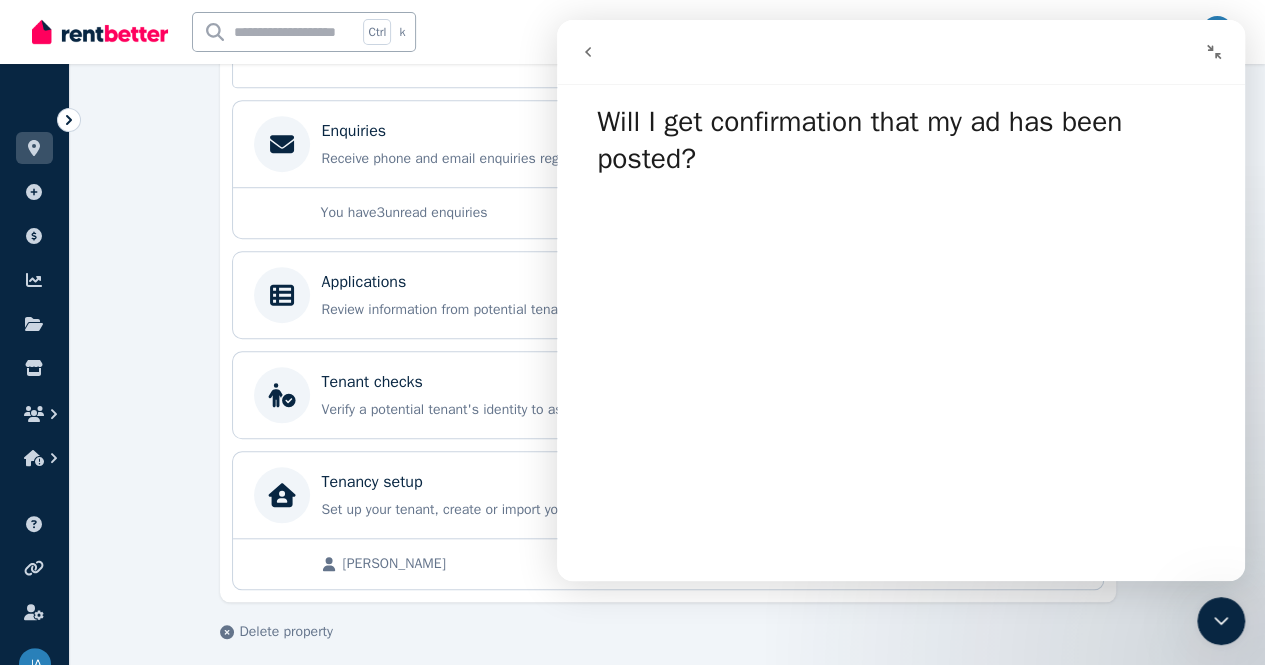click on "**********" at bounding box center (667, 107) 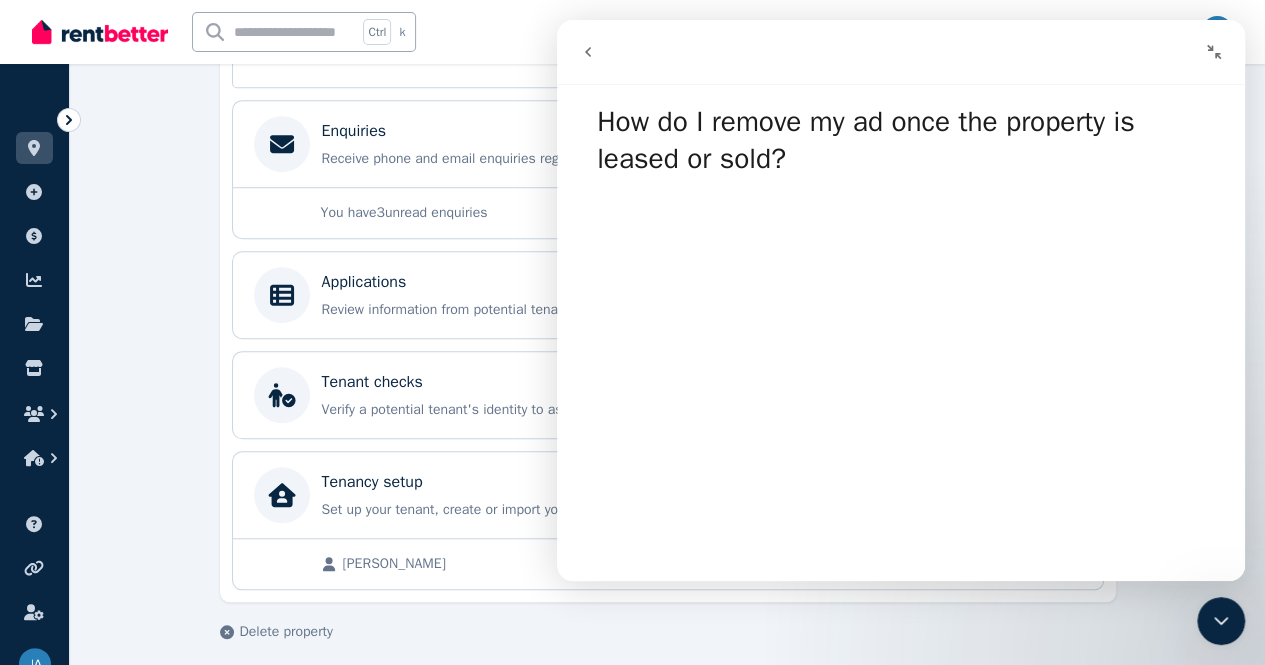 click at bounding box center (1214, 52) 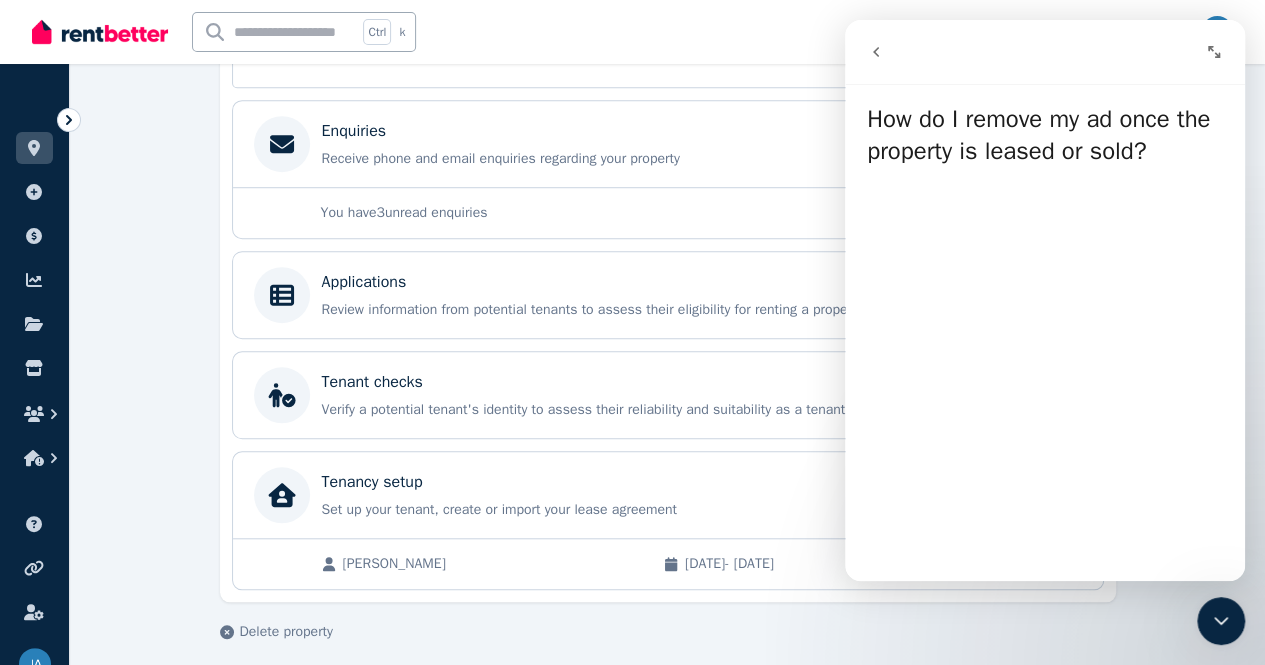 click 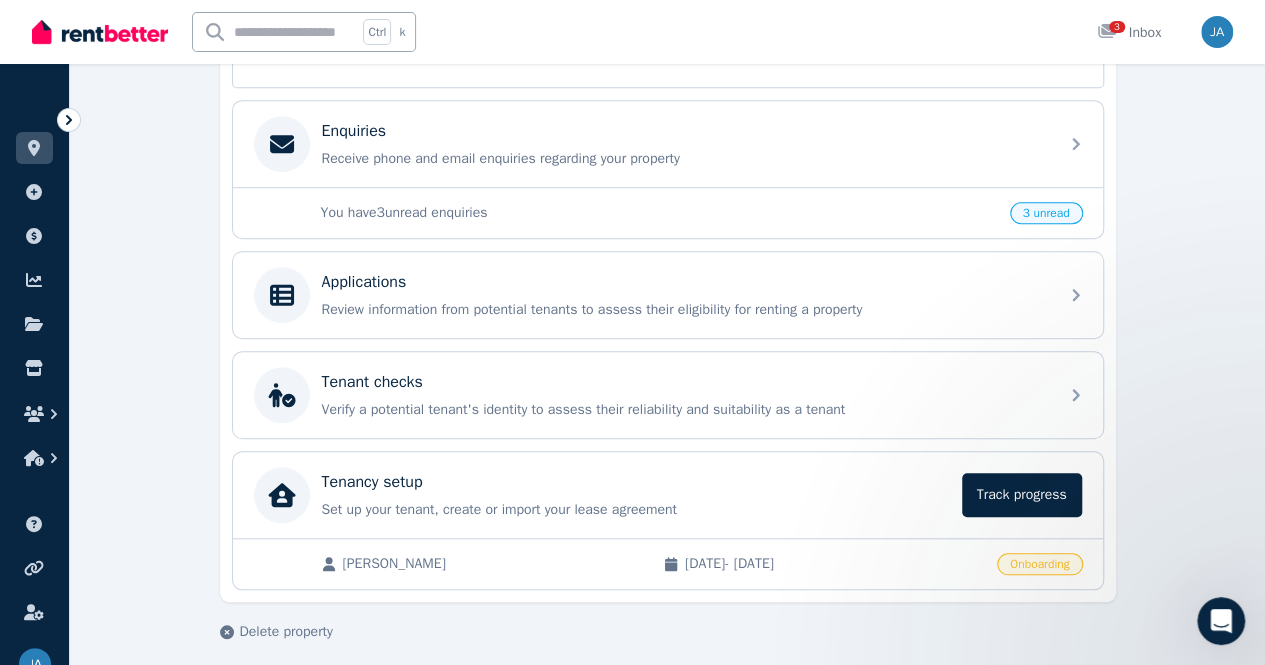 scroll, scrollTop: 0, scrollLeft: 0, axis: both 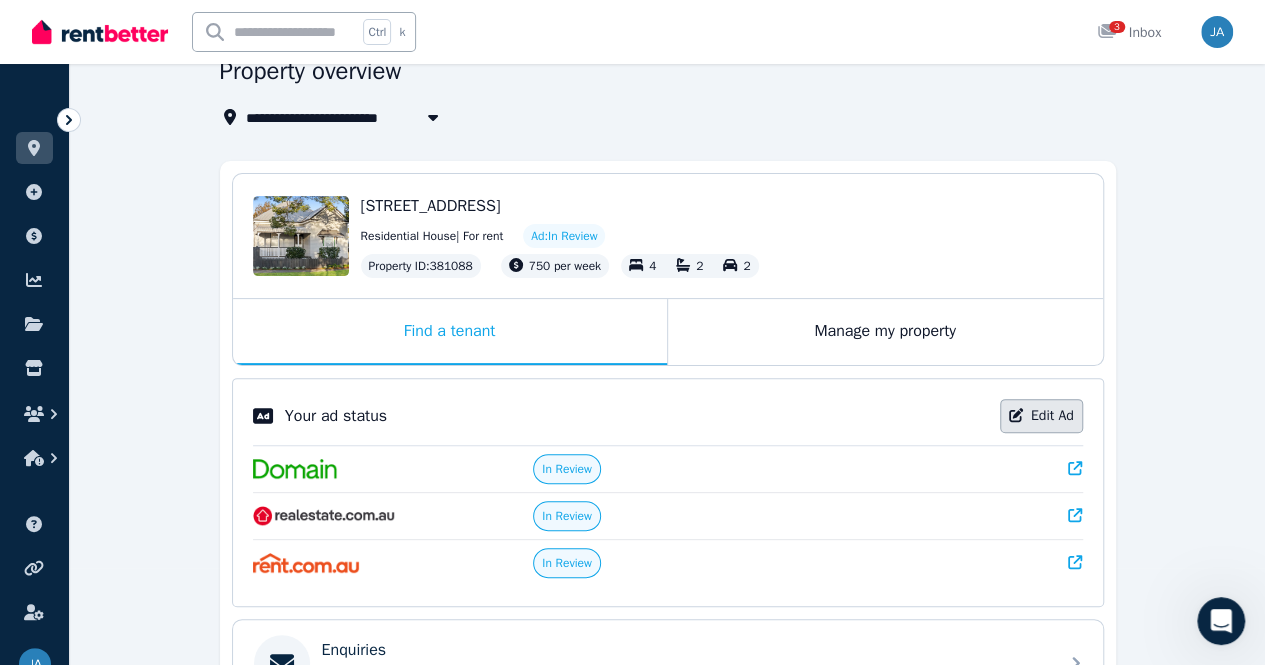 click on "Edit Ad" at bounding box center (1041, 416) 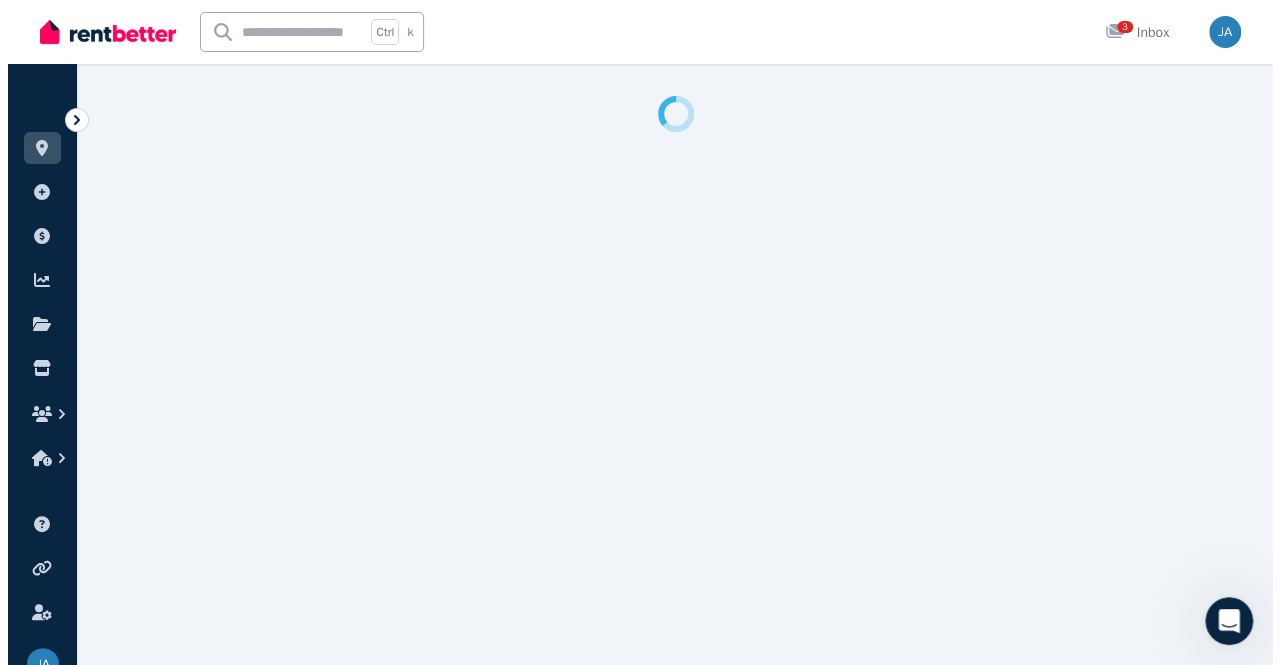 scroll, scrollTop: 0, scrollLeft: 0, axis: both 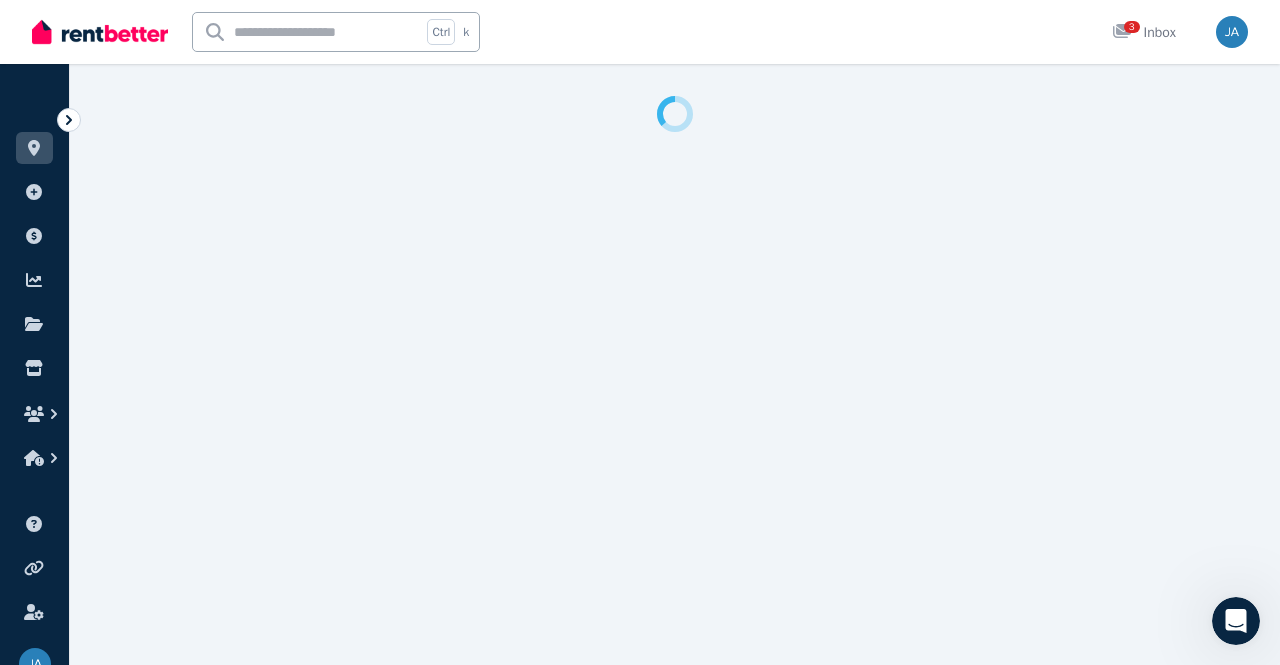 select on "**********" 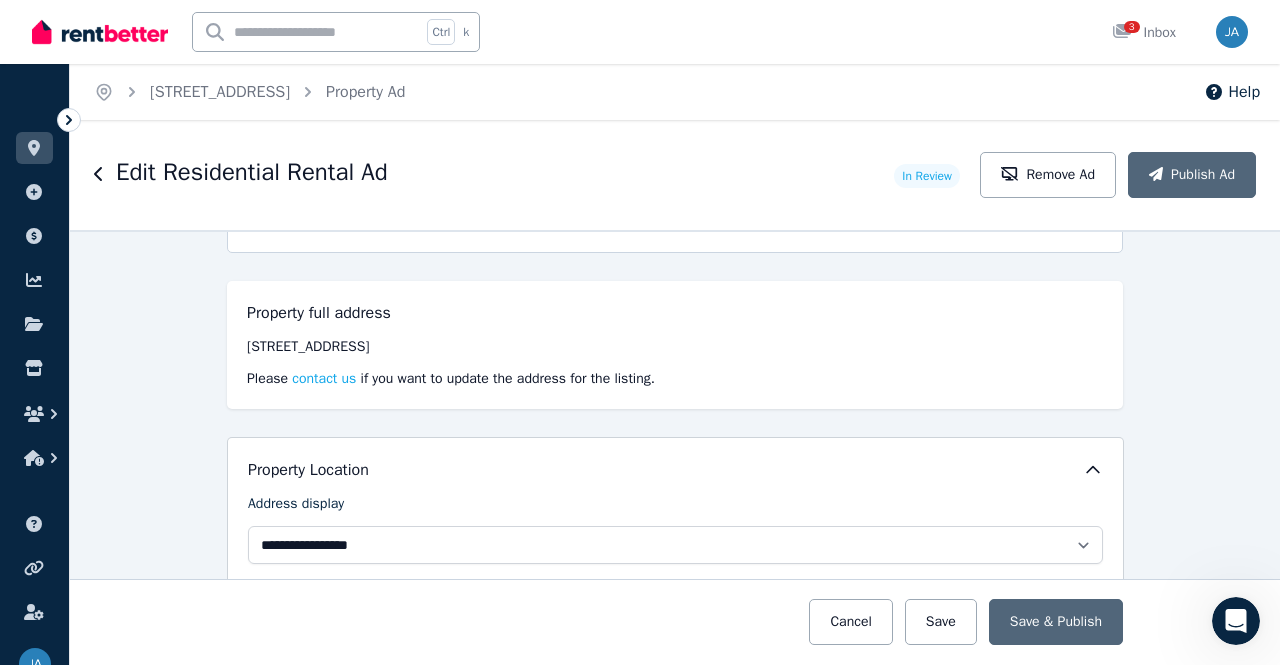 scroll, scrollTop: 0, scrollLeft: 0, axis: both 